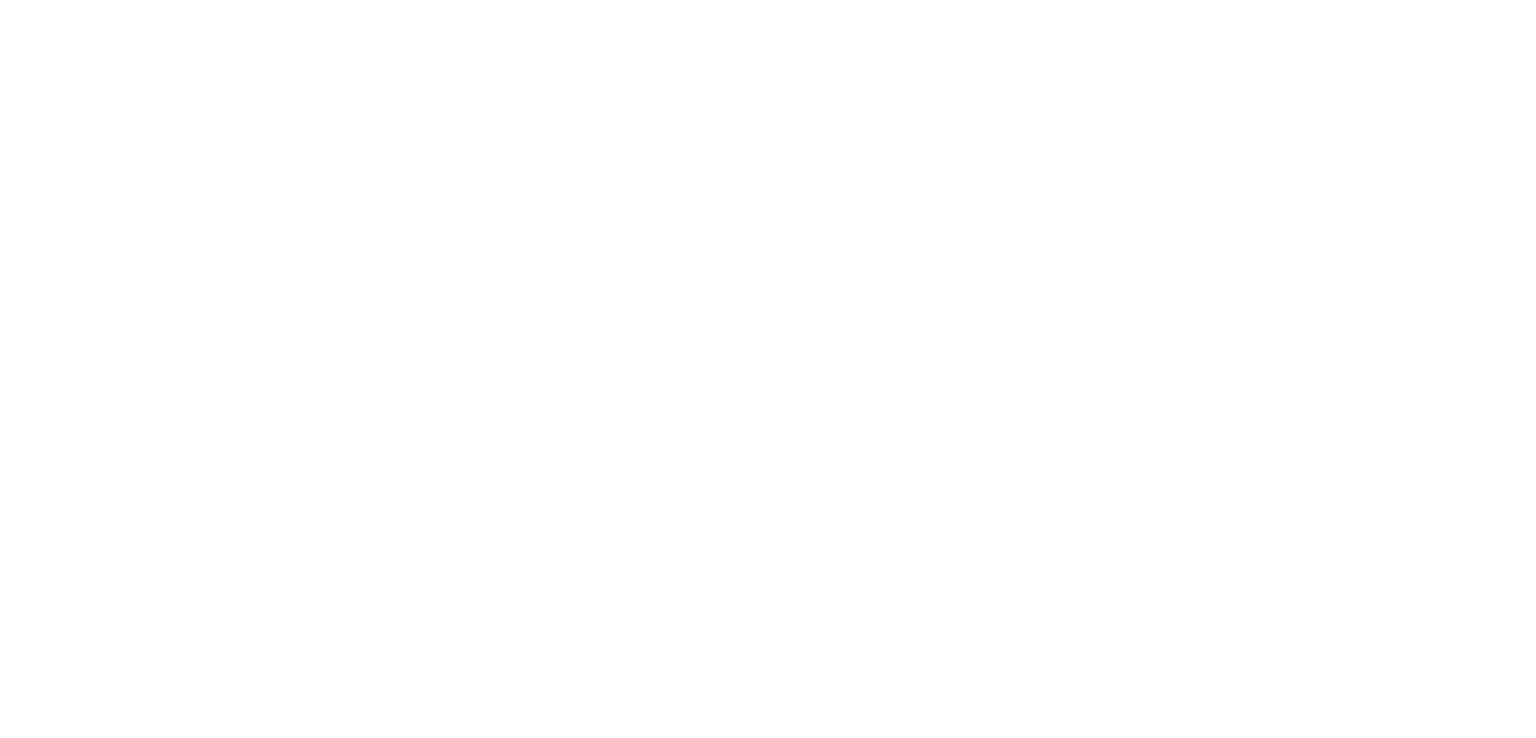 scroll, scrollTop: 0, scrollLeft: 0, axis: both 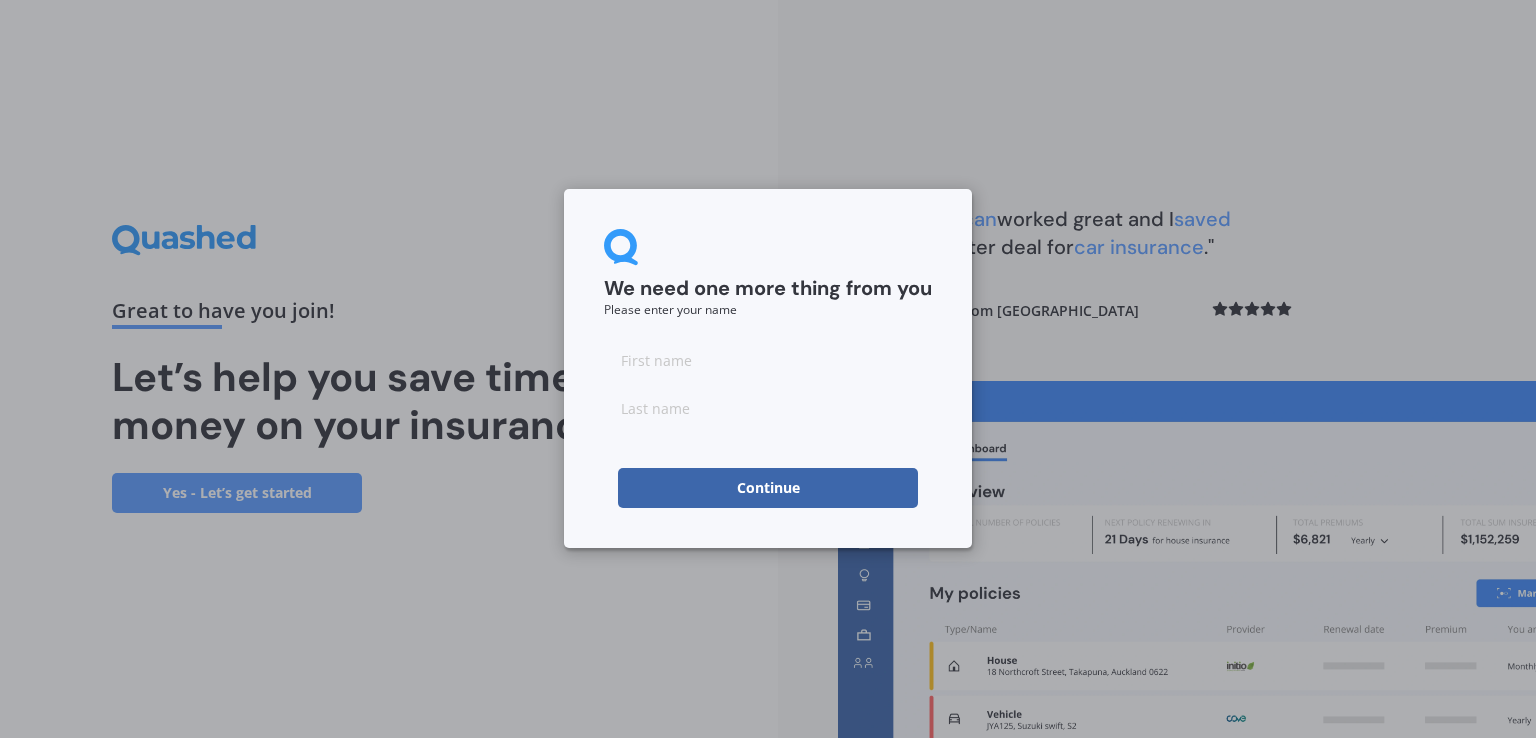click at bounding box center [768, 360] 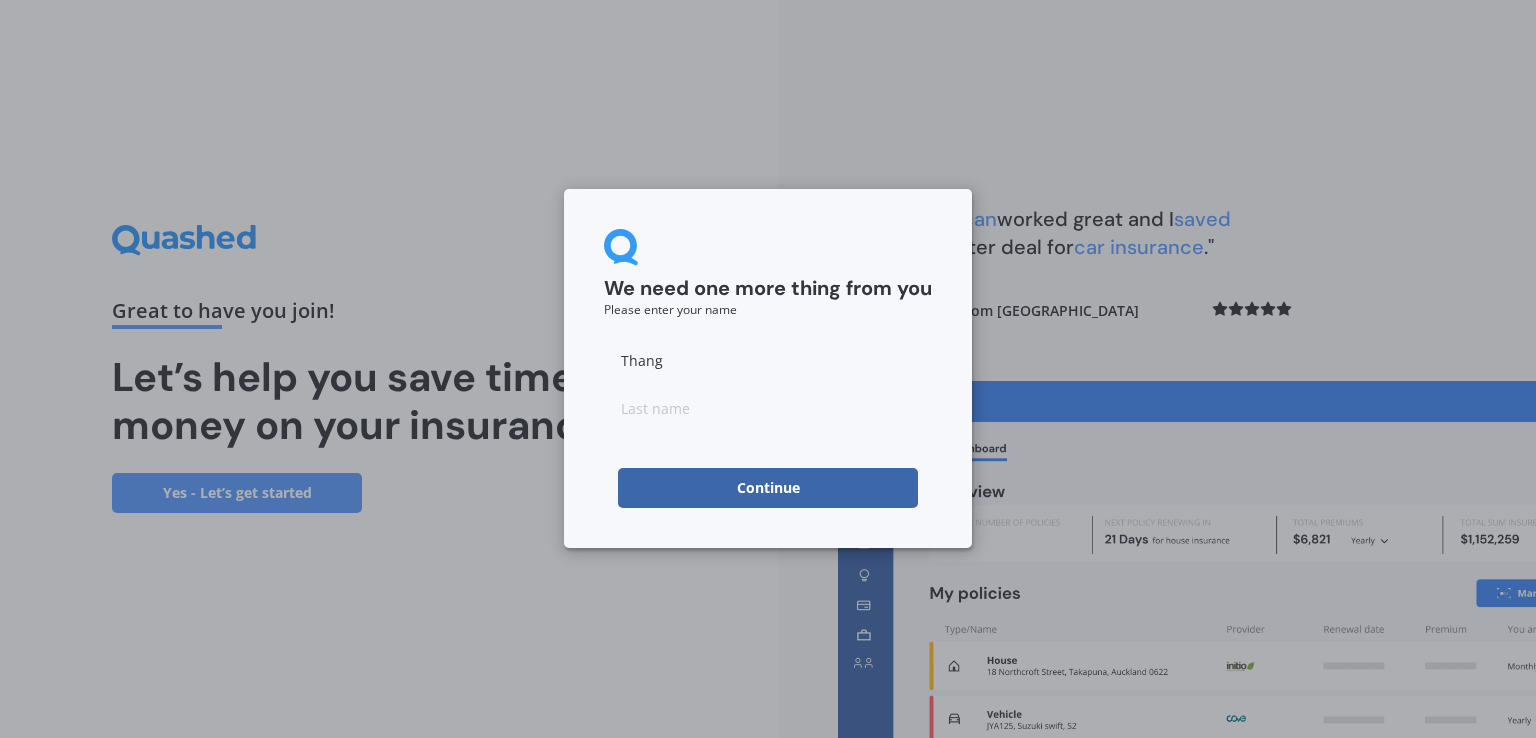 type on "Thang" 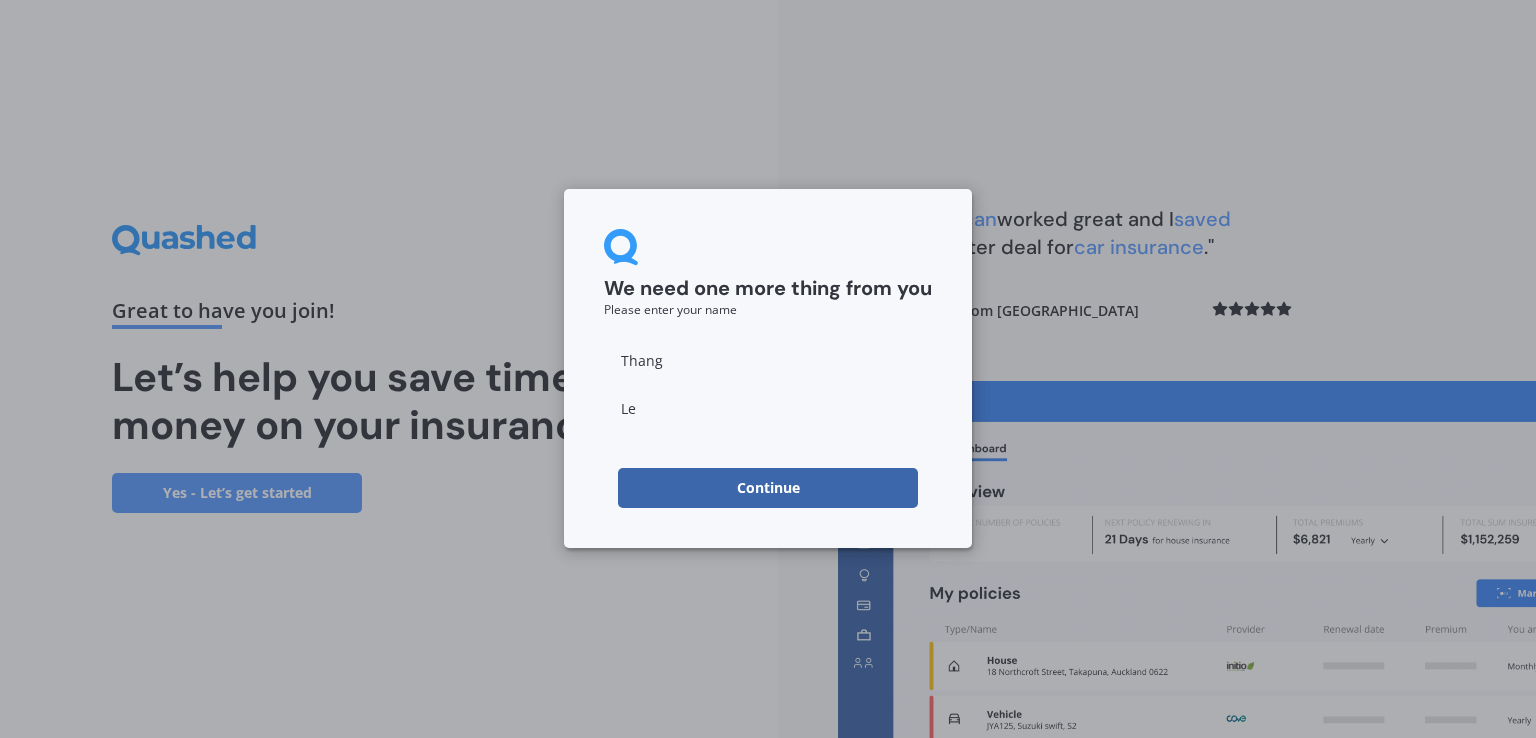 type on "Le" 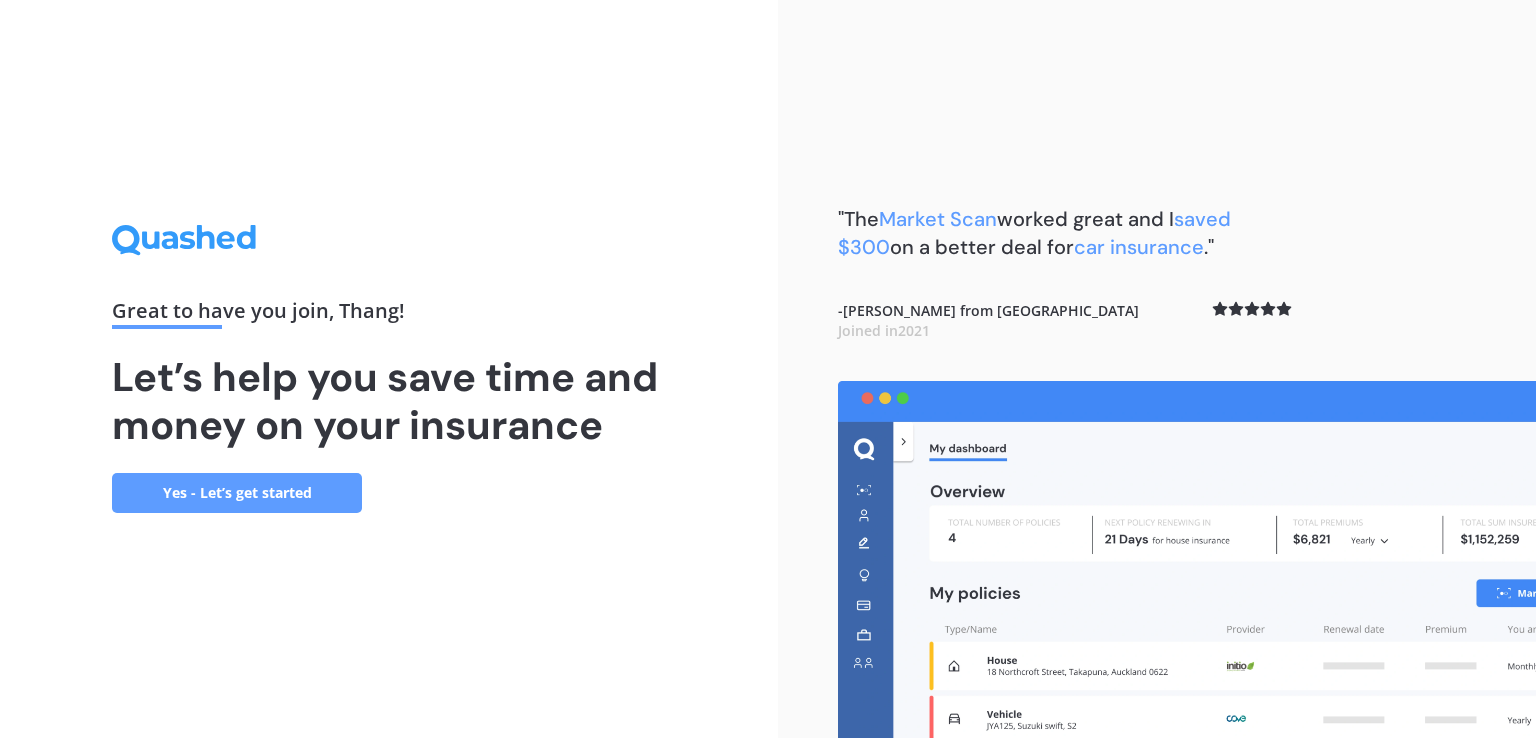 click on "Yes - Let’s get started" at bounding box center [237, 493] 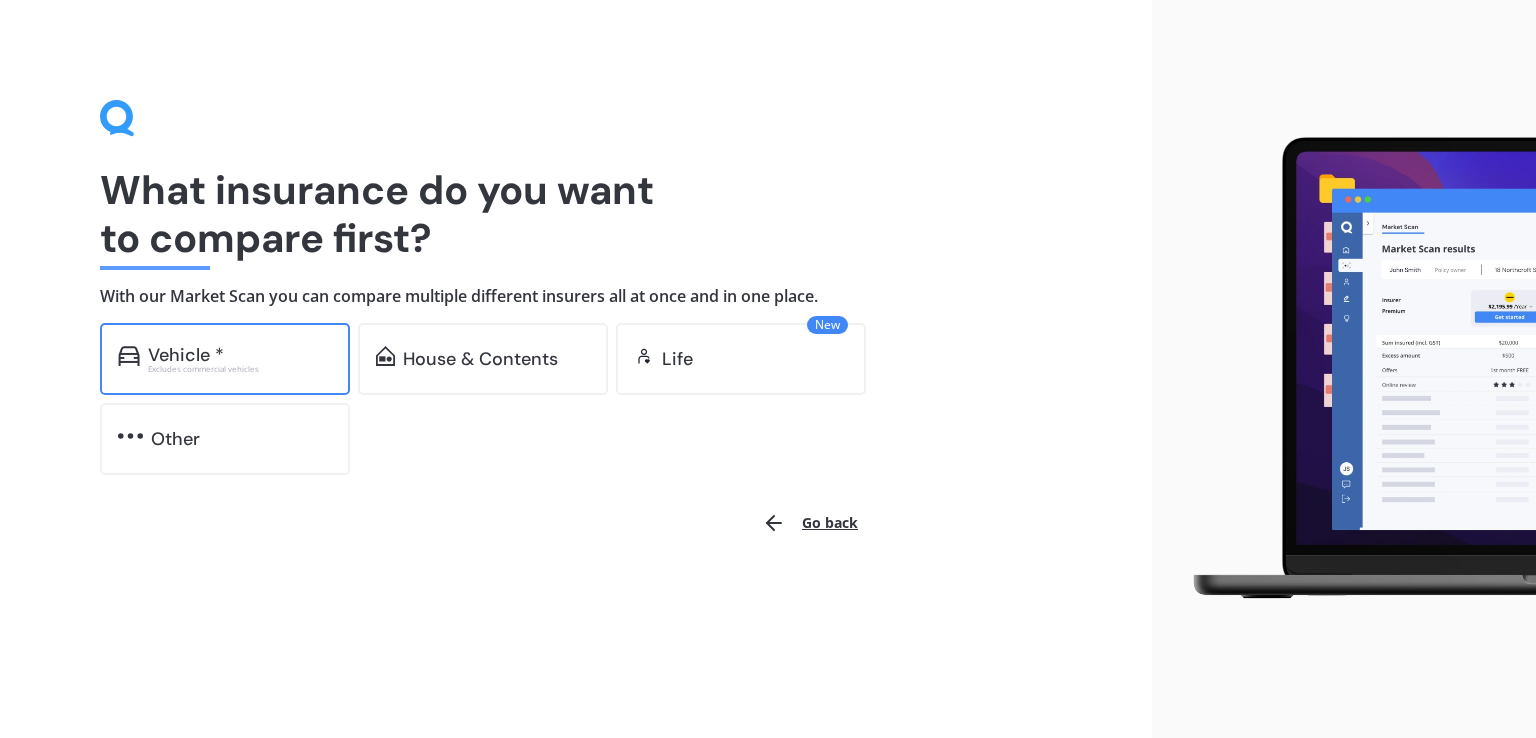 click on "Excludes commercial vehicles" at bounding box center [240, 369] 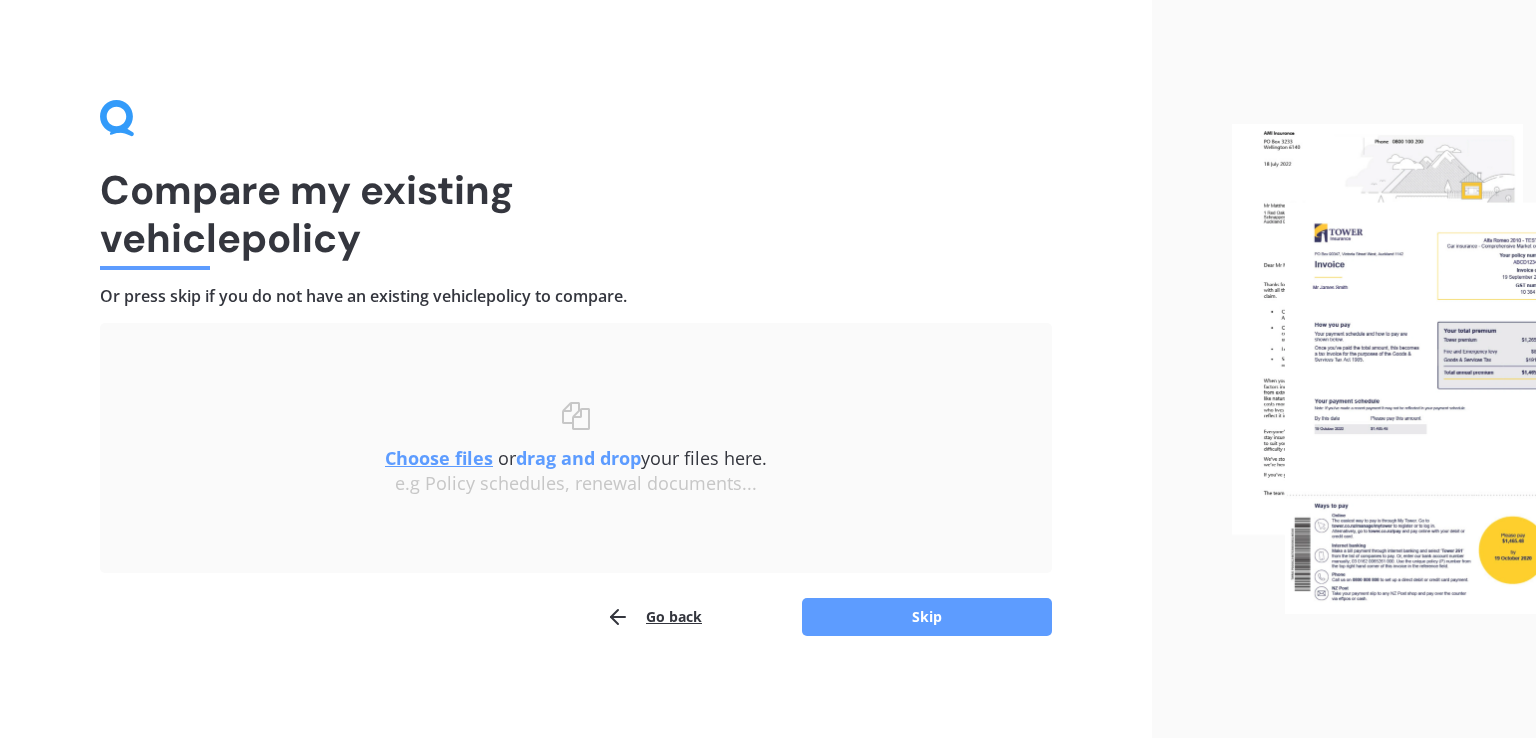 click on "Go back" at bounding box center (654, 617) 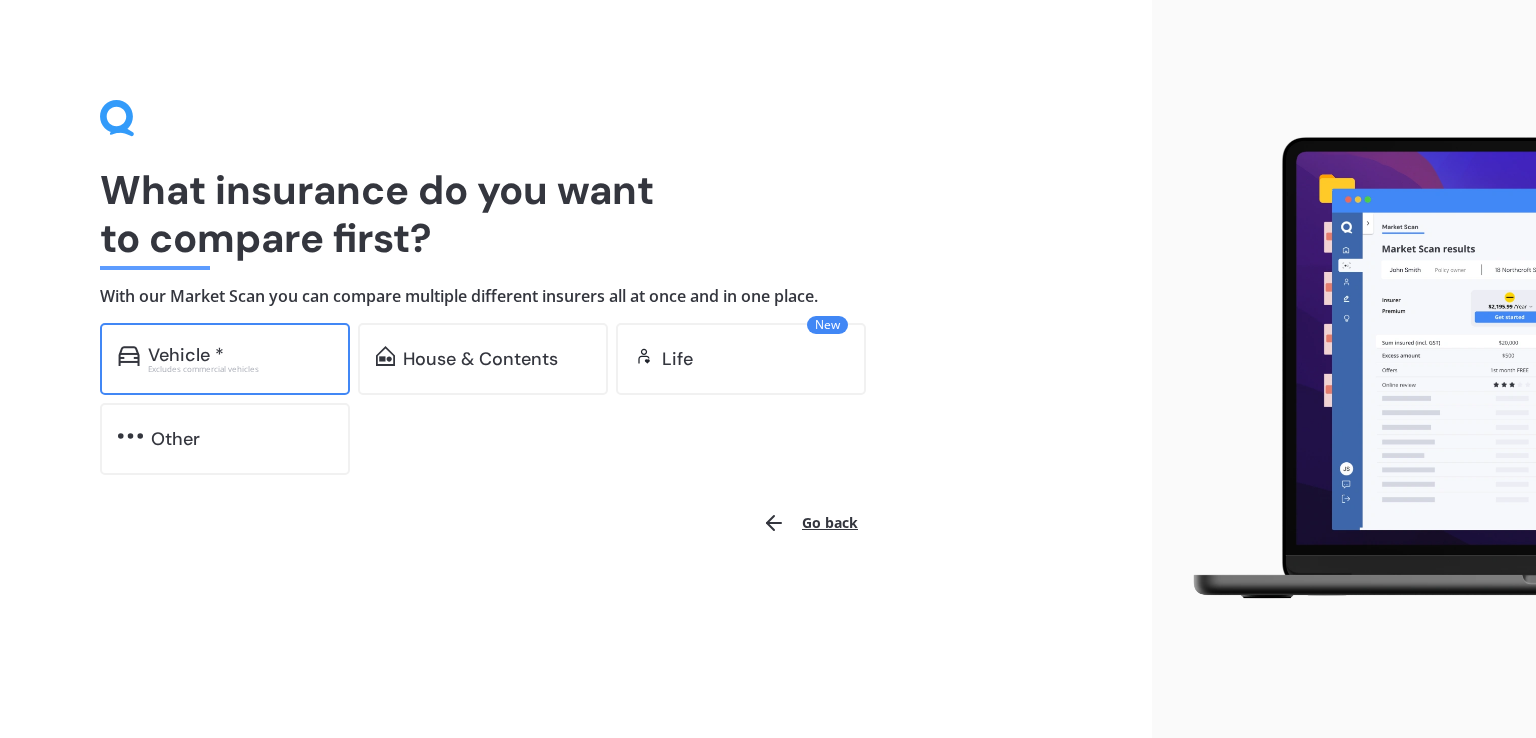 click on "Vehicle * Excludes commercial vehicles" at bounding box center [225, 359] 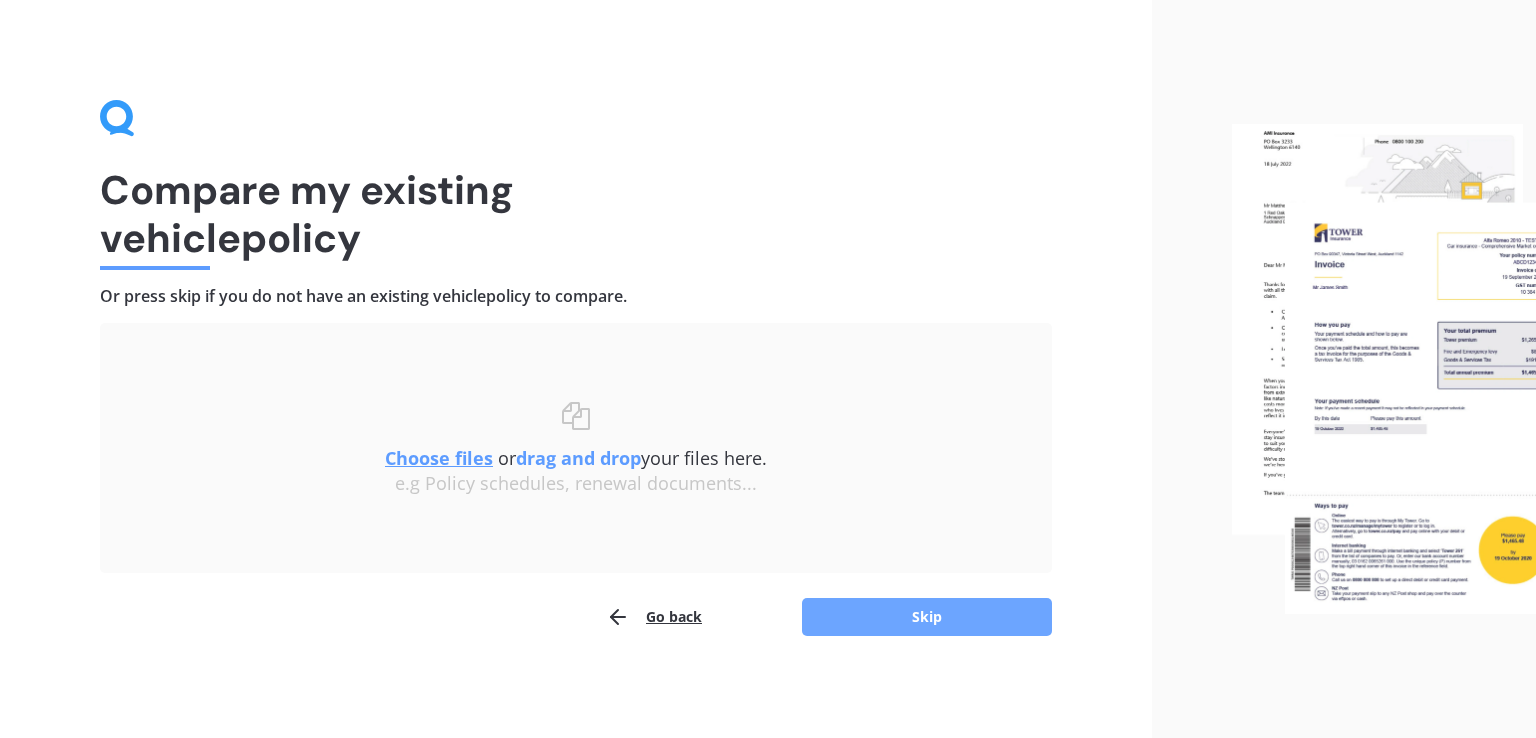 click on "Skip" at bounding box center (927, 617) 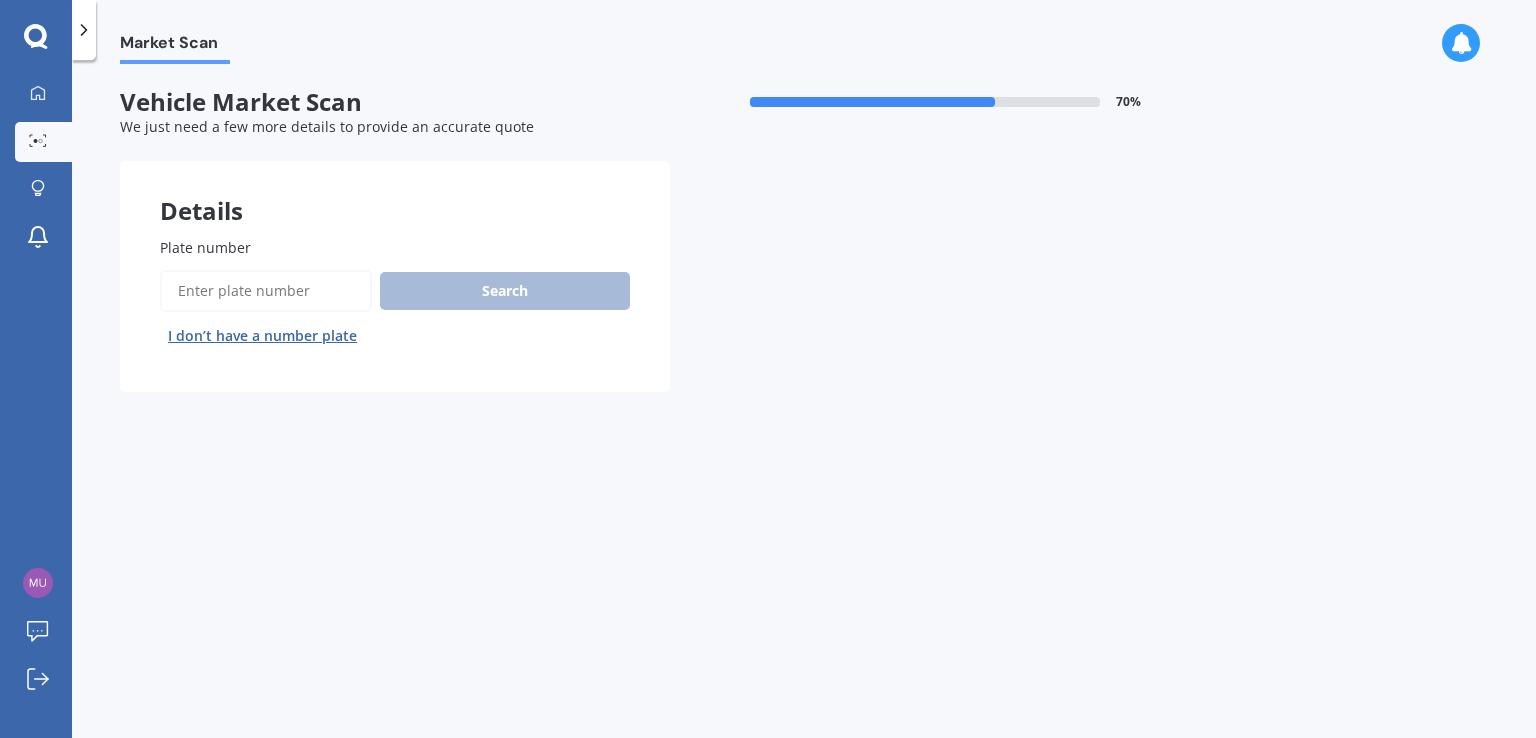 click on "I don’t have a number plate" at bounding box center (262, 336) 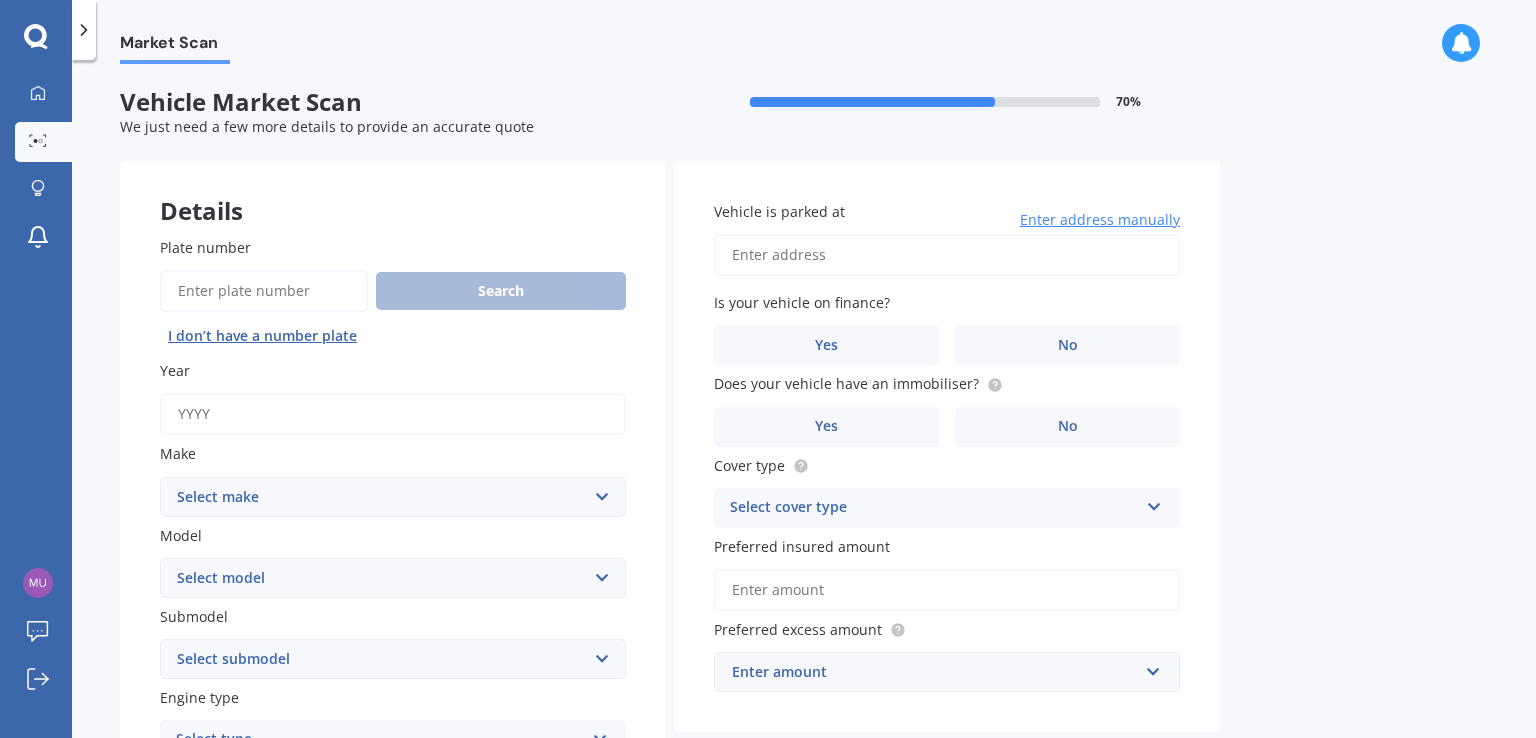 click on "Year" at bounding box center (393, 414) 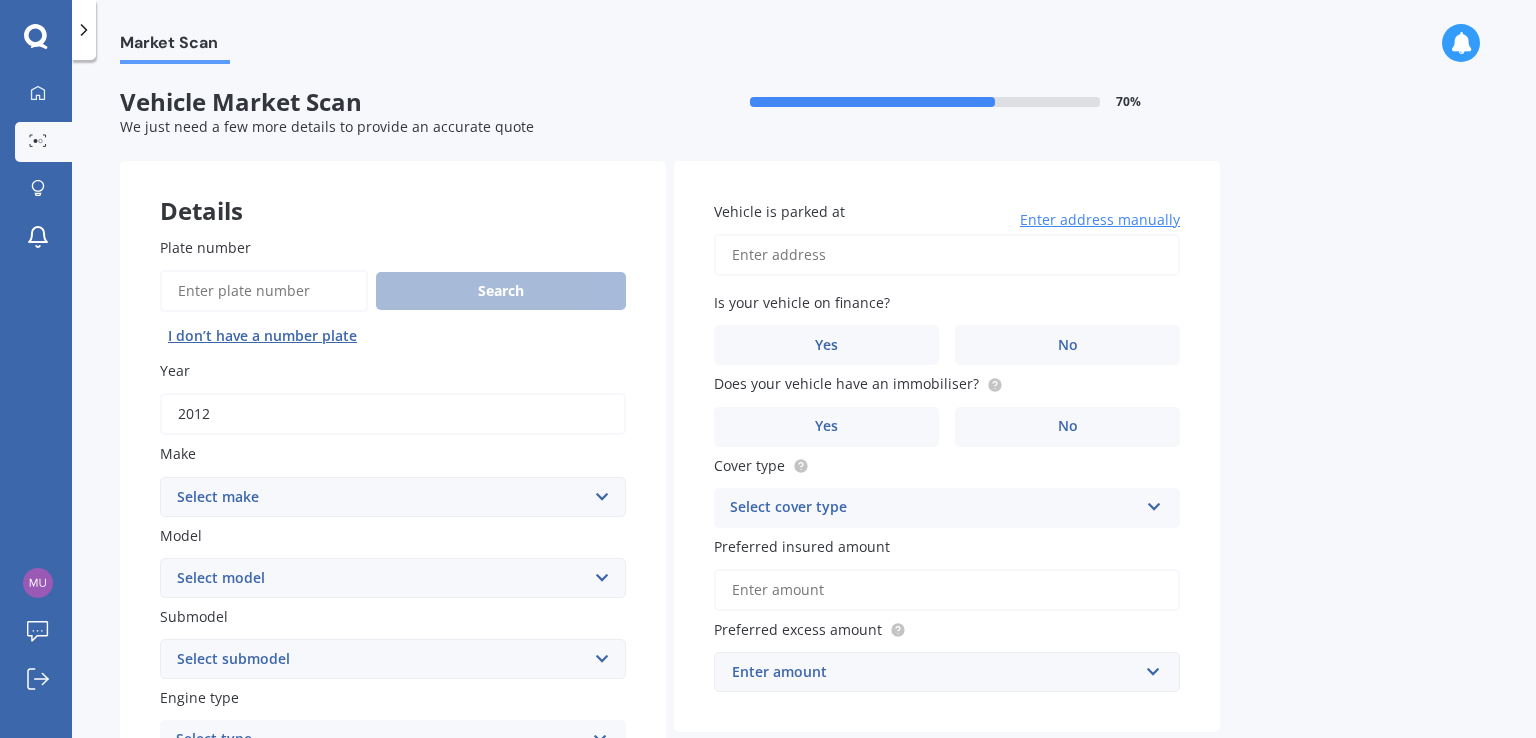 type on "2012" 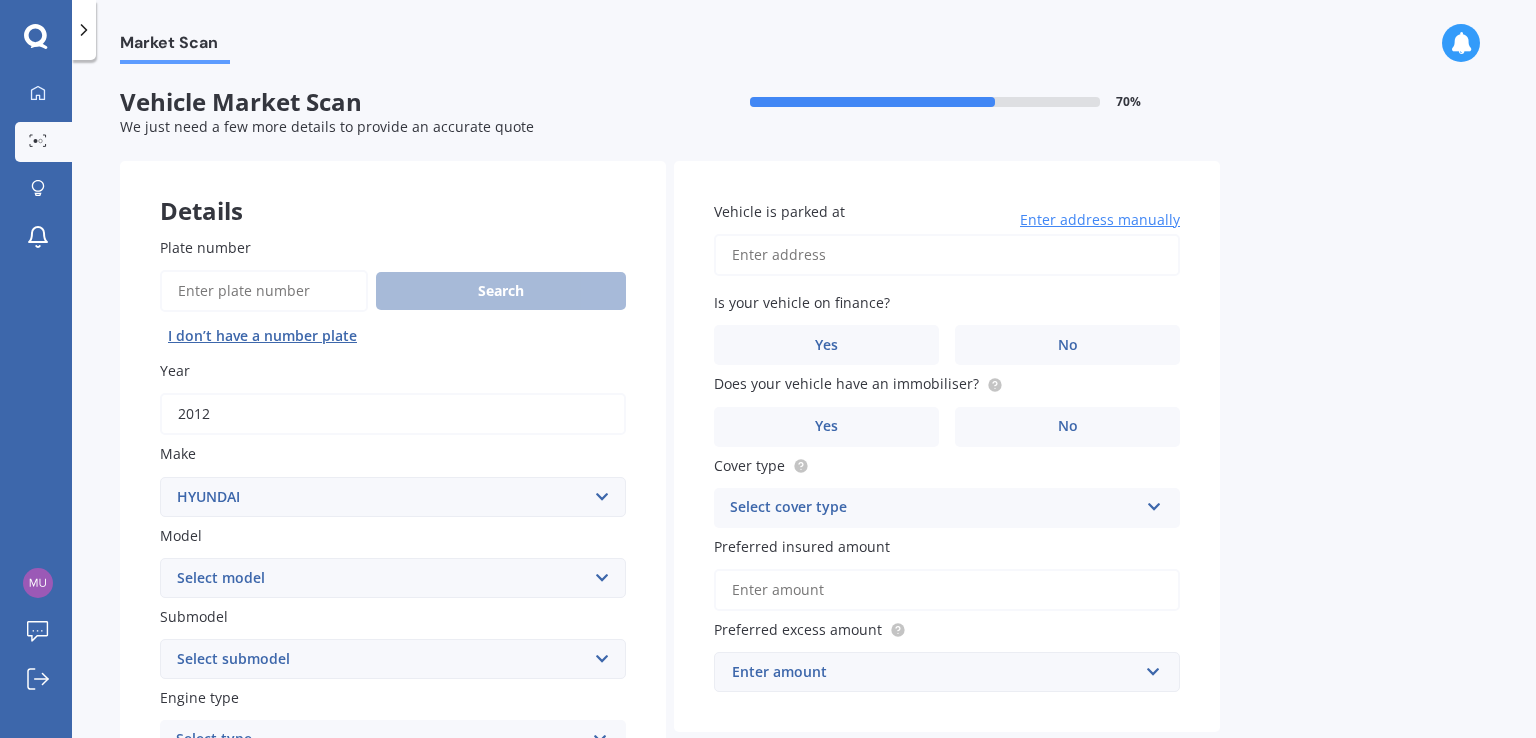 click on "Select make AC ALFA ROMEO ASTON [PERSON_NAME] AUDI AUSTIN BEDFORD Bentley BMW BYD CADILLAC CAN-AM CHERY CHEVROLET CHRYSLER Citroen CRUISEAIR CUPRA DAEWOO DAIHATSU DAIMLER DAMON DIAHATSU DODGE EXOCET FACTORY FIVE FERRARI FIAT Fiord FLEETWOOD FORD FOTON FRASER GEELY GENESIS GEORGIE BOY GMC GREAT WALL GWM [PERSON_NAME] HINO [PERSON_NAME] HOLIDAY RAMBLER HONDA HUMMER HYUNDAI INFINITI ISUZU IVECO JAC JAECOO JAGUAR JEEP KGM KIA LADA LAMBORGHINI LANCIA LANDROVER LDV LEXUS LINCOLN LOTUS LUNAR M.G M.G. MAHINDRA MASERATI MAZDA MCLAREN MERCEDES AMG Mercedes Benz MERCEDES-AMG MERCURY MINI MITSUBISHI [PERSON_NAME] NEWMAR NISSAN OMODA OPEL OXFORD PEUGEOT Plymouth Polestar PONTIAC PORSCHE PROTON RAM Range Rover Rayne RENAULT ROLLS ROYCE ROVER SAAB SATURN SEAT SHELBY SKODA SMART SSANGYONG SUBARU SUZUKI TATA TESLA TIFFIN Toyota TRIUMPH TVR Vauxhall VOLKSWAGEN VOLVO WESTFIELD WINNEBAGO ZX" at bounding box center (393, 497) 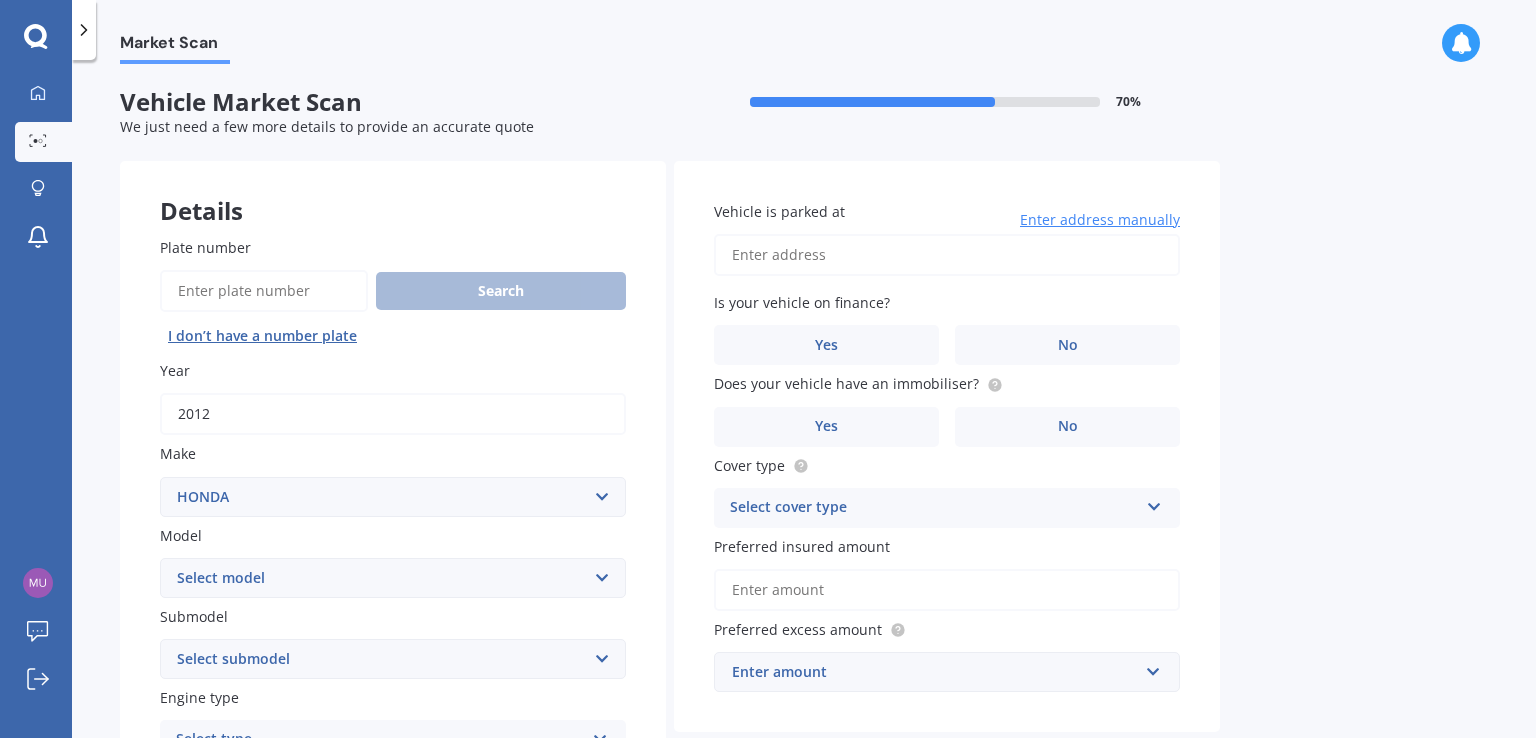 click on "Select make AC ALFA ROMEO ASTON [PERSON_NAME] AUDI AUSTIN BEDFORD Bentley BMW BYD CADILLAC CAN-AM CHERY CHEVROLET CHRYSLER Citroen CRUISEAIR CUPRA DAEWOO DAIHATSU DAIMLER DAMON DIAHATSU DODGE EXOCET FACTORY FIVE FERRARI FIAT Fiord FLEETWOOD FORD FOTON FRASER GEELY GENESIS GEORGIE BOY GMC GREAT WALL GWM [PERSON_NAME] HINO [PERSON_NAME] HOLIDAY RAMBLER HONDA HUMMER HYUNDAI INFINITI ISUZU IVECO JAC JAECOO JAGUAR JEEP KGM KIA LADA LAMBORGHINI LANCIA LANDROVER LDV LEXUS LINCOLN LOTUS LUNAR M.G M.G. MAHINDRA MASERATI MAZDA MCLAREN MERCEDES AMG Mercedes Benz MERCEDES-AMG MERCURY MINI MITSUBISHI [PERSON_NAME] NEWMAR NISSAN OMODA OPEL OXFORD PEUGEOT Plymouth Polestar PONTIAC PORSCHE PROTON RAM Range Rover Rayne RENAULT ROLLS ROYCE ROVER SAAB SATURN SEAT SHELBY SKODA SMART SSANGYONG SUBARU SUZUKI TATA TESLA TIFFIN Toyota TRIUMPH TVR Vauxhall VOLKSWAGEN VOLVO WESTFIELD WINNEBAGO ZX" at bounding box center (393, 497) 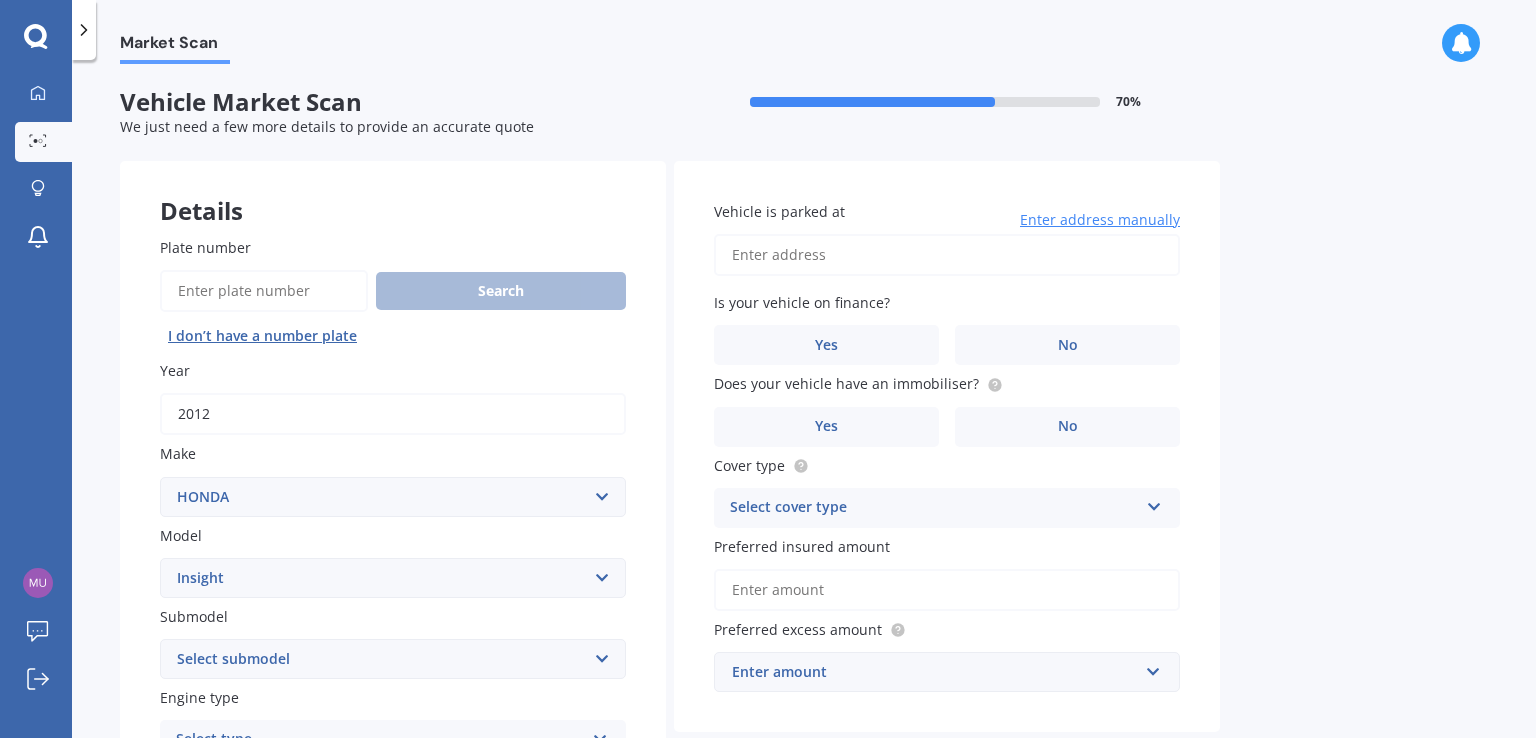 click on "Select model Accord Acty Acura Airwave Ascot Avancier Beat Capa City Civic Concerto CR-V CR-Z Crossroad CRX Domani Edix Elysion Ferio Fit [PERSON_NAME] Horizon HR-V Innova Insight Inspire Integra Jade Jazz Lagreat Legend Logo MDX [PERSON_NAME] N-One N-WGN NSX Odyssey Orthia Partner Prelude Rafaga S-MX S2000 Roadster S660 Saber Shuttle Stepwagon Stream Torneo Vezel Vigor ZRV" at bounding box center [393, 578] 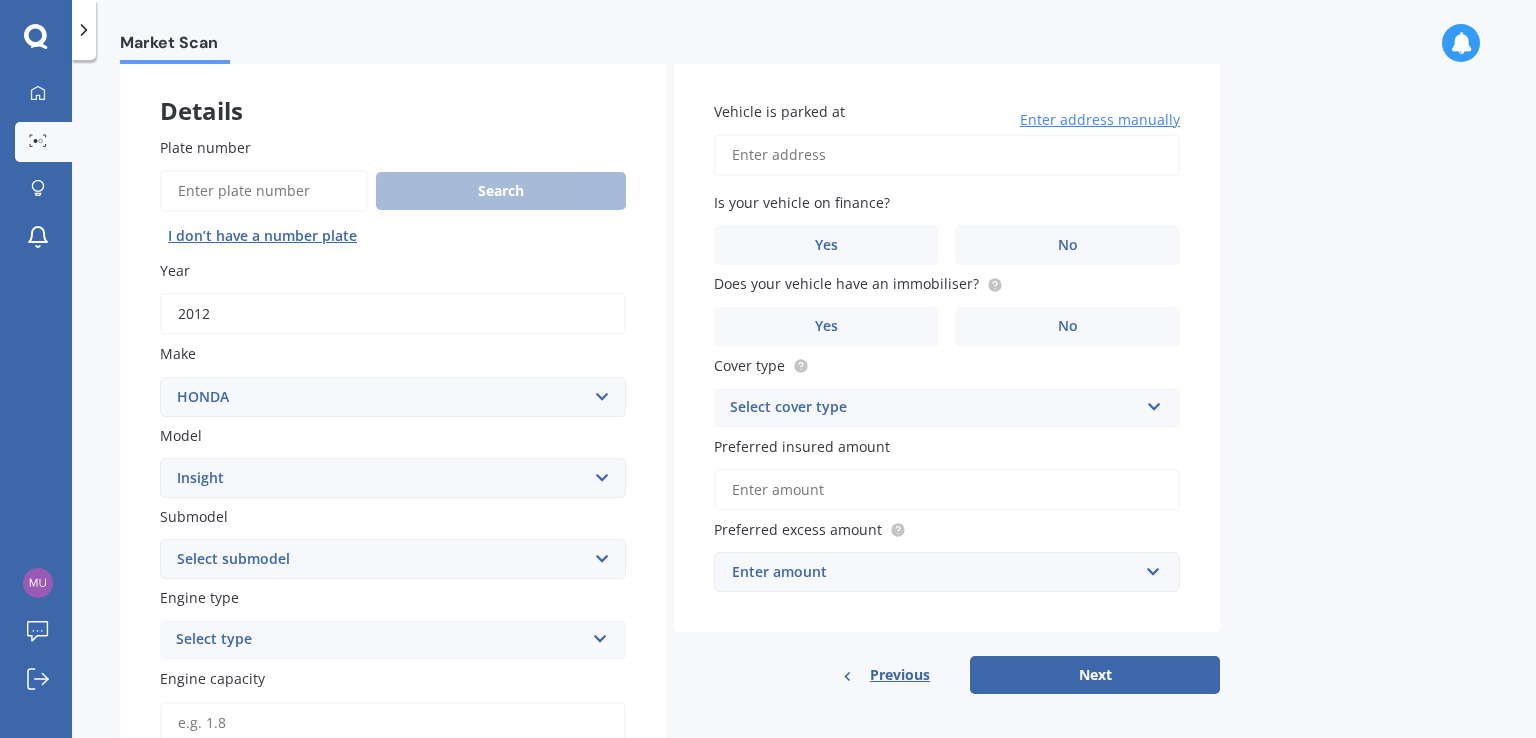 click on "Select submodel Hybrid" at bounding box center (393, 559) 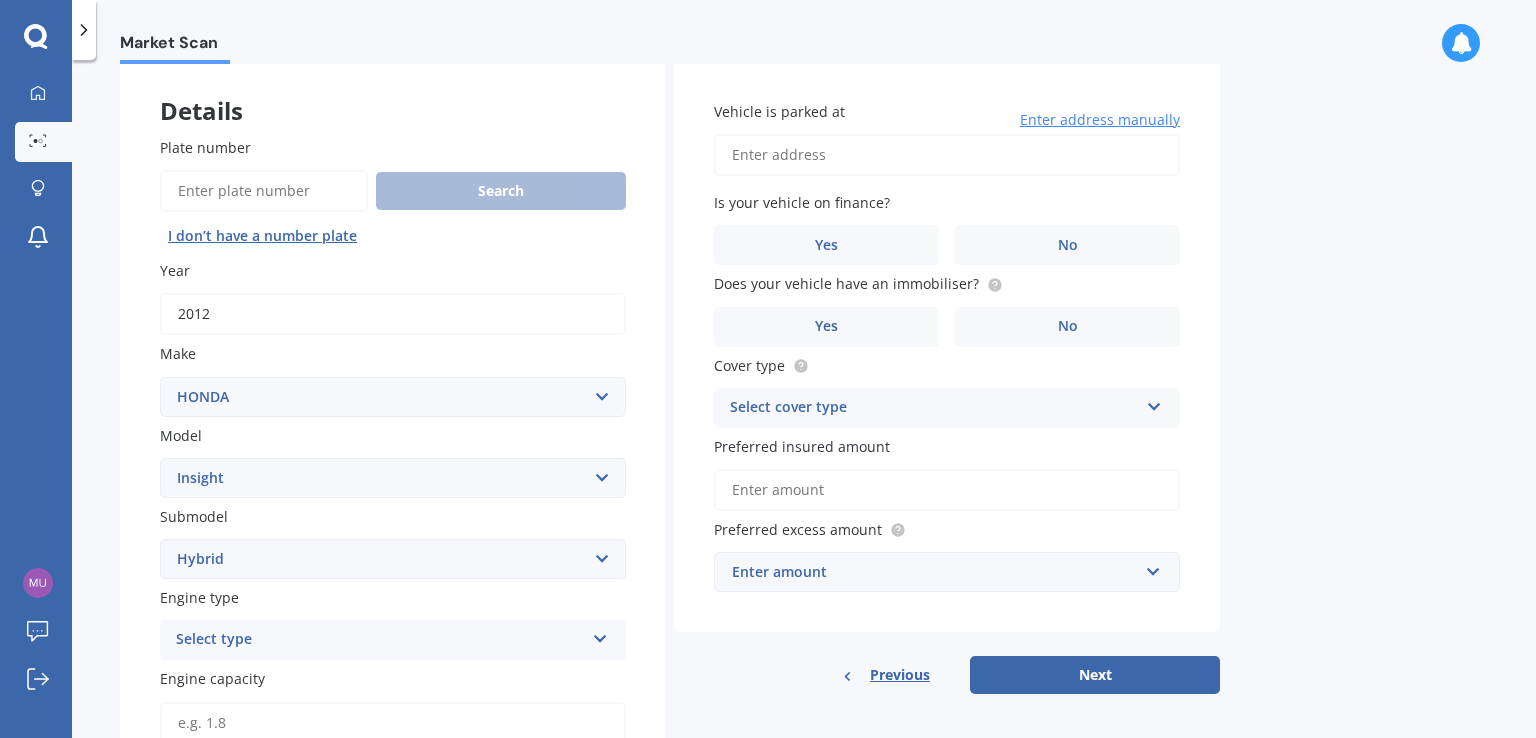 click on "Select submodel Hybrid" at bounding box center (393, 559) 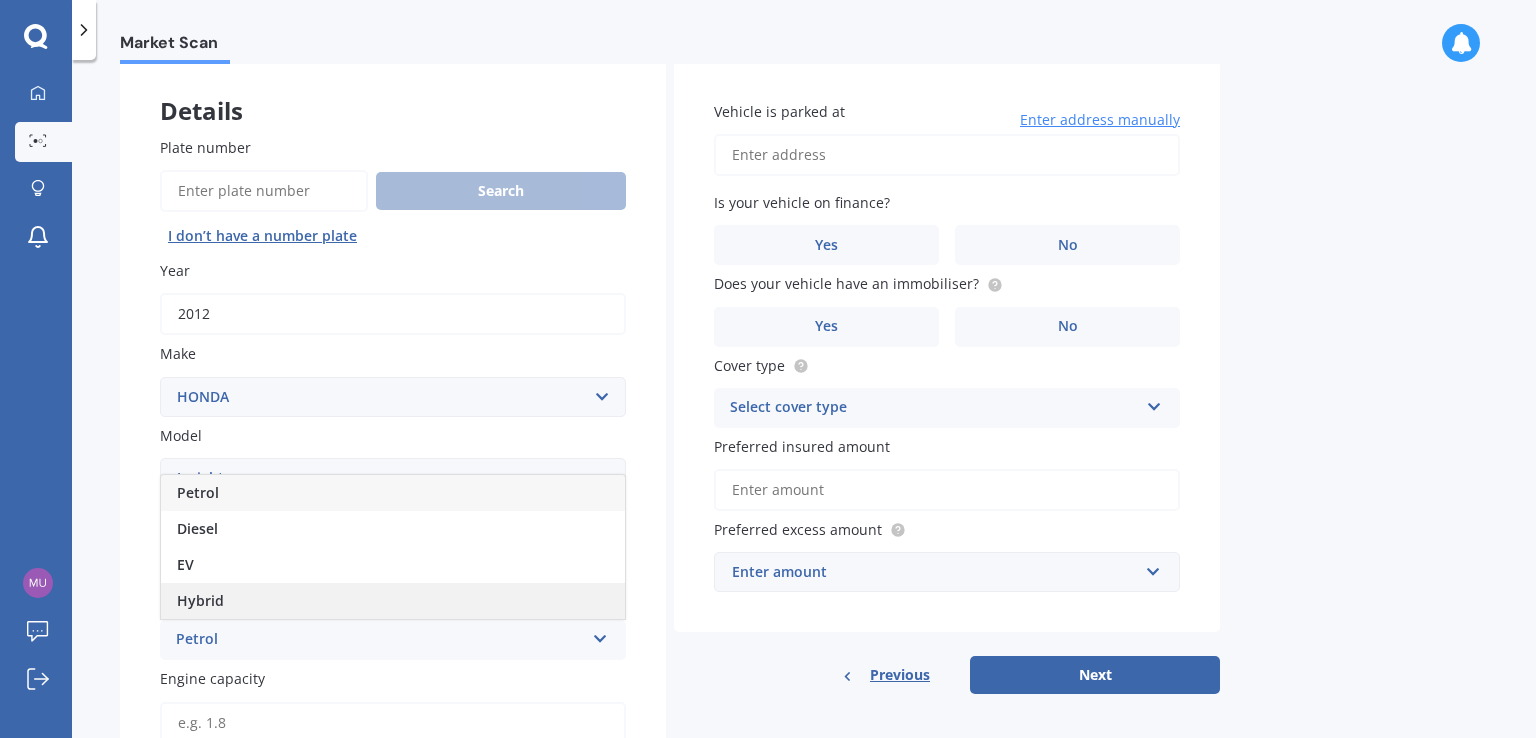 click on "Hybrid" at bounding box center [393, 601] 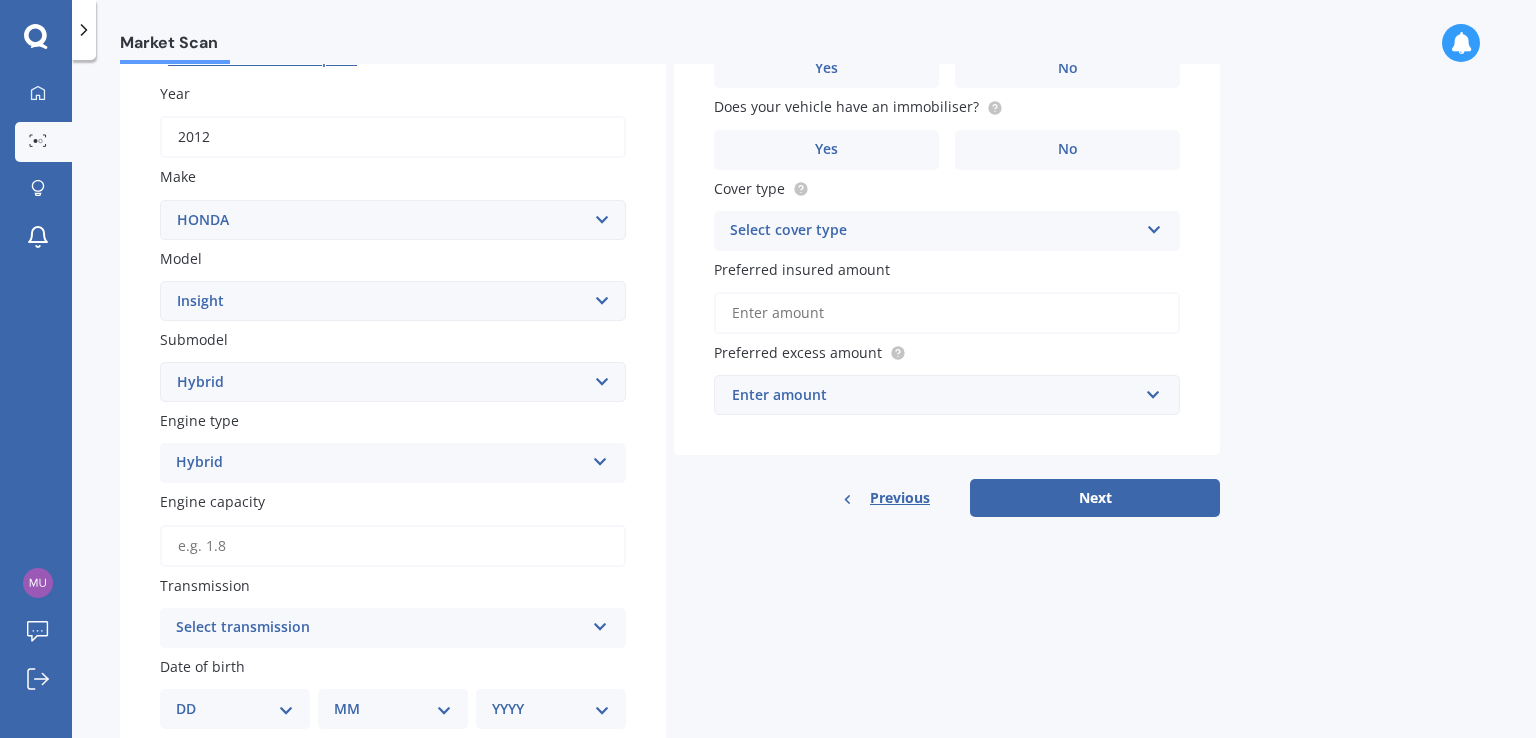 scroll, scrollTop: 300, scrollLeft: 0, axis: vertical 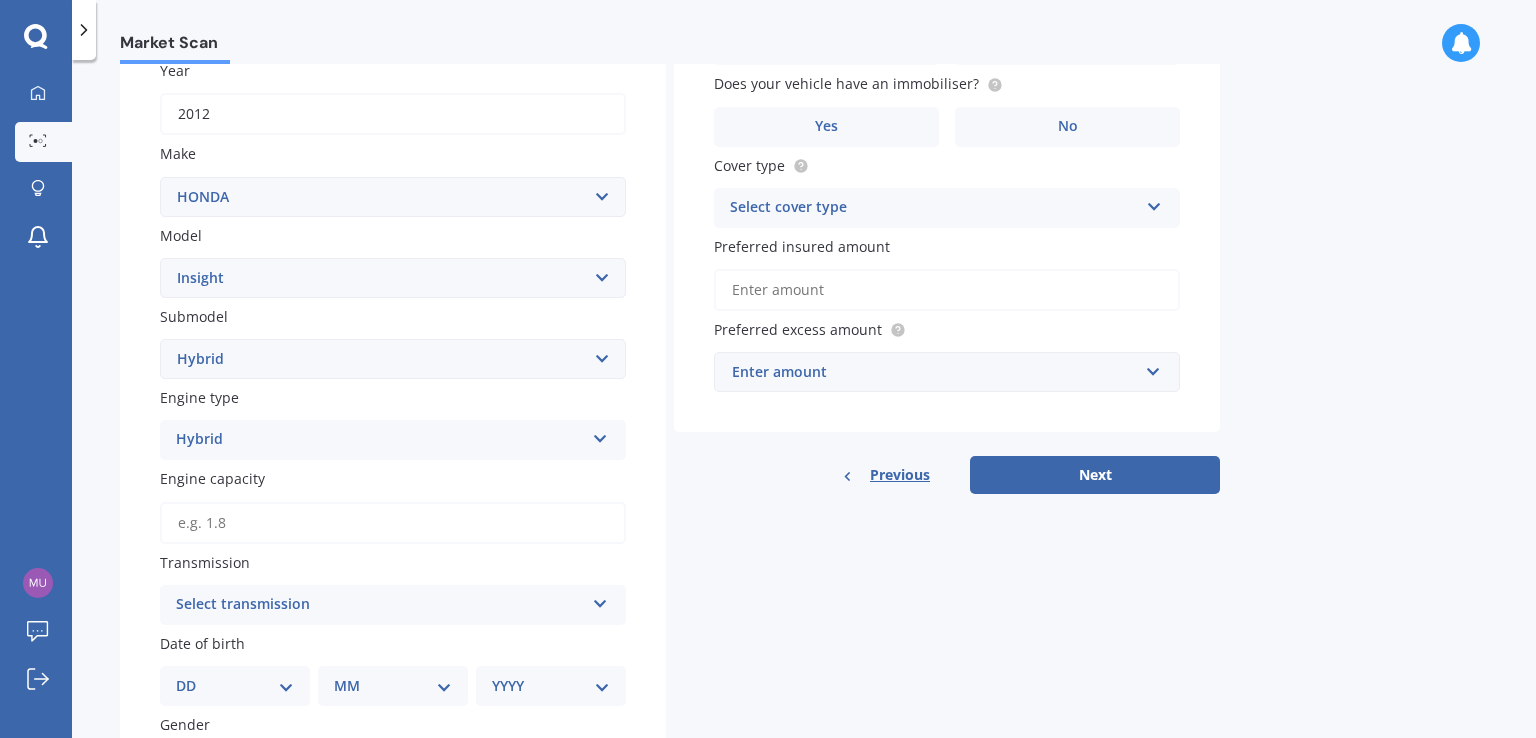 click on "Engine capacity" at bounding box center (393, 523) 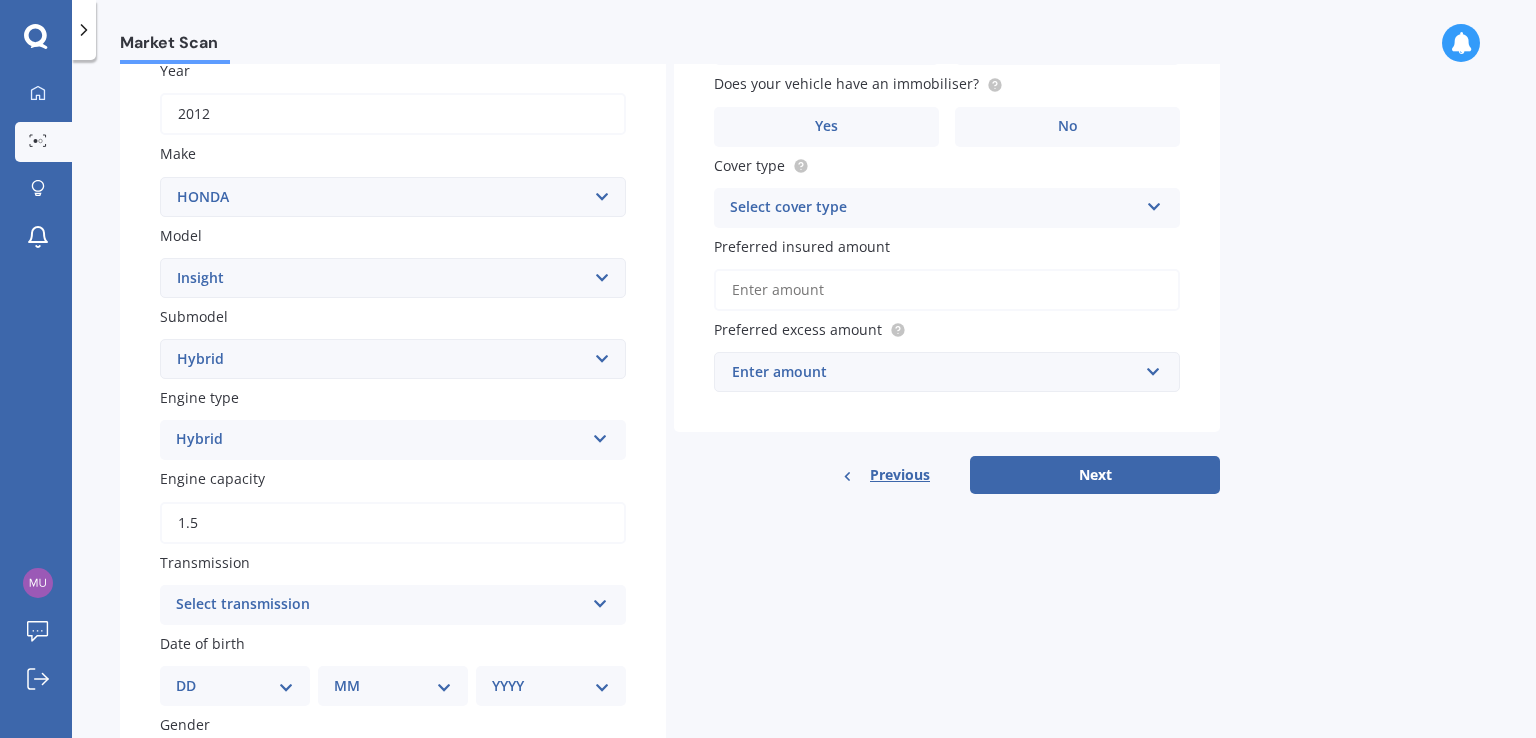 type on "1.5" 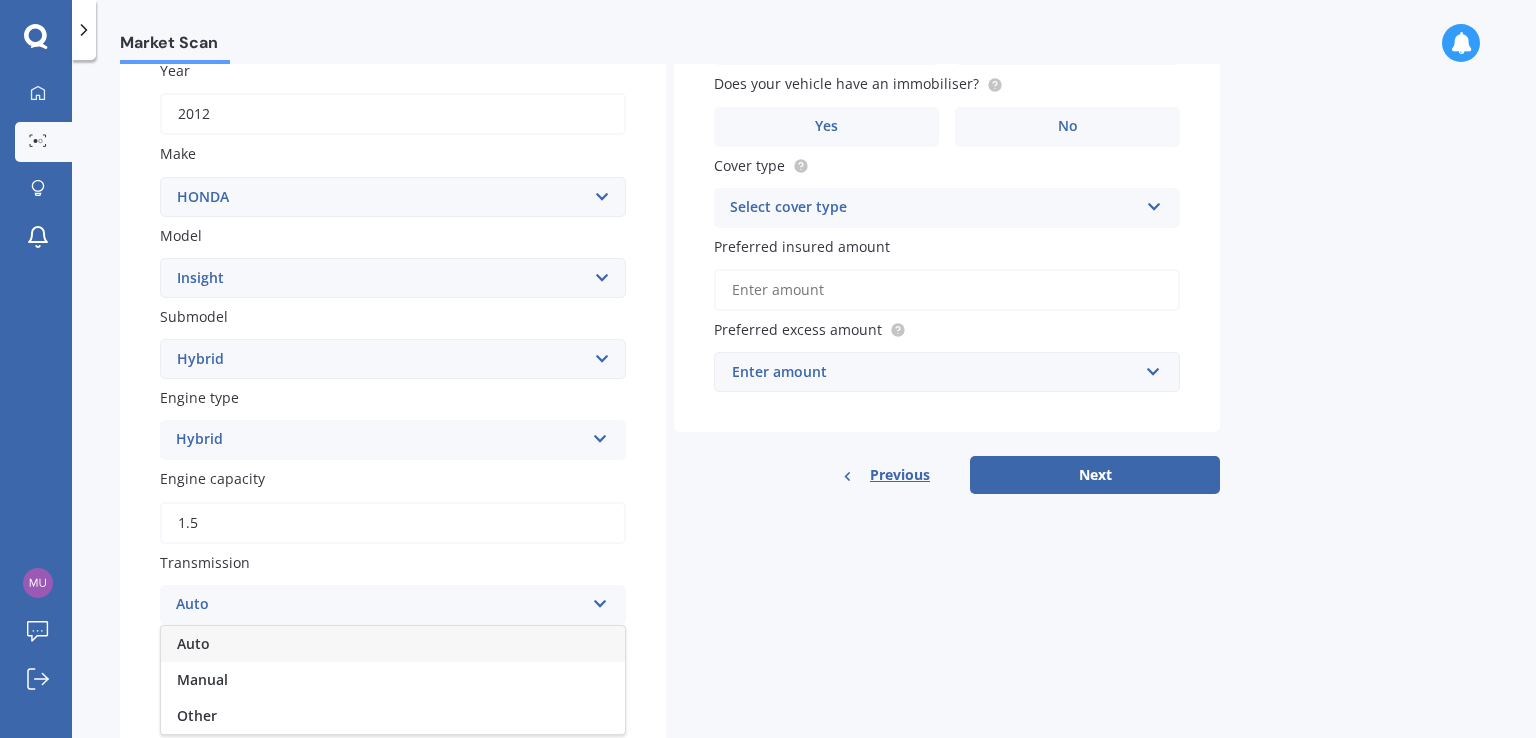click on "Auto" at bounding box center [393, 644] 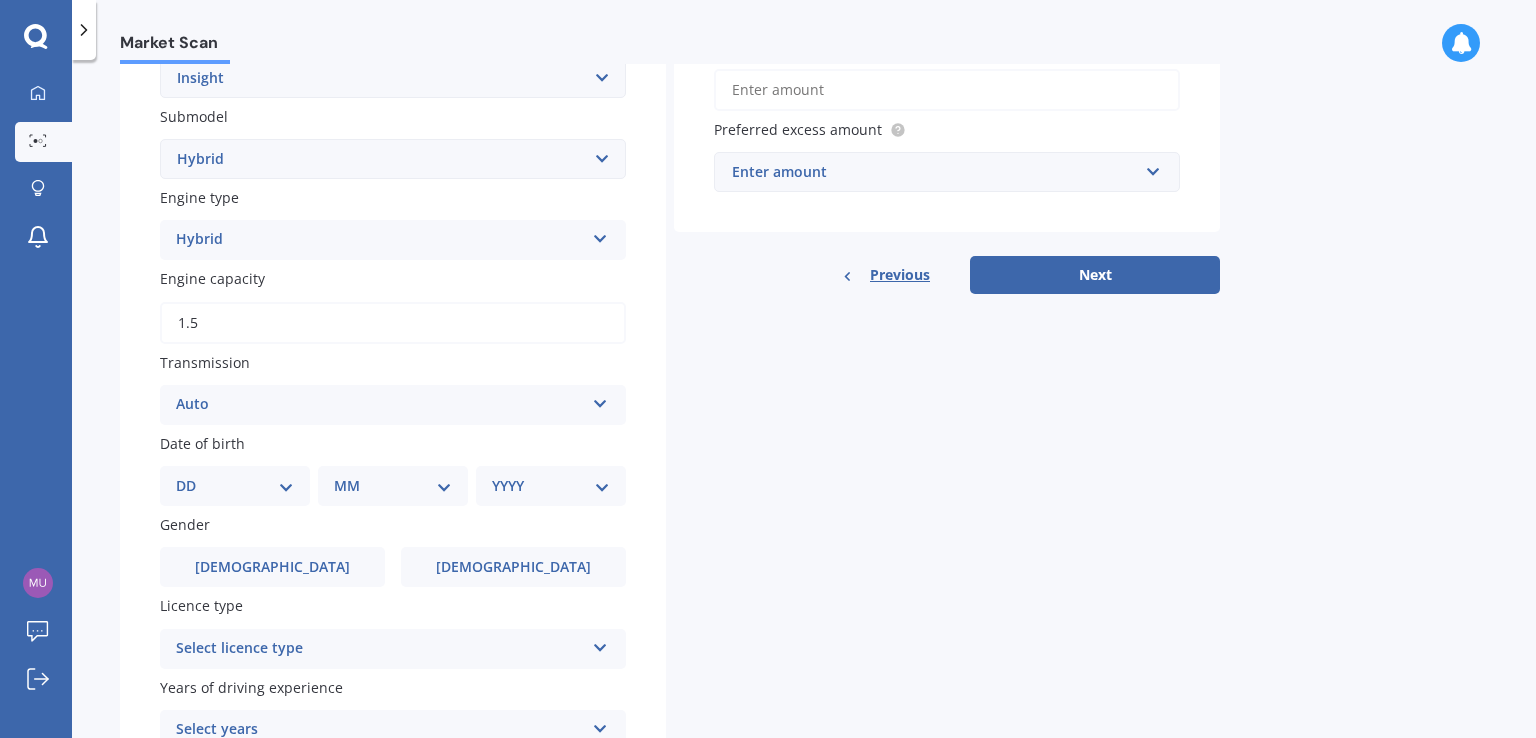 scroll, scrollTop: 600, scrollLeft: 0, axis: vertical 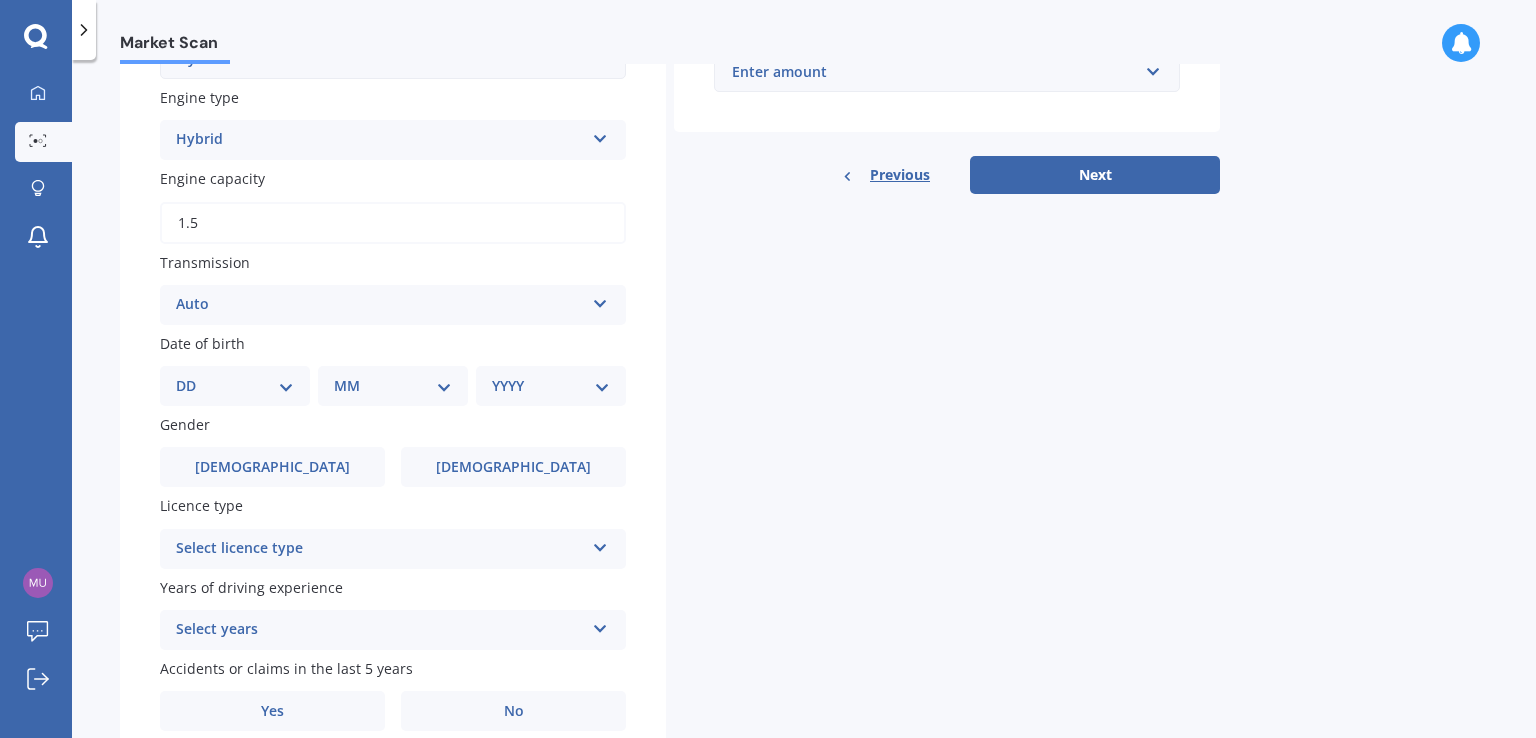 click on "YYYY 2025 2024 2023 2022 2021 2020 2019 2018 2017 2016 2015 2014 2013 2012 2011 2010 2009 2008 2007 2006 2005 2004 2003 2002 2001 2000 1999 1998 1997 1996 1995 1994 1993 1992 1991 1990 1989 1988 1987 1986 1985 1984 1983 1982 1981 1980 1979 1978 1977 1976 1975 1974 1973 1972 1971 1970 1969 1968 1967 1966 1965 1964 1963 1962 1961 1960 1959 1958 1957 1956 1955 1954 1953 1952 1951 1950 1949 1948 1947 1946 1945 1944 1943 1942 1941 1940 1939 1938 1937 1936 1935 1934 1933 1932 1931 1930 1929 1928 1927 1926" at bounding box center (551, 386) 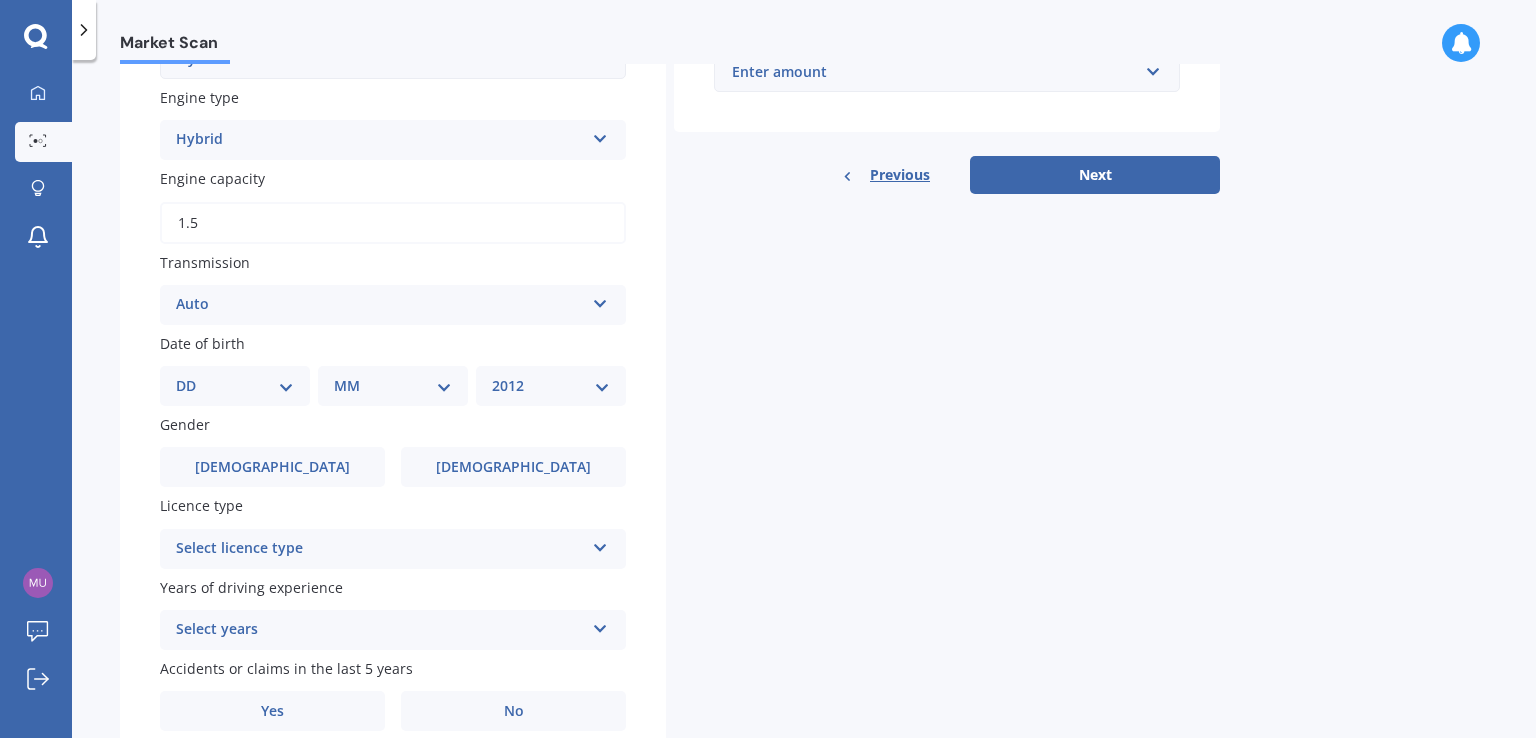 click on "YYYY 2025 2024 2023 2022 2021 2020 2019 2018 2017 2016 2015 2014 2013 2012 2011 2010 2009 2008 2007 2006 2005 2004 2003 2002 2001 2000 1999 1998 1997 1996 1995 1994 1993 1992 1991 1990 1989 1988 1987 1986 1985 1984 1983 1982 1981 1980 1979 1978 1977 1976 1975 1974 1973 1972 1971 1970 1969 1968 1967 1966 1965 1964 1963 1962 1961 1960 1959 1958 1957 1956 1955 1954 1953 1952 1951 1950 1949 1948 1947 1946 1945 1944 1943 1942 1941 1940 1939 1938 1937 1936 1935 1934 1933 1932 1931 1930 1929 1928 1927 1926" at bounding box center (551, 386) 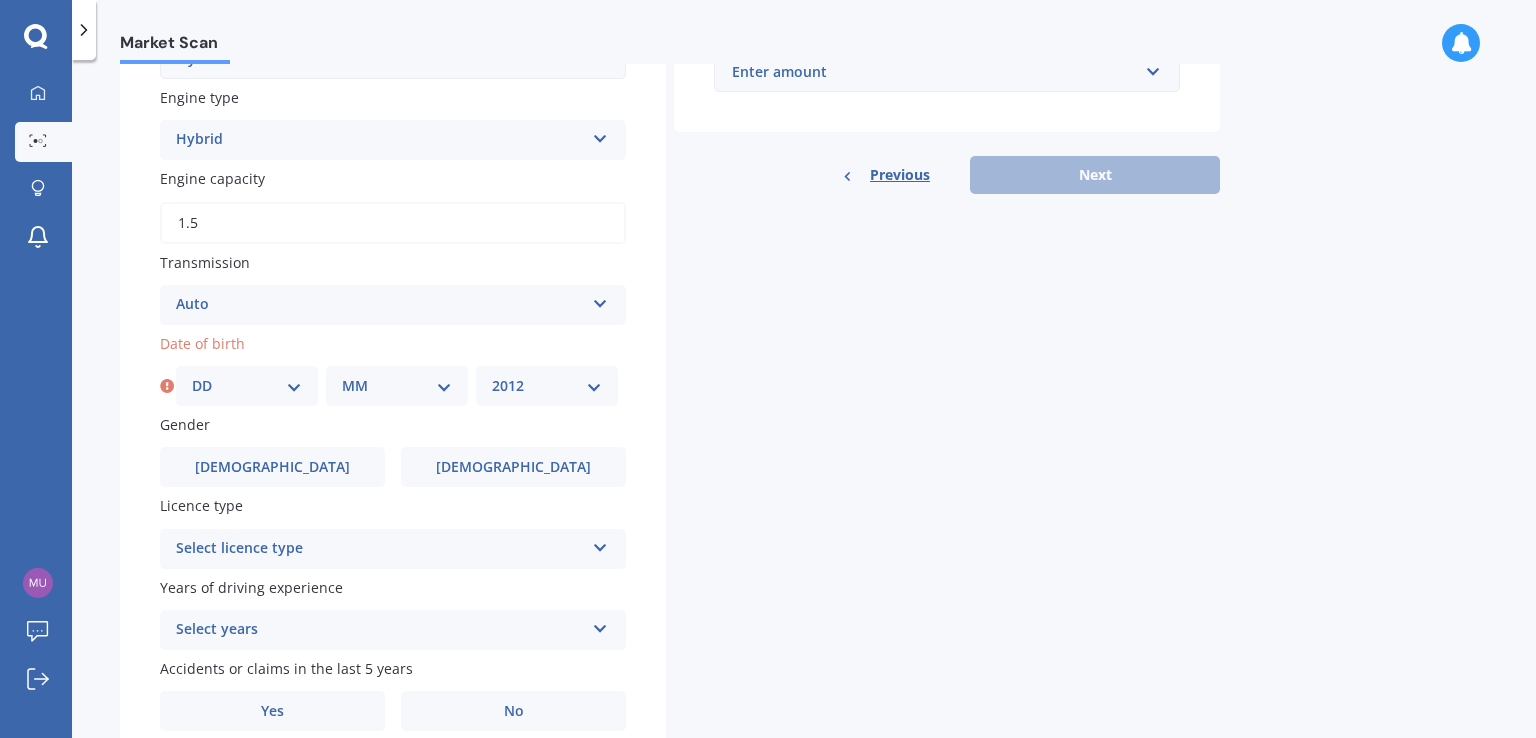 click on "DD 01 02 03 04 05 06 07 08 09 10 11 12 13 14 15 16 17 18 19 20 21 22 23 24 25 26 27 28 29 30 31" at bounding box center (247, 386) 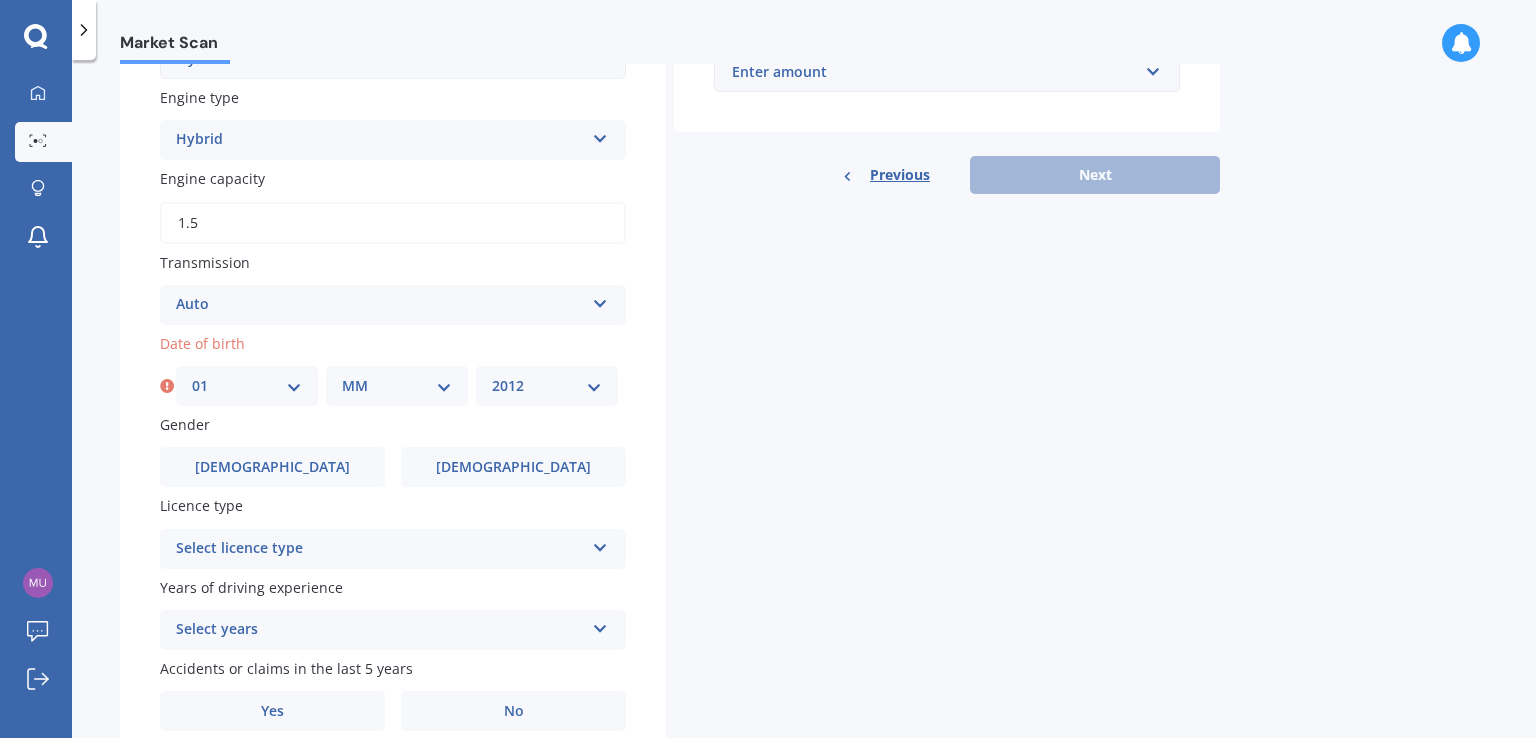 click on "DD 01 02 03 04 05 06 07 08 09 10 11 12 13 14 15 16 17 18 19 20 21 22 23 24 25 26 27 28 29 30 31" at bounding box center [247, 386] 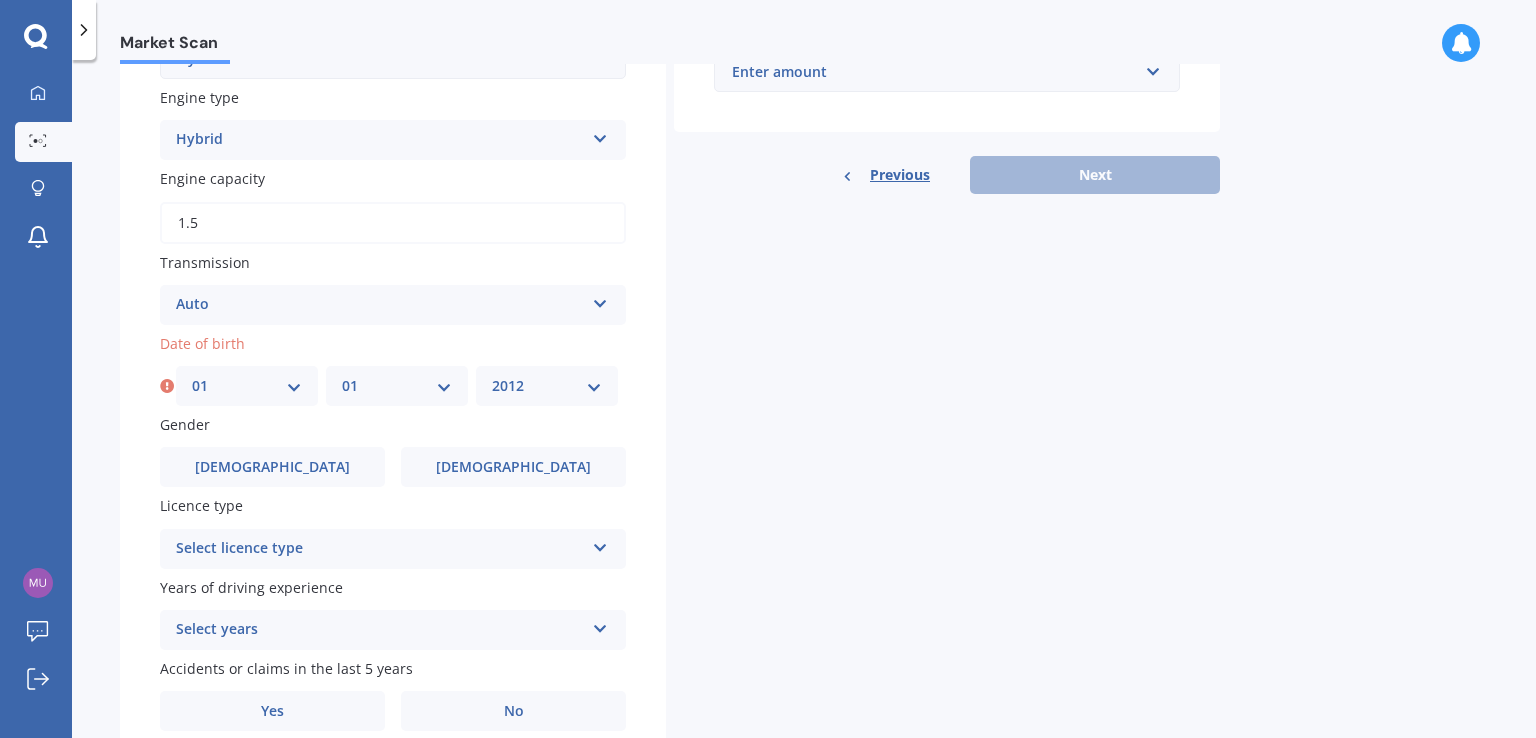 click on "MM 01 02 03 04 05 06 07 08 09 10 11 12" at bounding box center [397, 386] 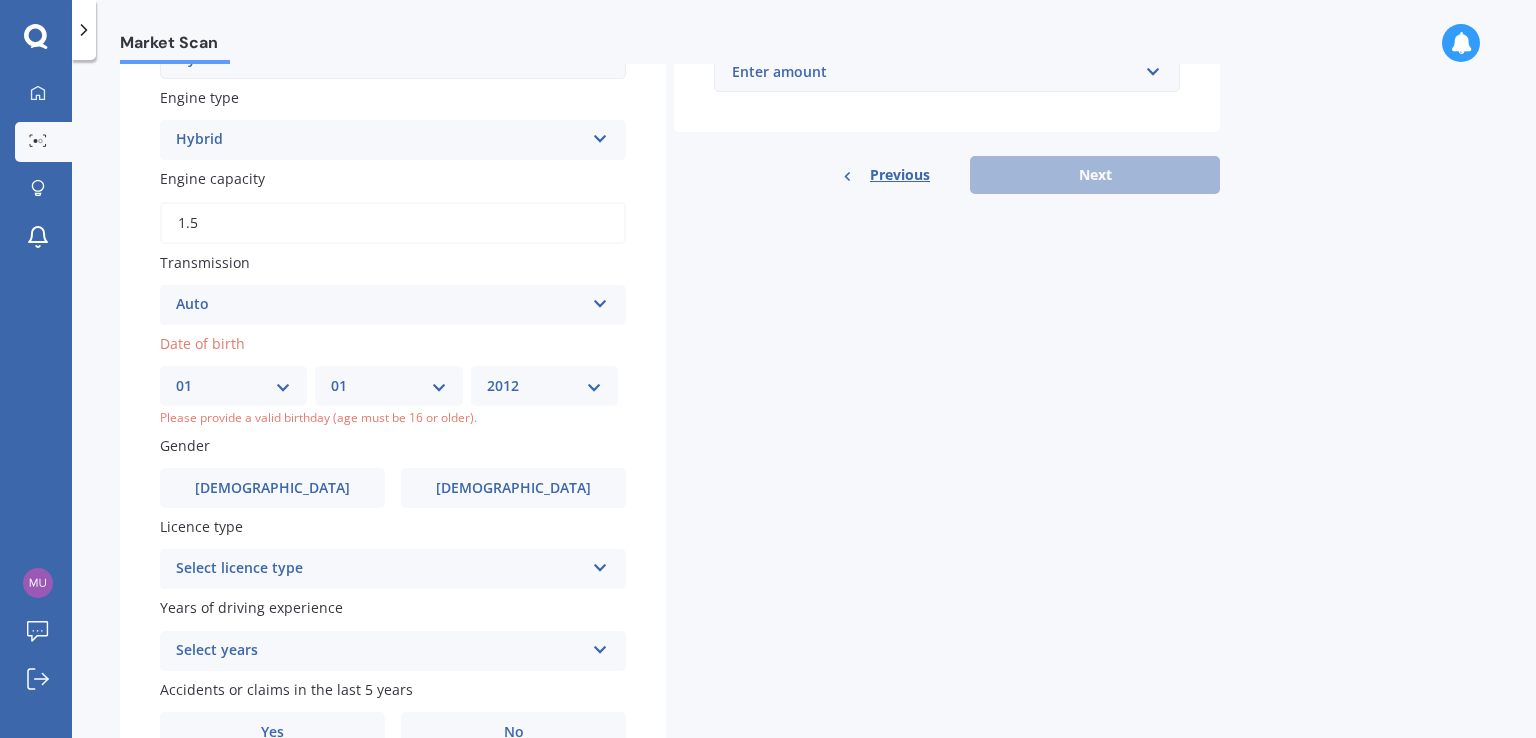click on "DD 01 02 03 04 05 06 07 08 09 10 11 12 13 14 15 16 17 18 19 20 21 22 23 24 25 26 27 28 29 30 31" at bounding box center [233, 386] 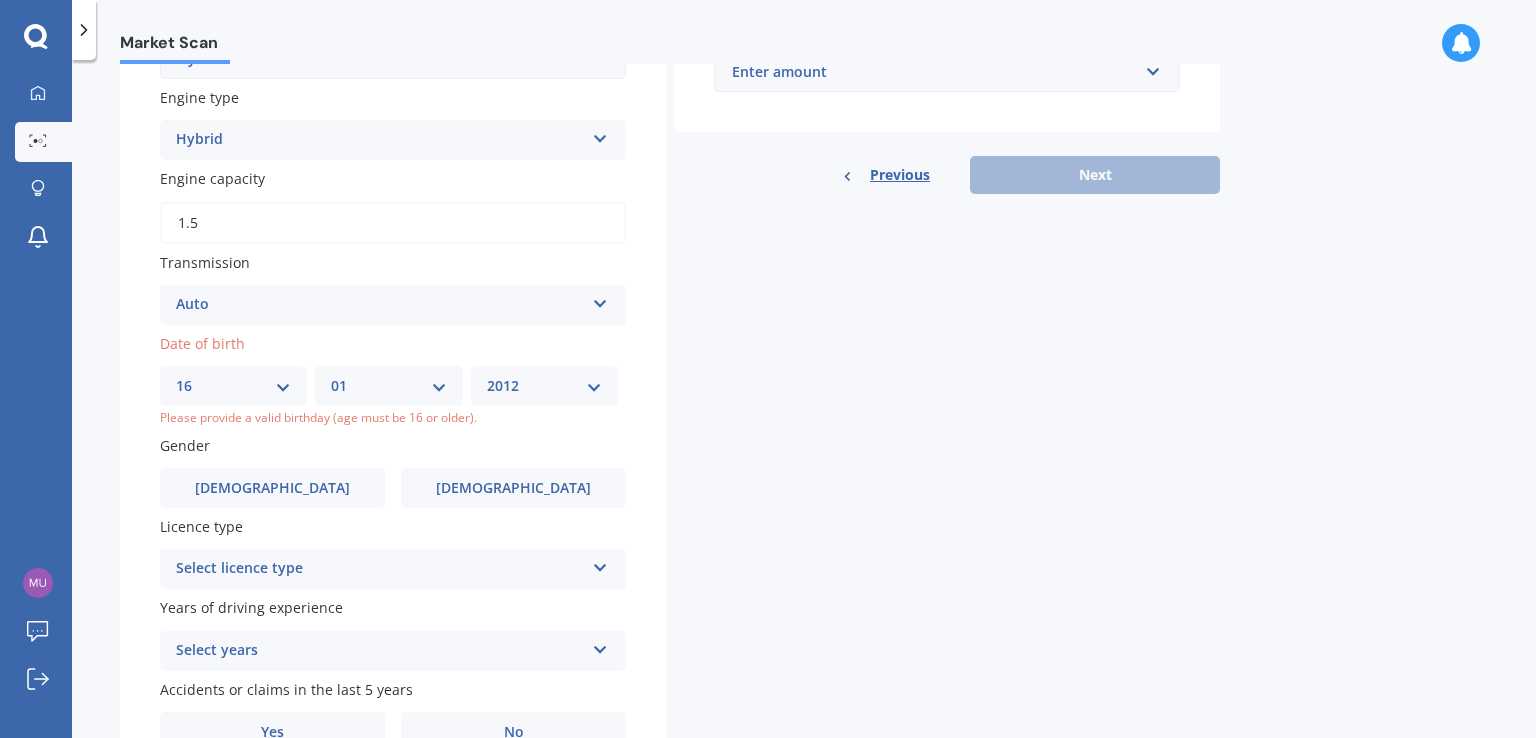 click on "DD 01 02 03 04 05 06 07 08 09 10 11 12 13 14 15 16 17 18 19 20 21 22 23 24 25 26 27 28 29 30 31" at bounding box center (233, 386) 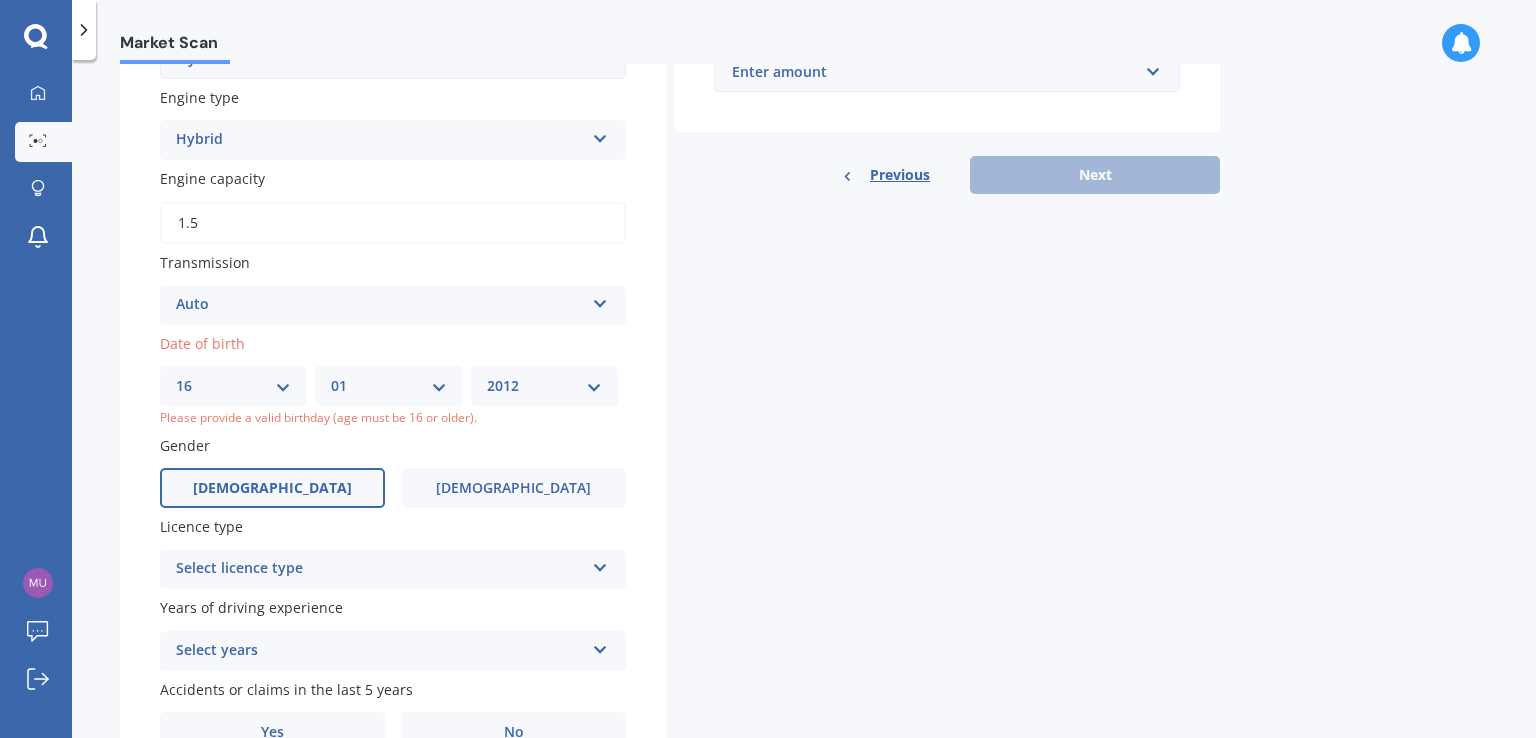 click on "[DEMOGRAPHIC_DATA]" at bounding box center (272, 488) 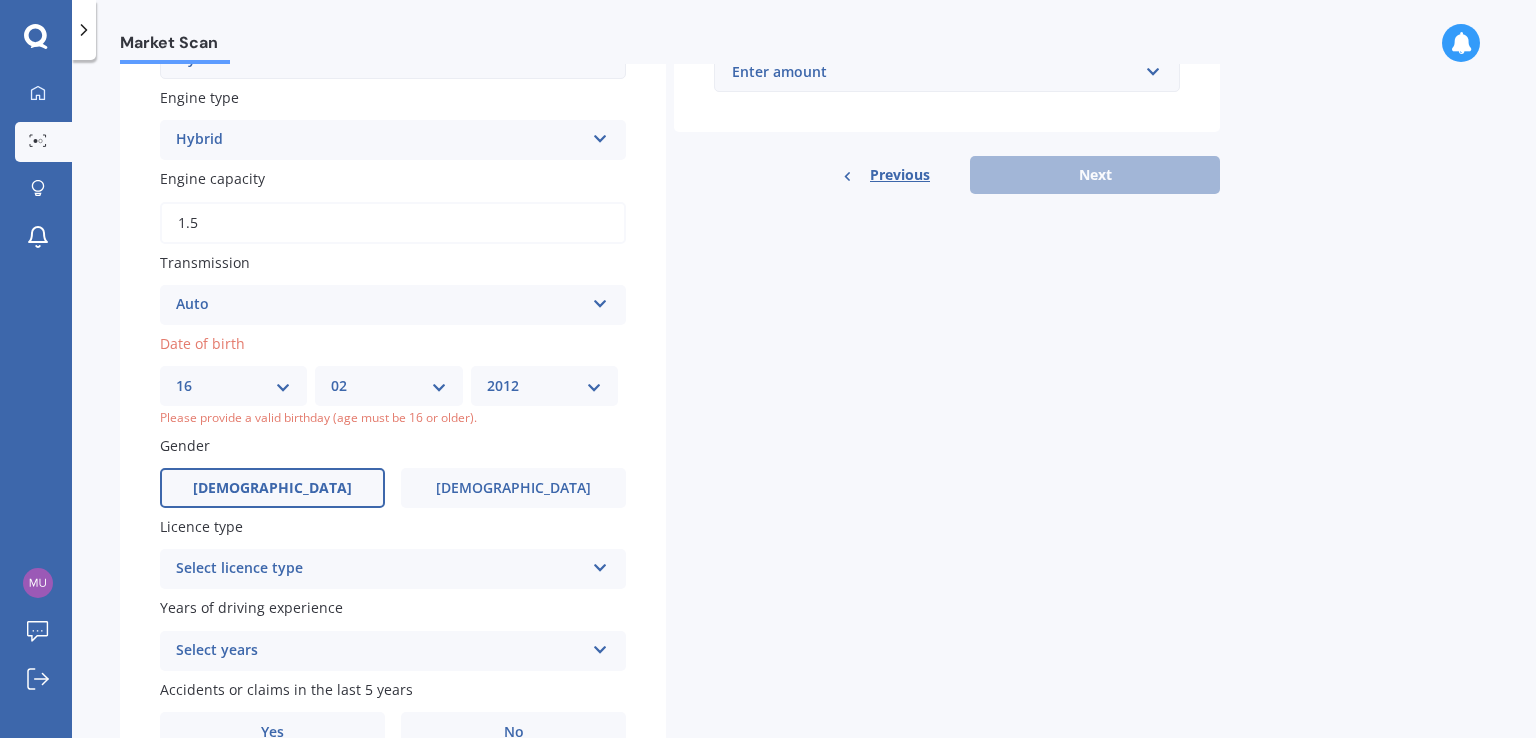 click on "MM 01 02 03 04 05 06 07 08 09 10 11 12" at bounding box center [388, 386] 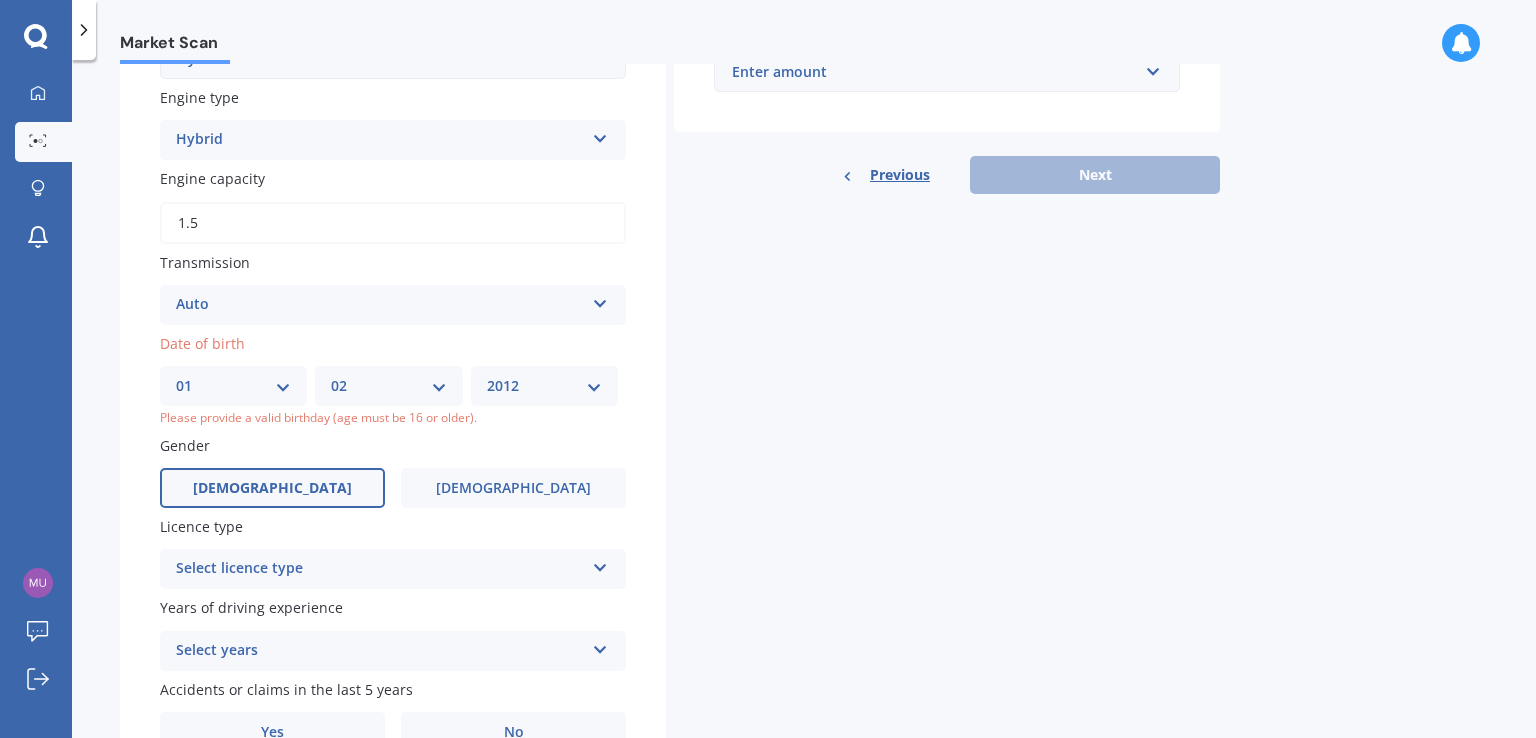 click on "DD 01 02 03 04 05 06 07 08 09 10 11 12 13 14 15 16 17 18 19 20 21 22 23 24 25 26 27 28 29 30 31" at bounding box center (233, 386) 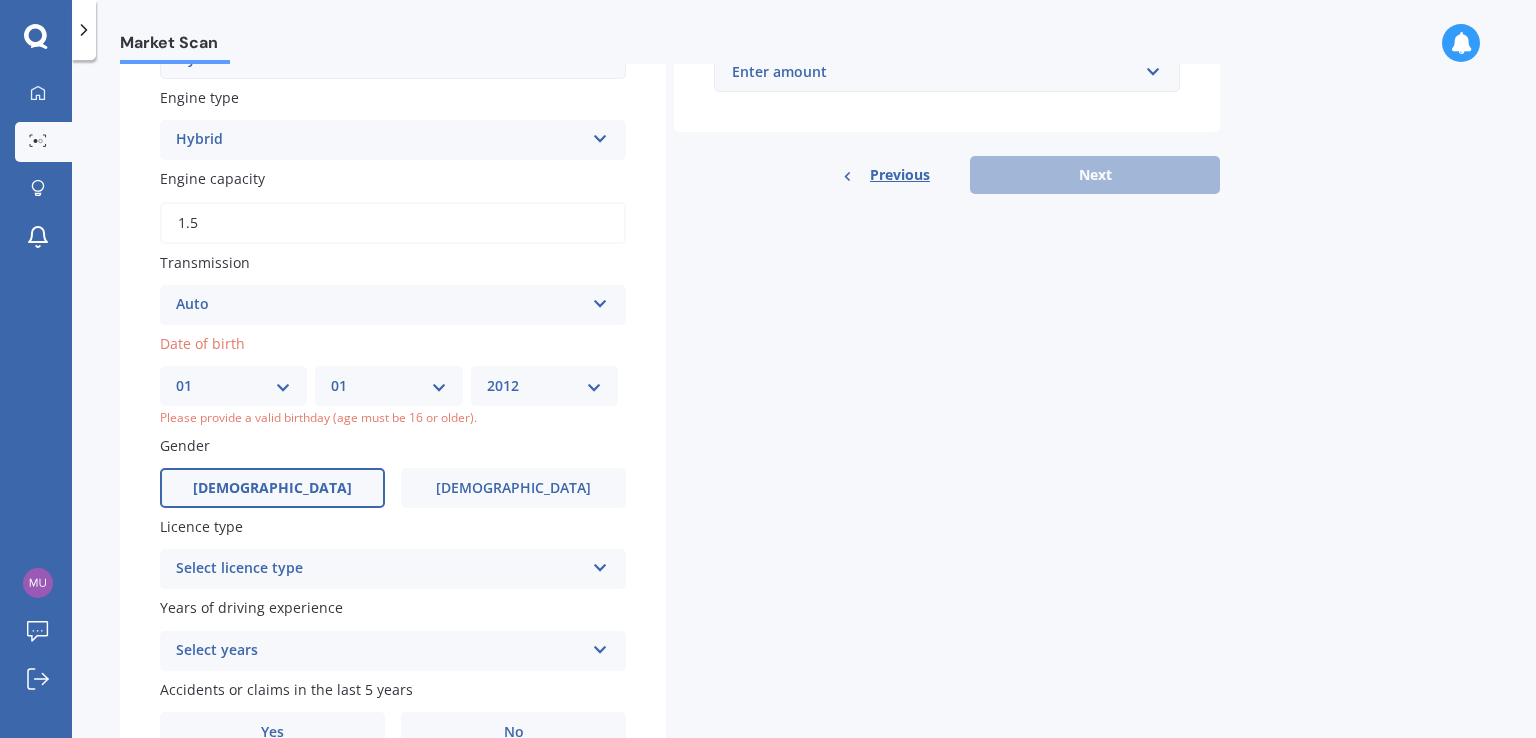 click on "MM 01 02 03 04 05 06 07 08 09 10 11 12" at bounding box center [388, 386] 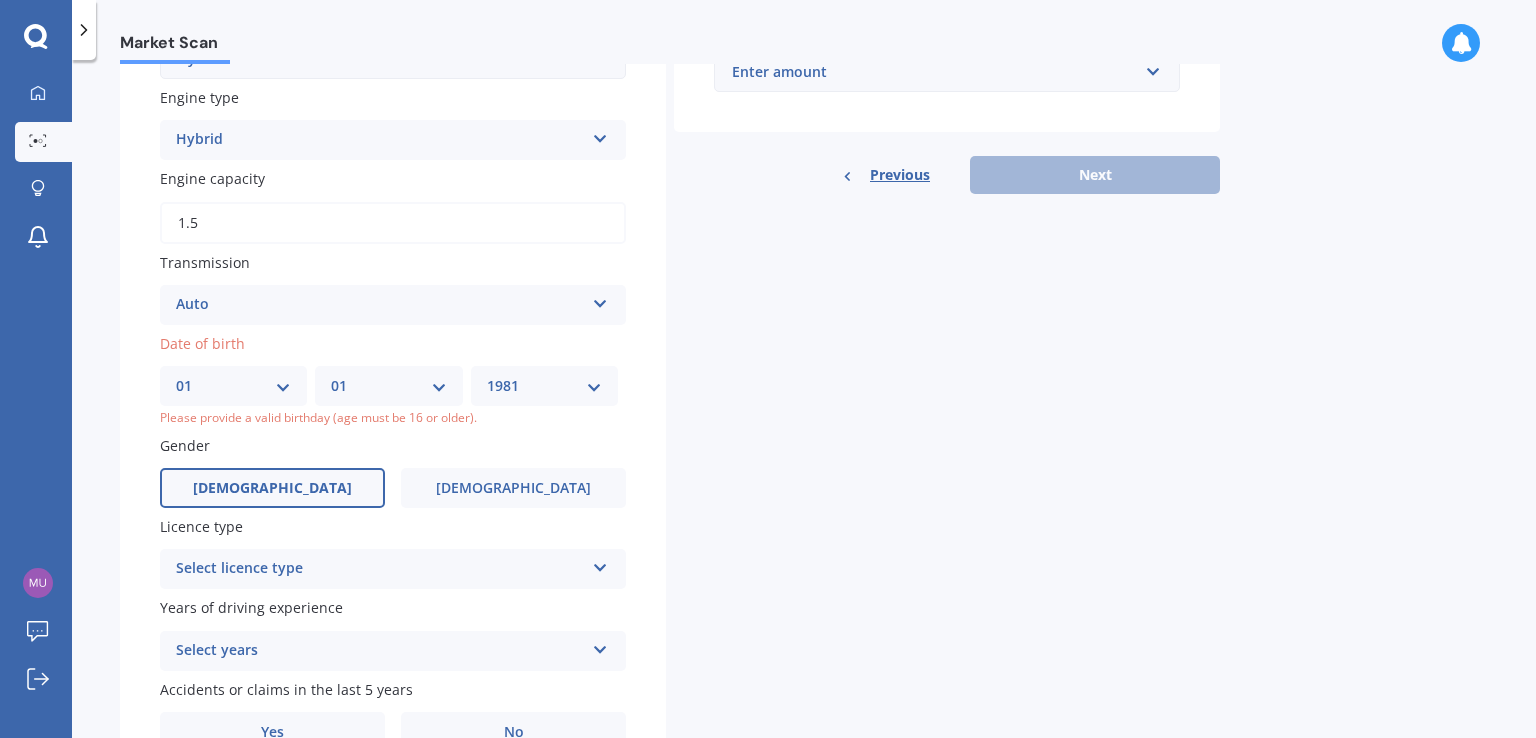 click on "YYYY 2025 2024 2023 2022 2021 2020 2019 2018 2017 2016 2015 2014 2013 2012 2011 2010 2009 2008 2007 2006 2005 2004 2003 2002 2001 2000 1999 1998 1997 1996 1995 1994 1993 1992 1991 1990 1989 1988 1987 1986 1985 1984 1983 1982 1981 1980 1979 1978 1977 1976 1975 1974 1973 1972 1971 1970 1969 1968 1967 1966 1965 1964 1963 1962 1961 1960 1959 1958 1957 1956 1955 1954 1953 1952 1951 1950 1949 1948 1947 1946 1945 1944 1943 1942 1941 1940 1939 1938 1937 1936 1935 1934 1933 1932 1931 1930 1929 1928 1927 1926" at bounding box center (544, 386) 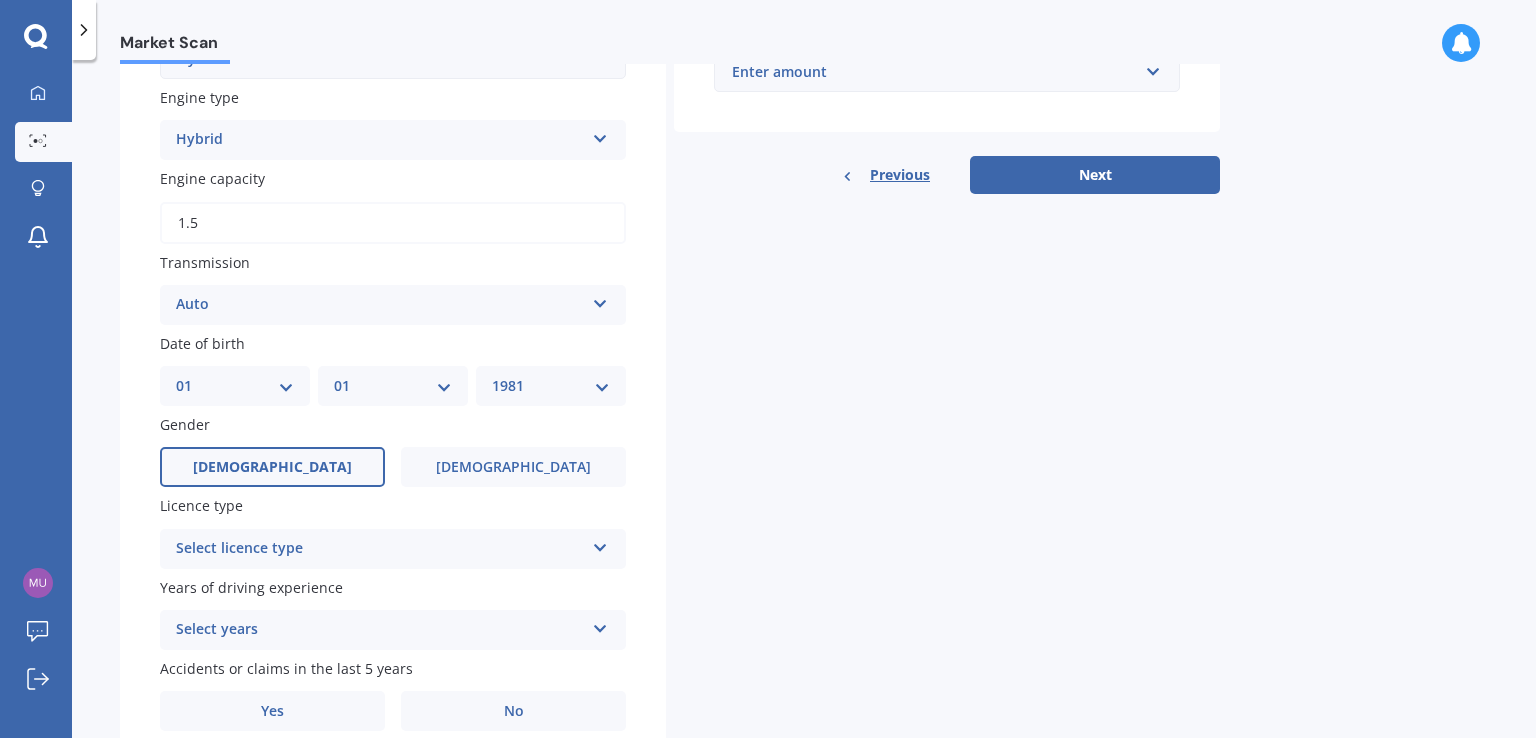 click on "MM 01 02 03 04 05 06 07 08 09 10 11 12" at bounding box center (393, 386) 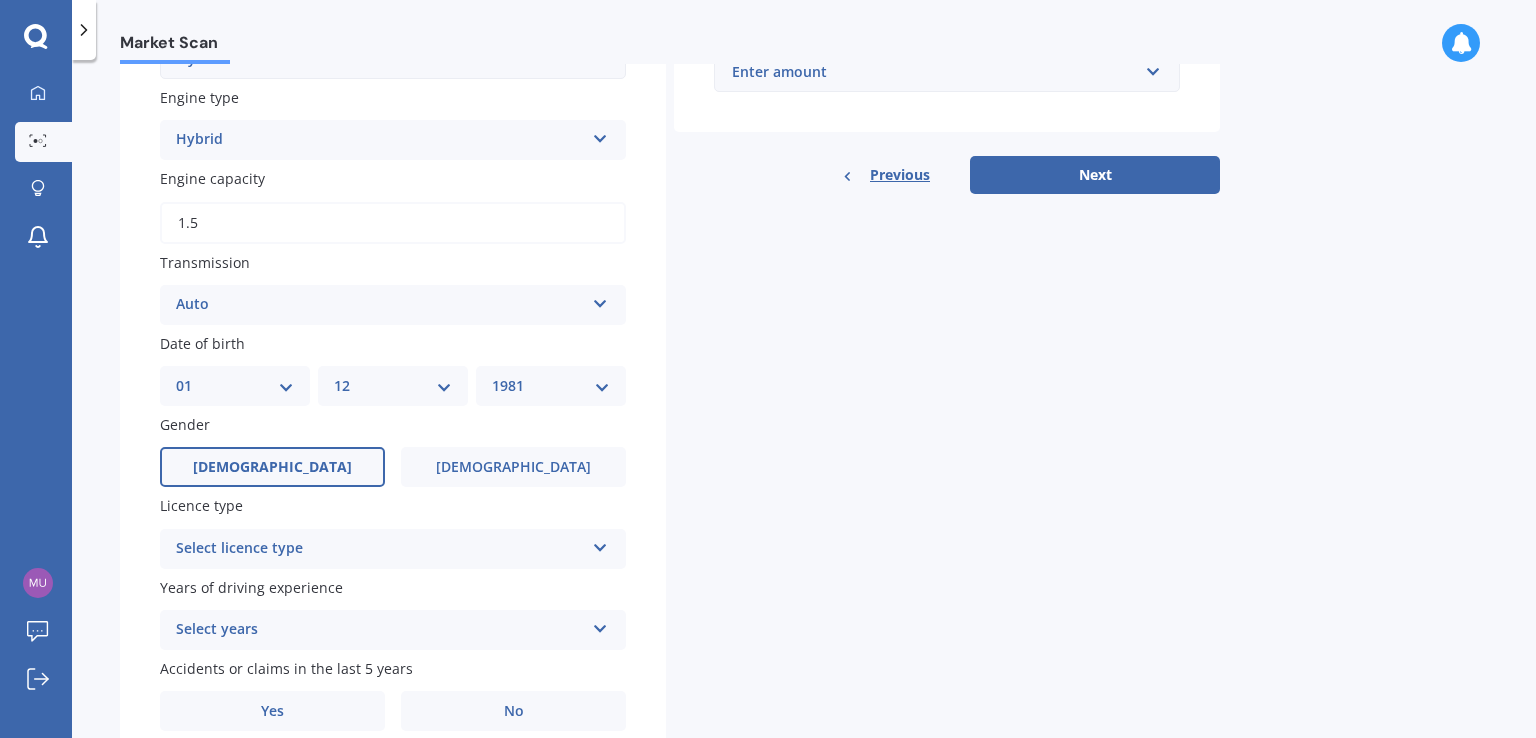 click on "MM 01 02 03 04 05 06 07 08 09 10 11 12" at bounding box center [393, 386] 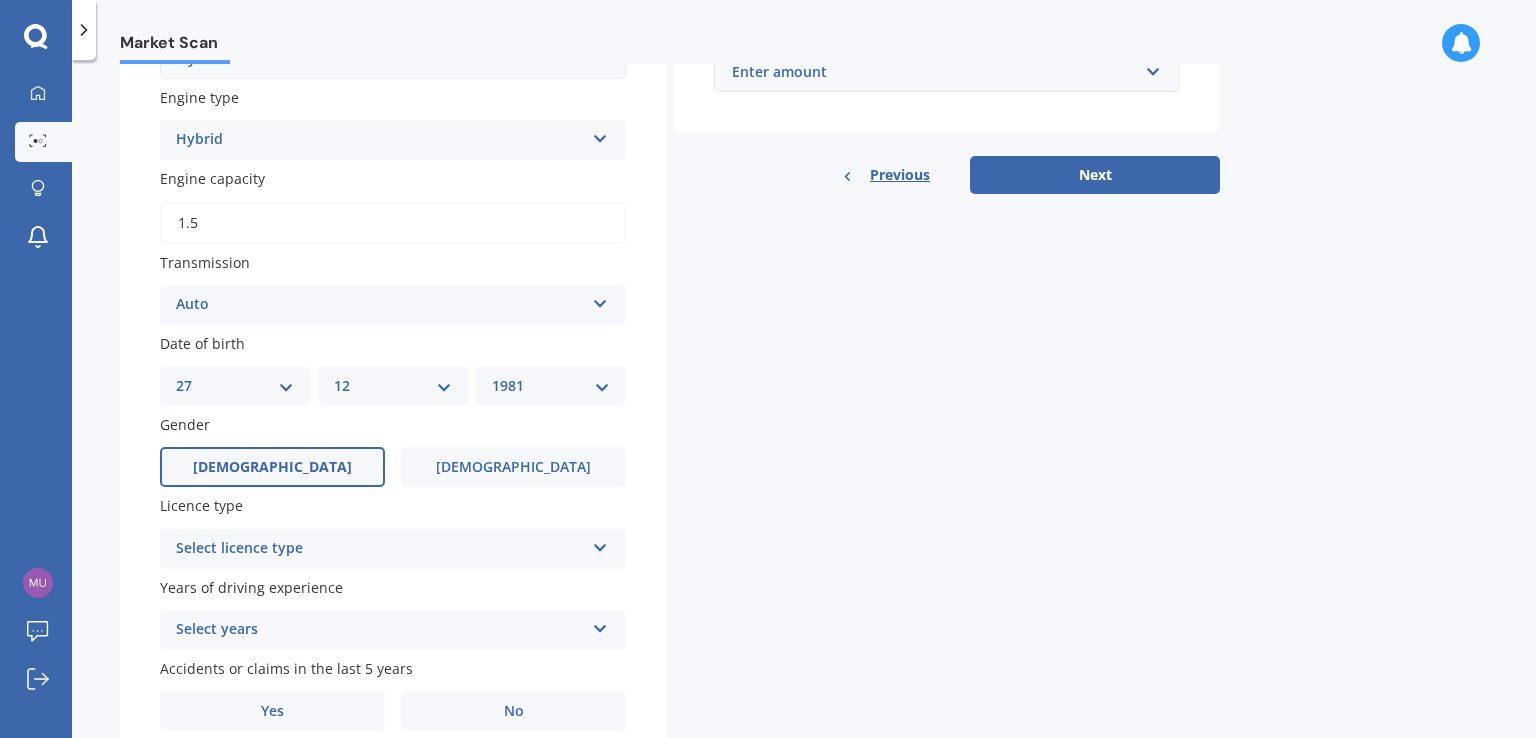 click on "DD 01 02 03 04 05 06 07 08 09 10 11 12 13 14 15 16 17 18 19 20 21 22 23 24 25 26 27 28 29 30 31" at bounding box center (235, 386) 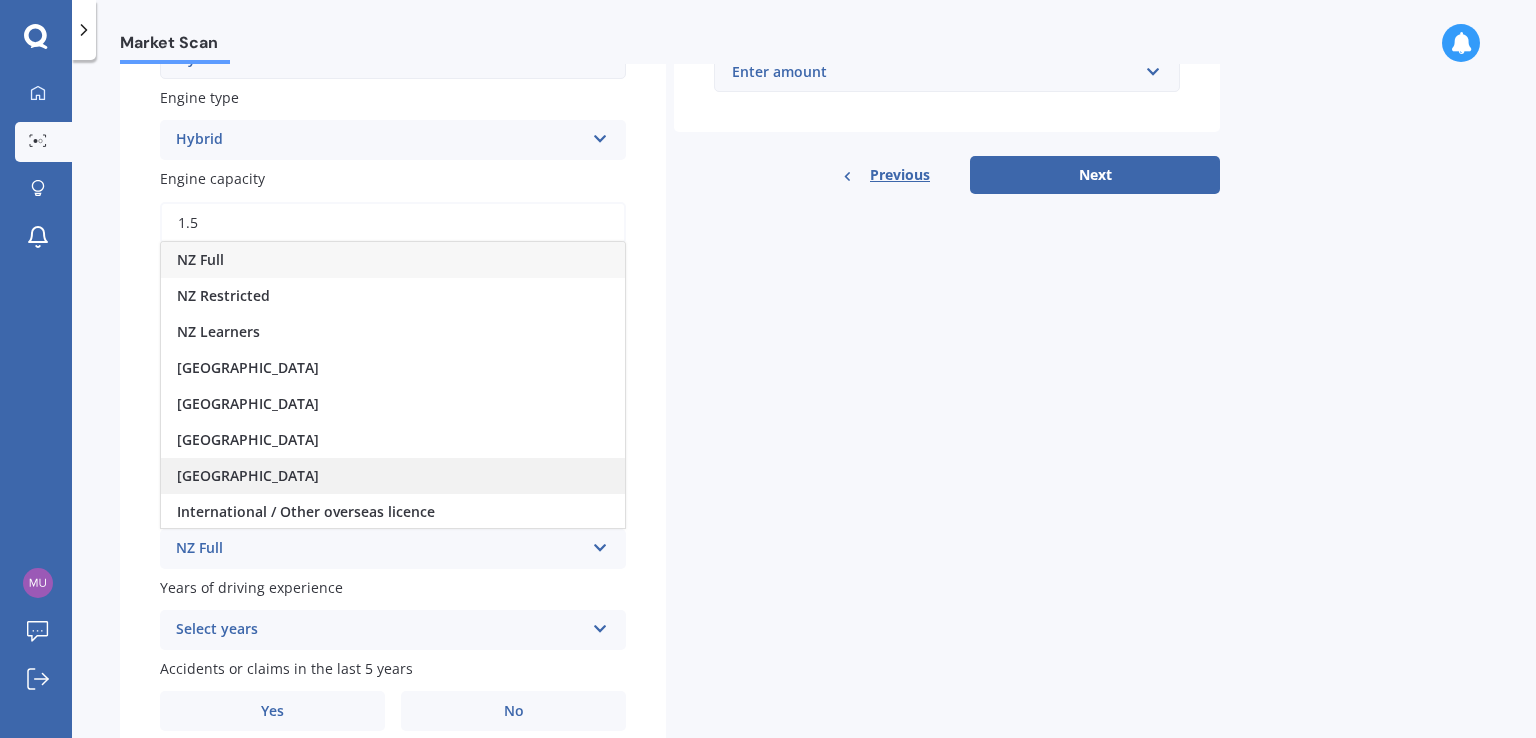 scroll, scrollTop: 1, scrollLeft: 0, axis: vertical 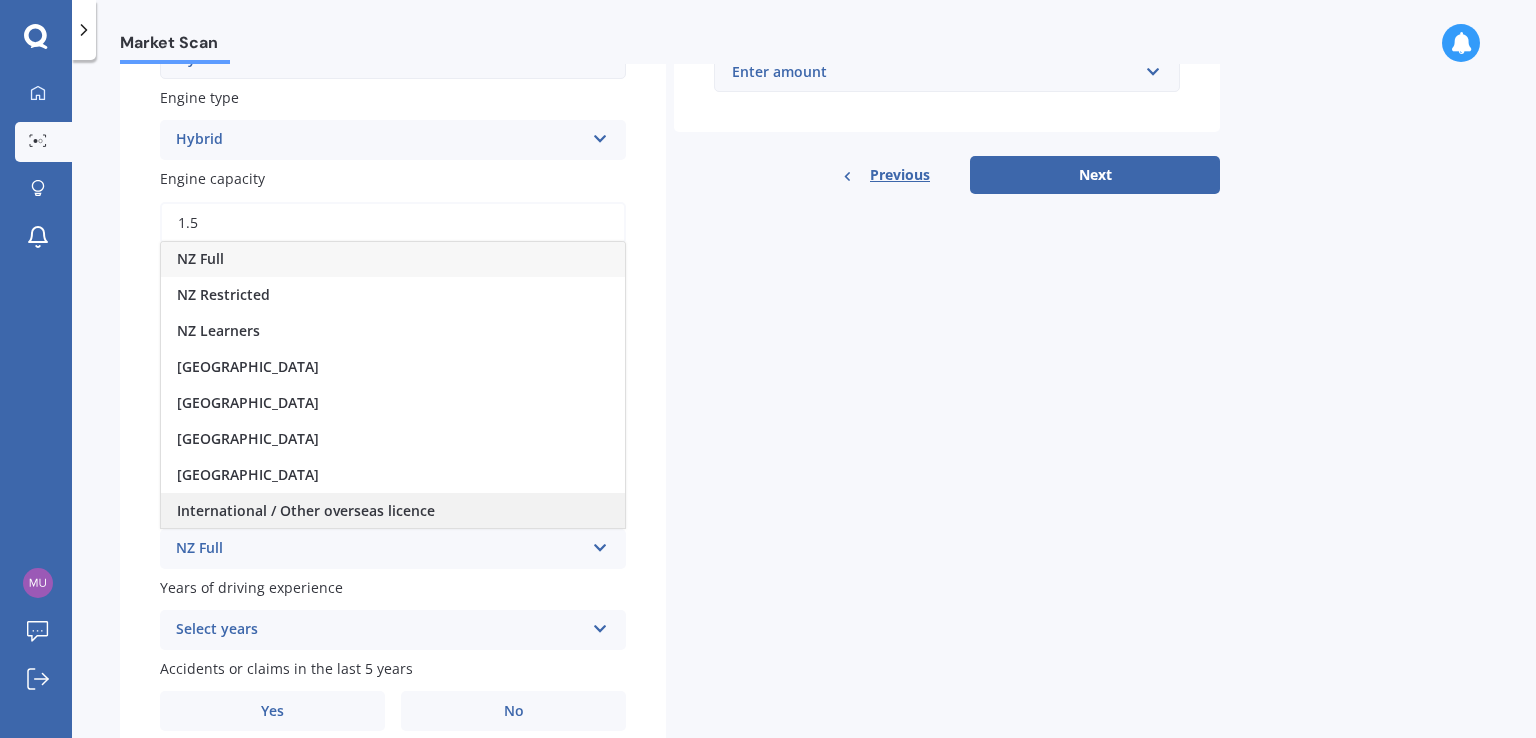 click on "International / Other overseas licence" at bounding box center [306, 510] 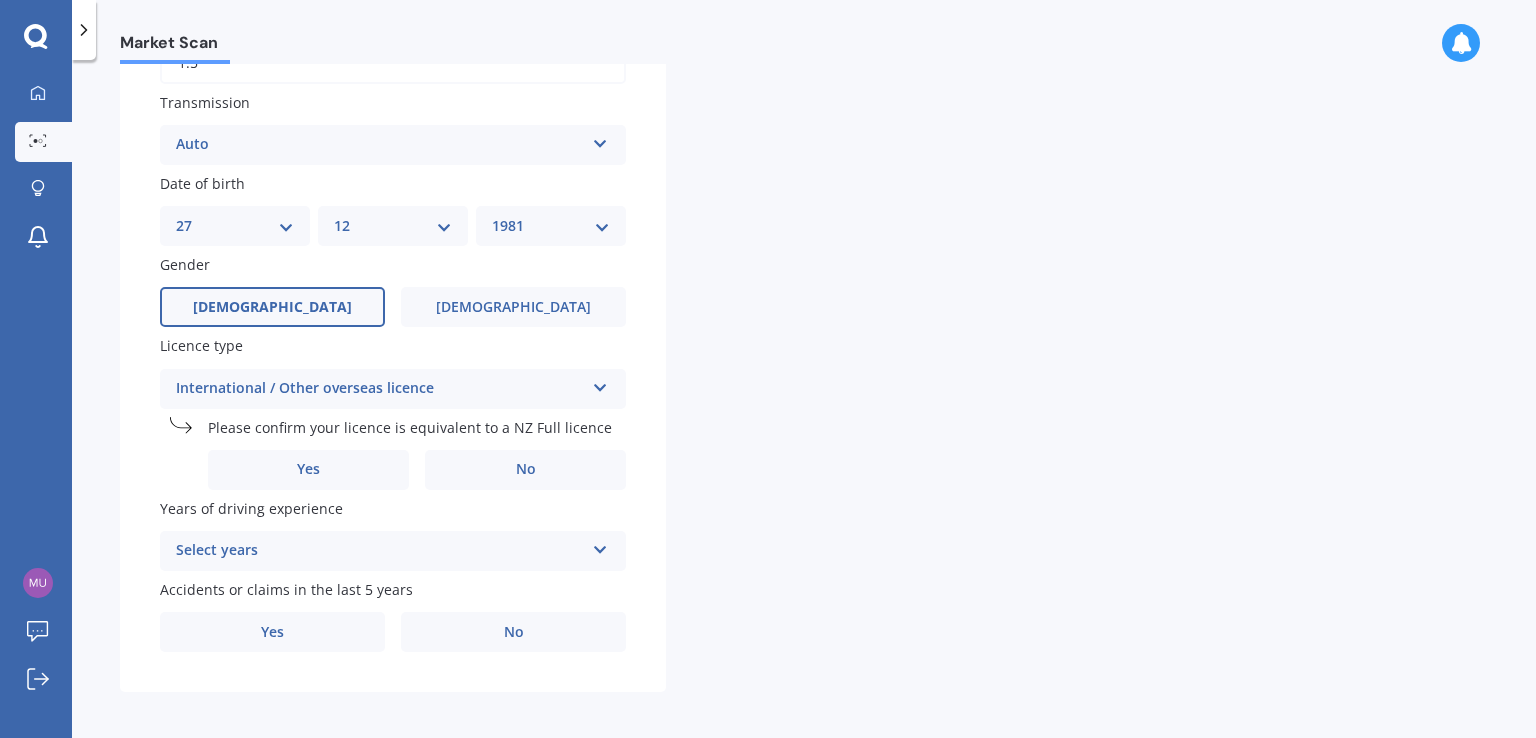 scroll, scrollTop: 767, scrollLeft: 0, axis: vertical 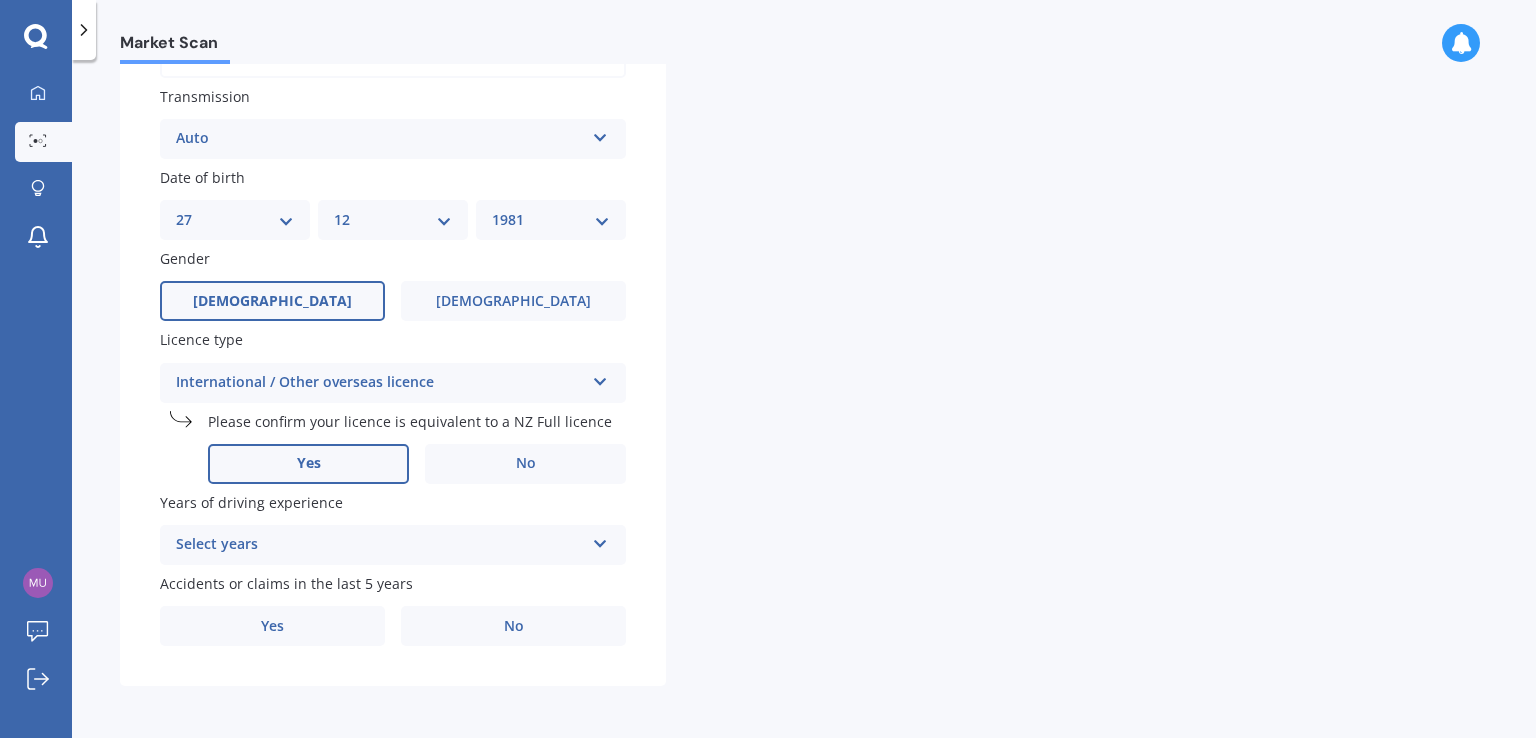 click on "Yes" at bounding box center (309, 463) 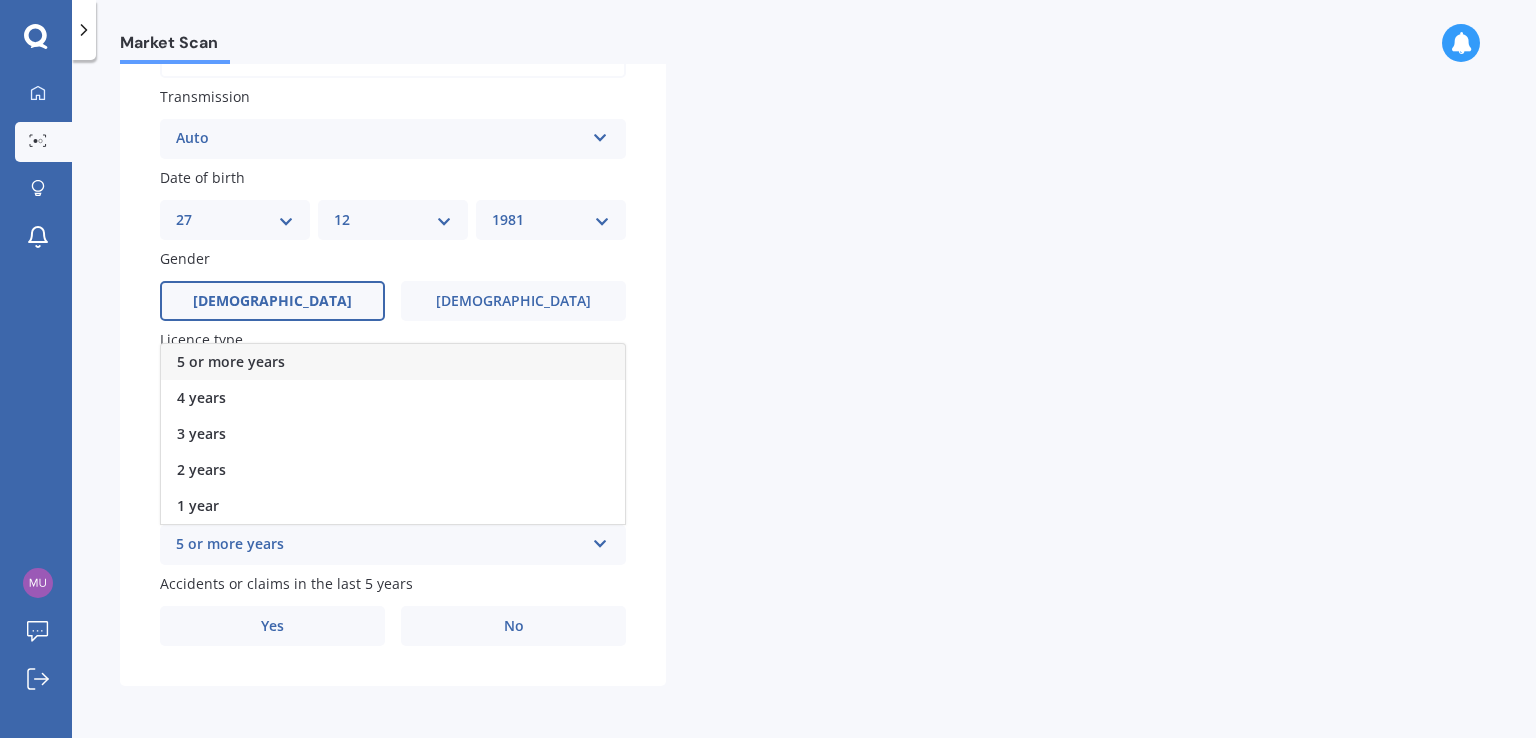 click on "5 or more years" at bounding box center [380, 545] 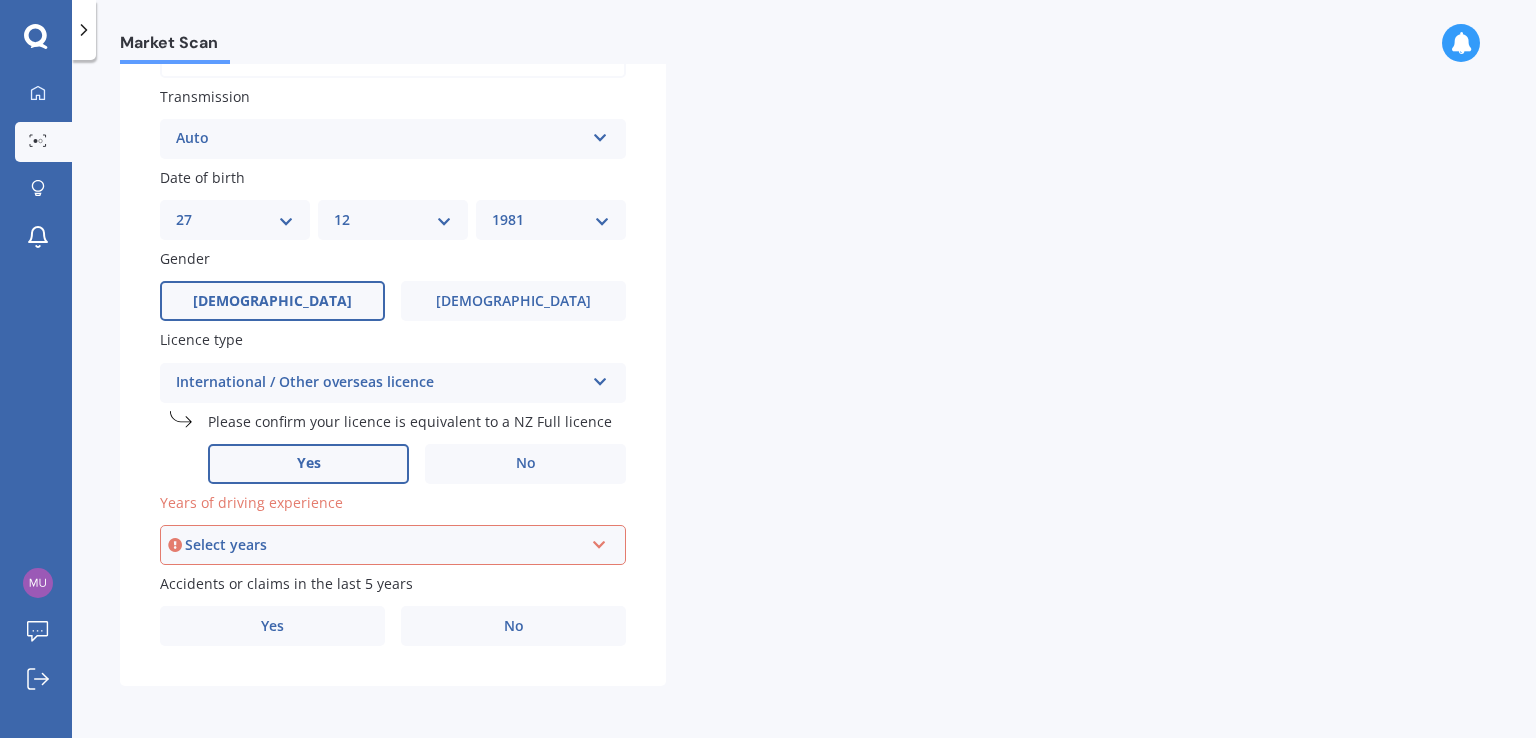 click on "Select years" at bounding box center (384, 545) 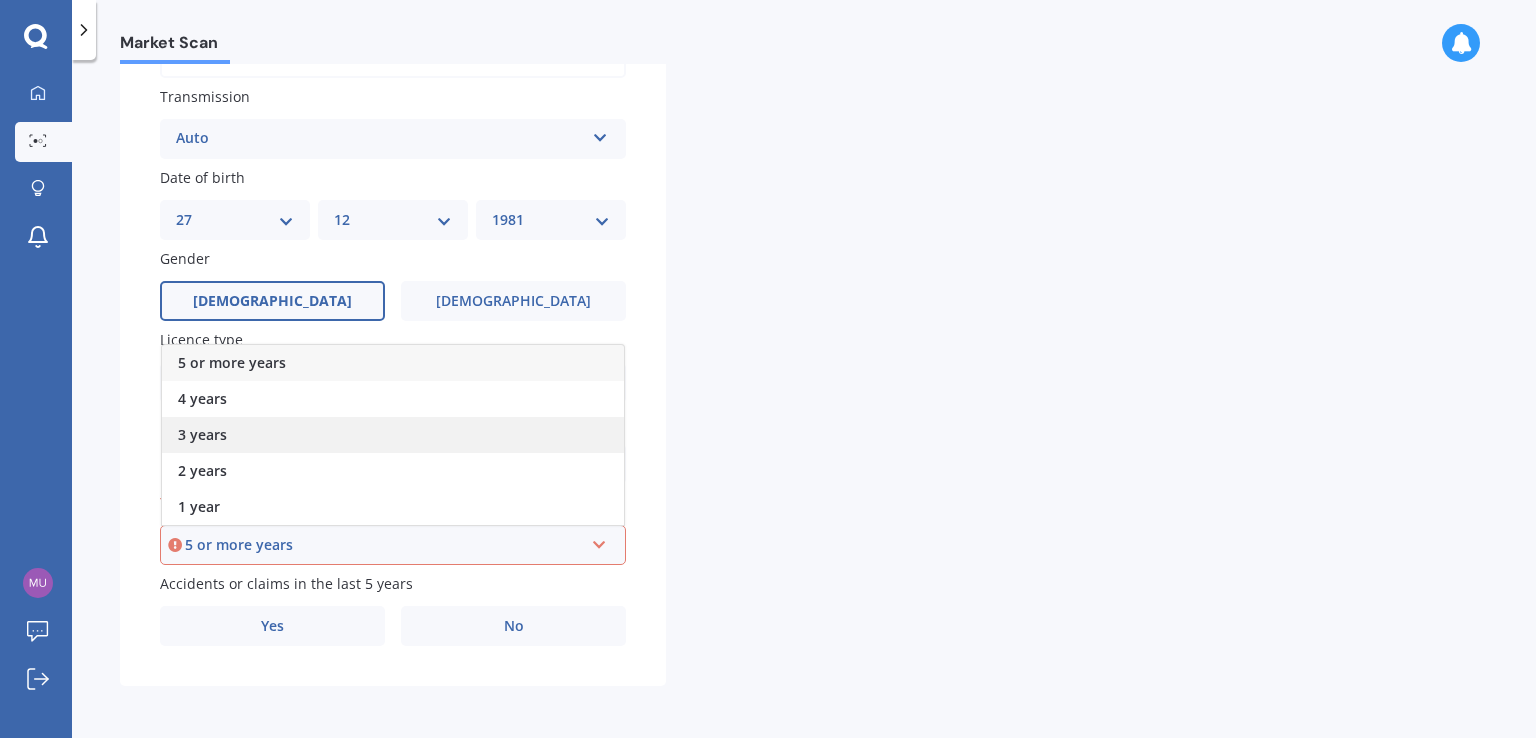 click on "3 years" at bounding box center (393, 435) 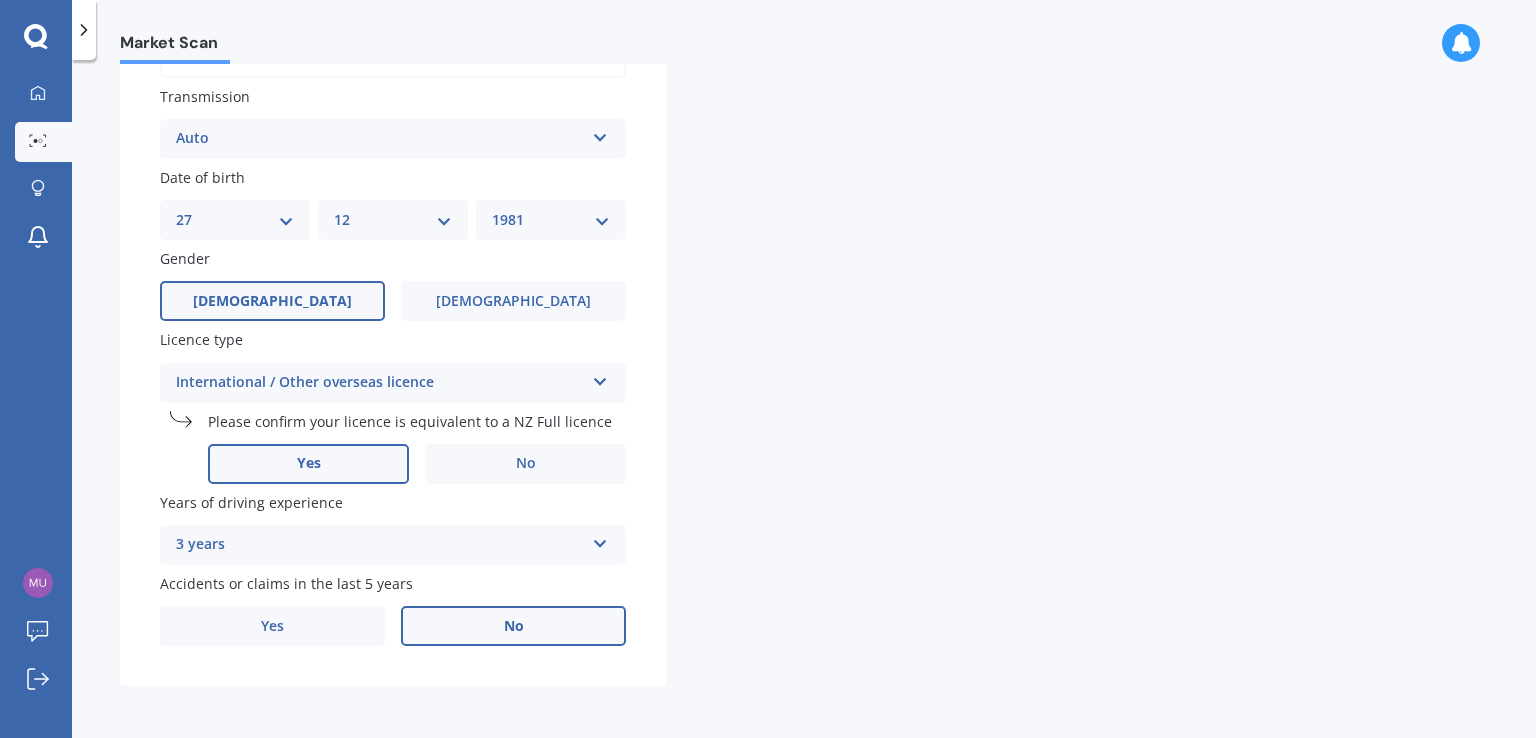 click on "No" at bounding box center (513, 626) 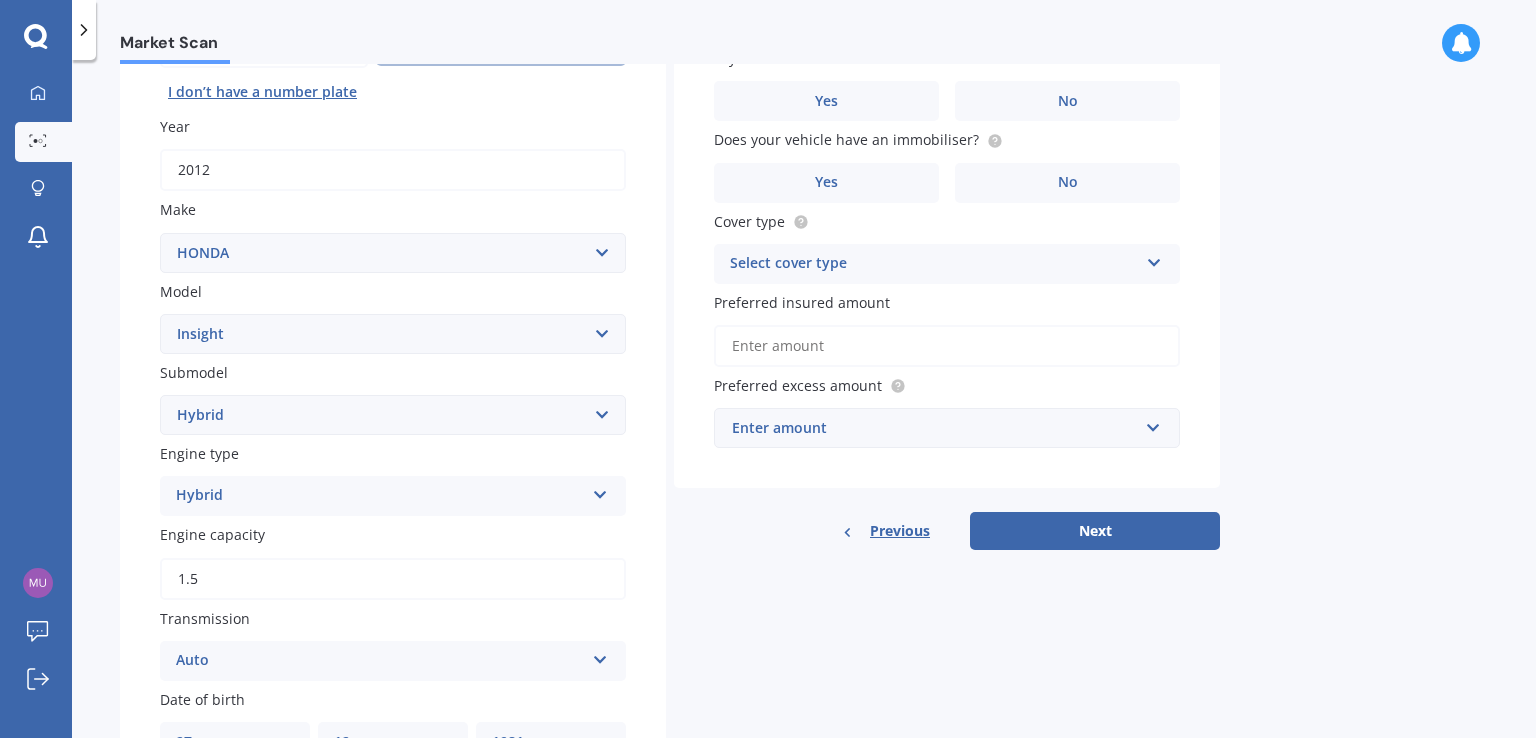 scroll, scrollTop: 67, scrollLeft: 0, axis: vertical 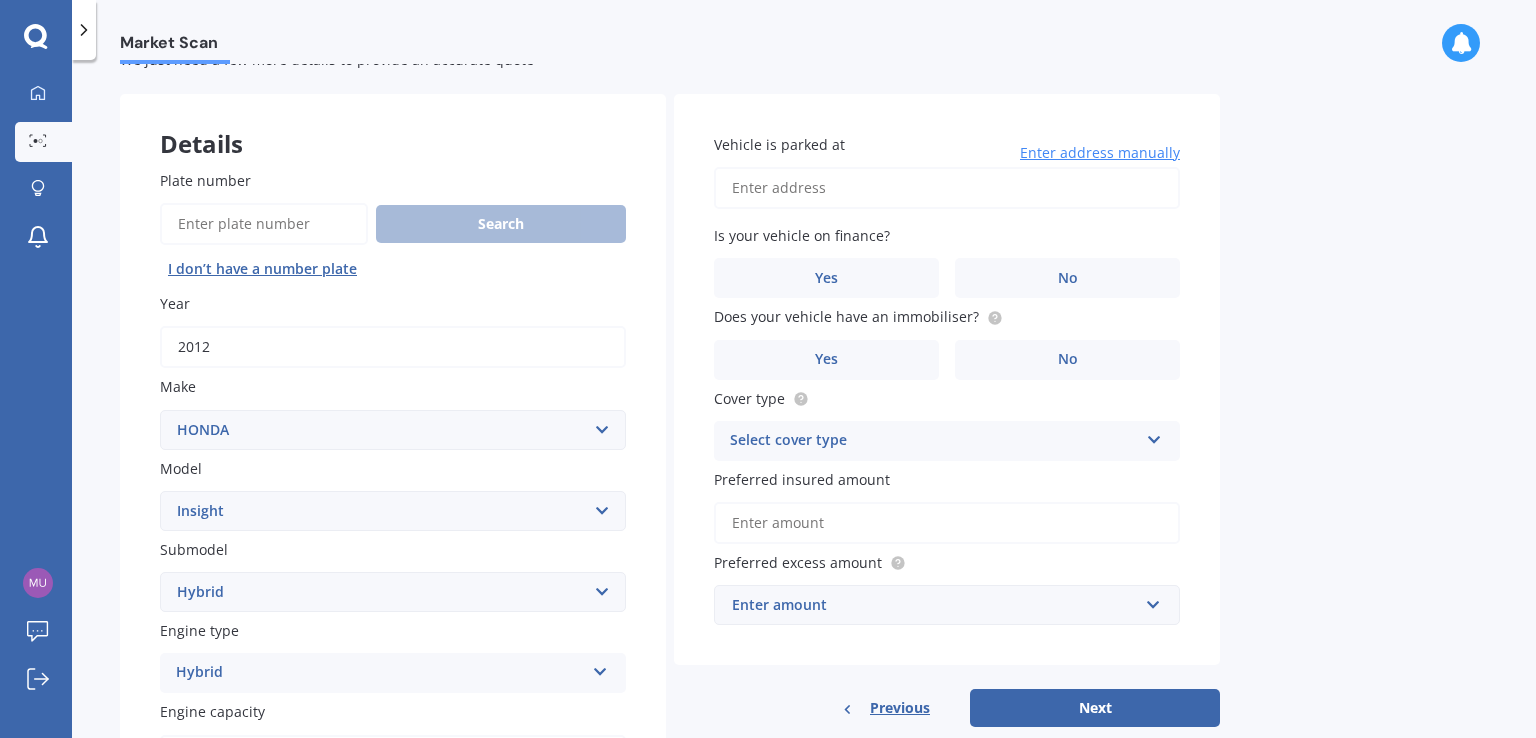 click on "Vehicle is parked at" at bounding box center [947, 188] 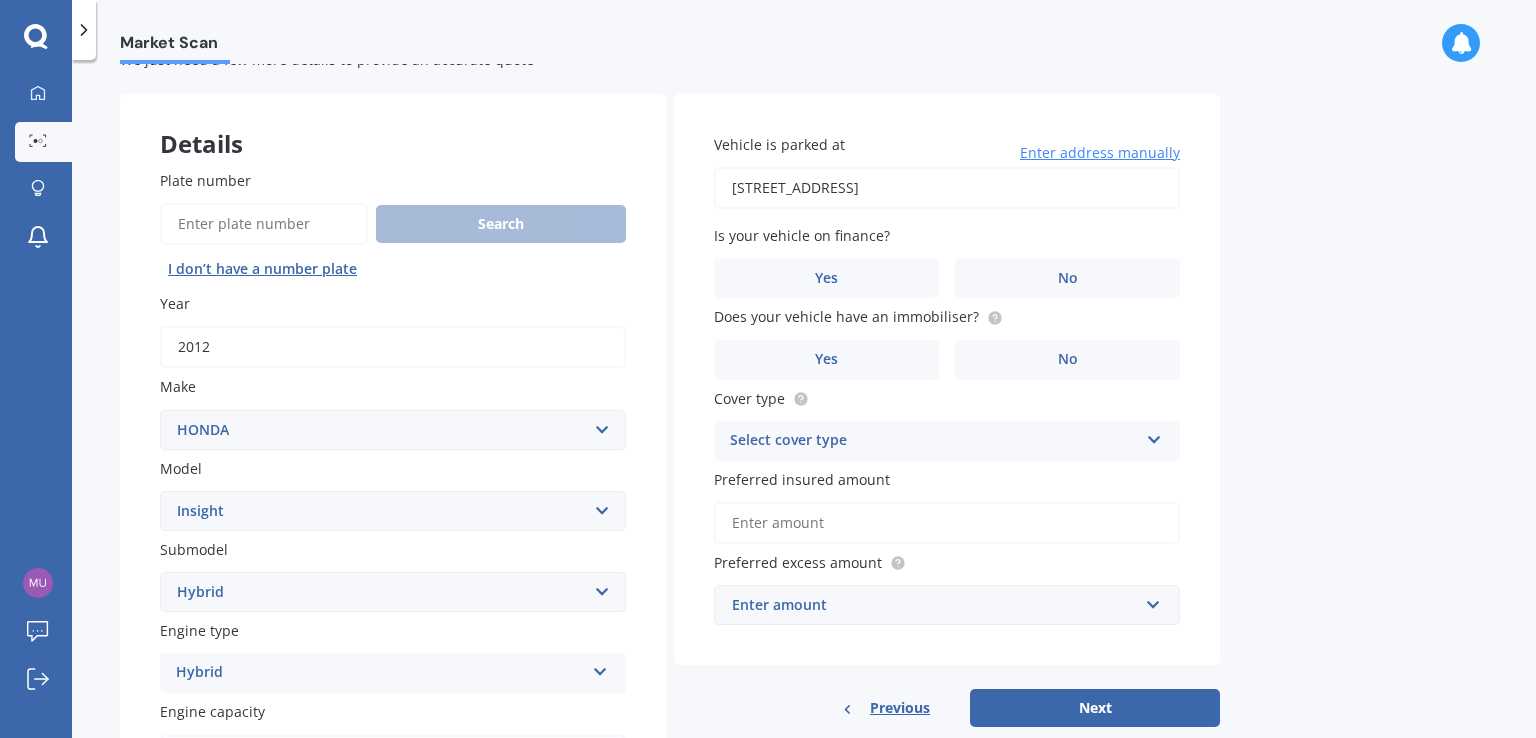 type on "[STREET_ADDRESS]" 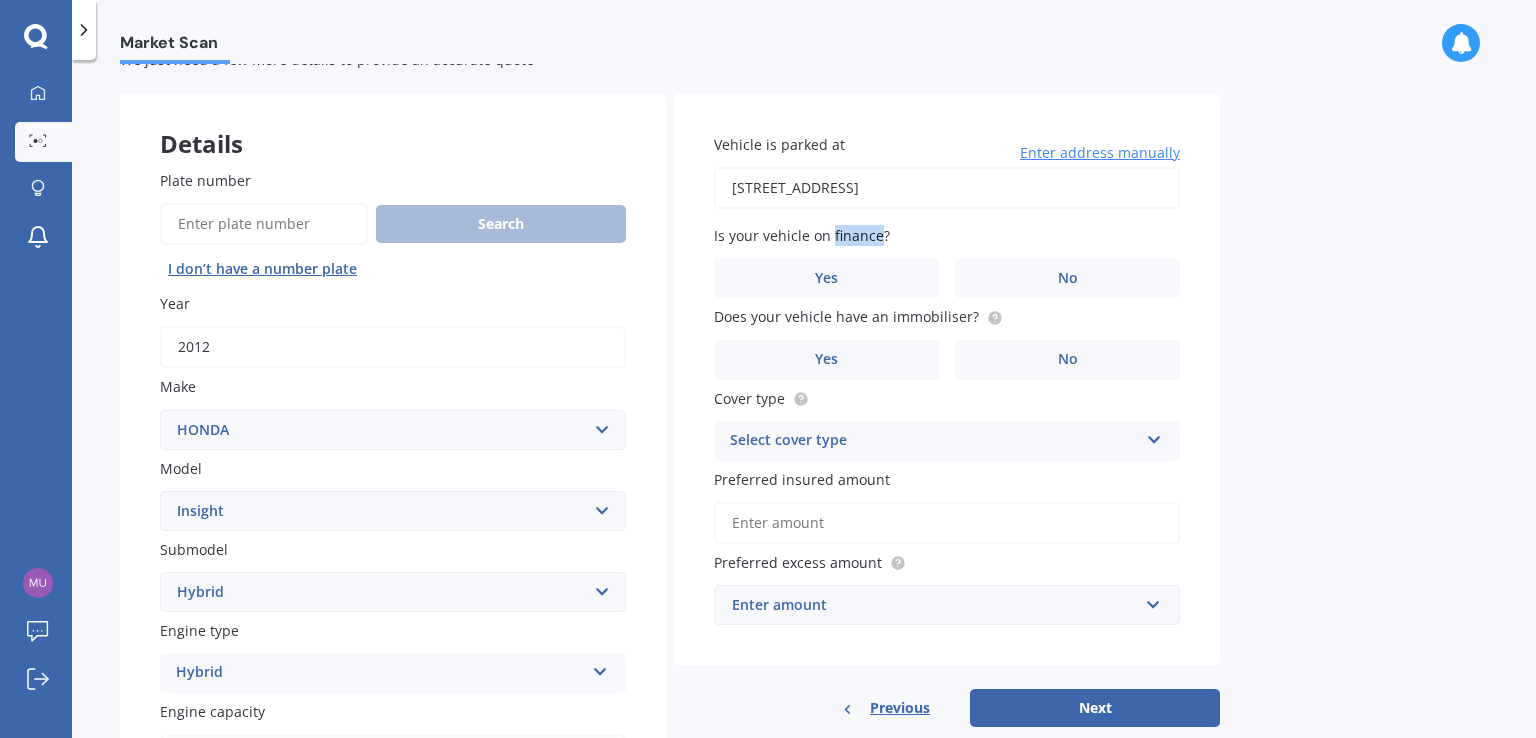 click on "Is your vehicle on finance?" at bounding box center [802, 235] 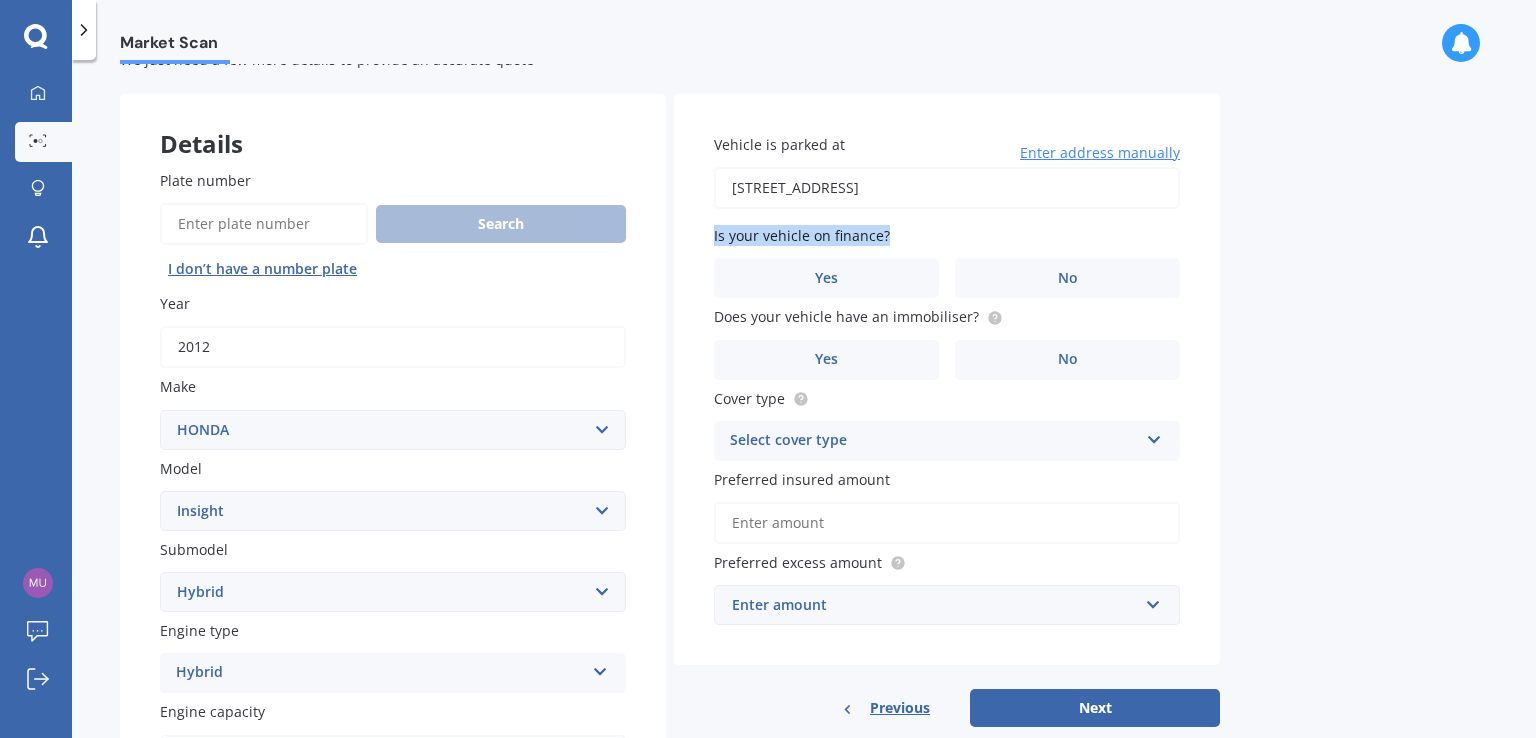 drag, startPoint x: 714, startPoint y: 229, endPoint x: 885, endPoint y: 245, distance: 171.7469 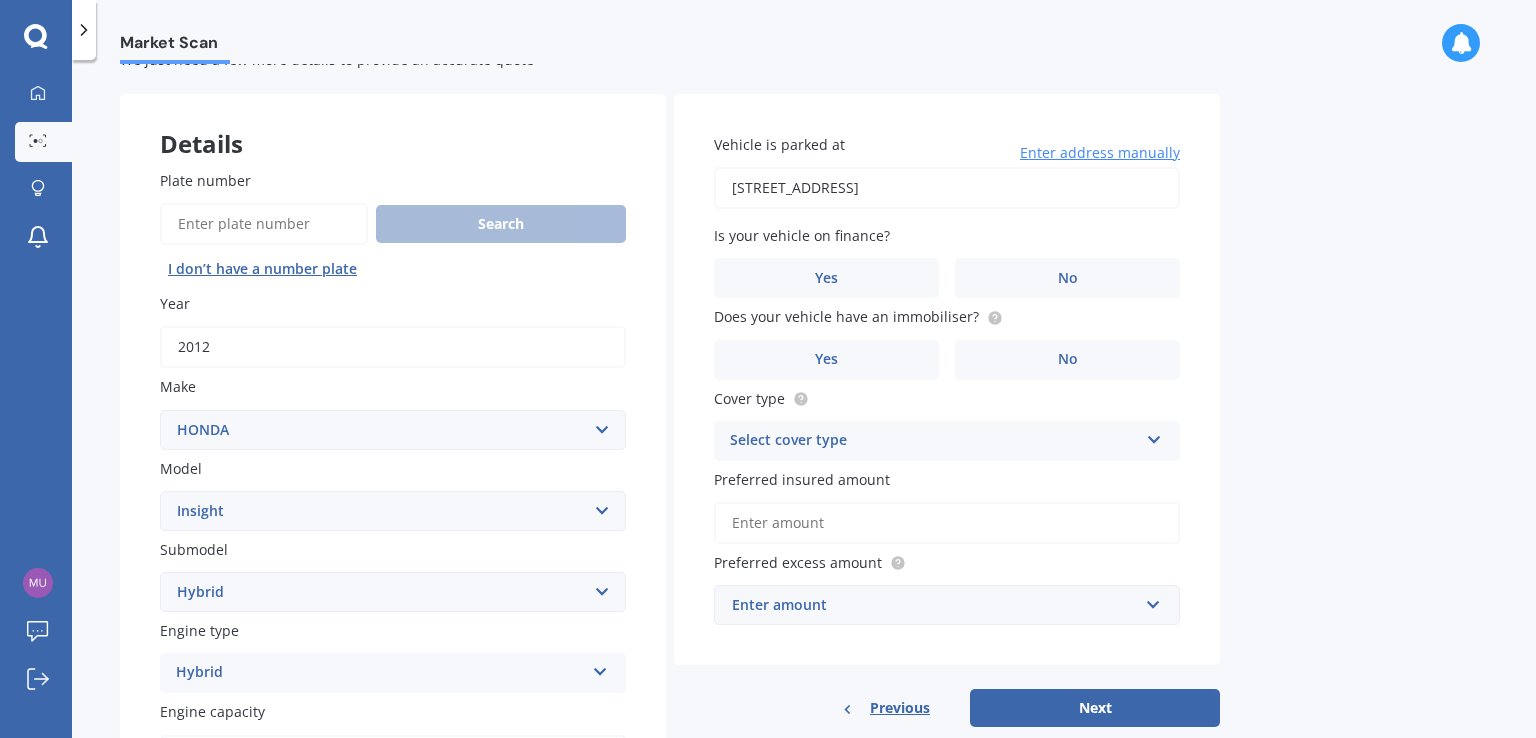 click at bounding box center [200, 738] 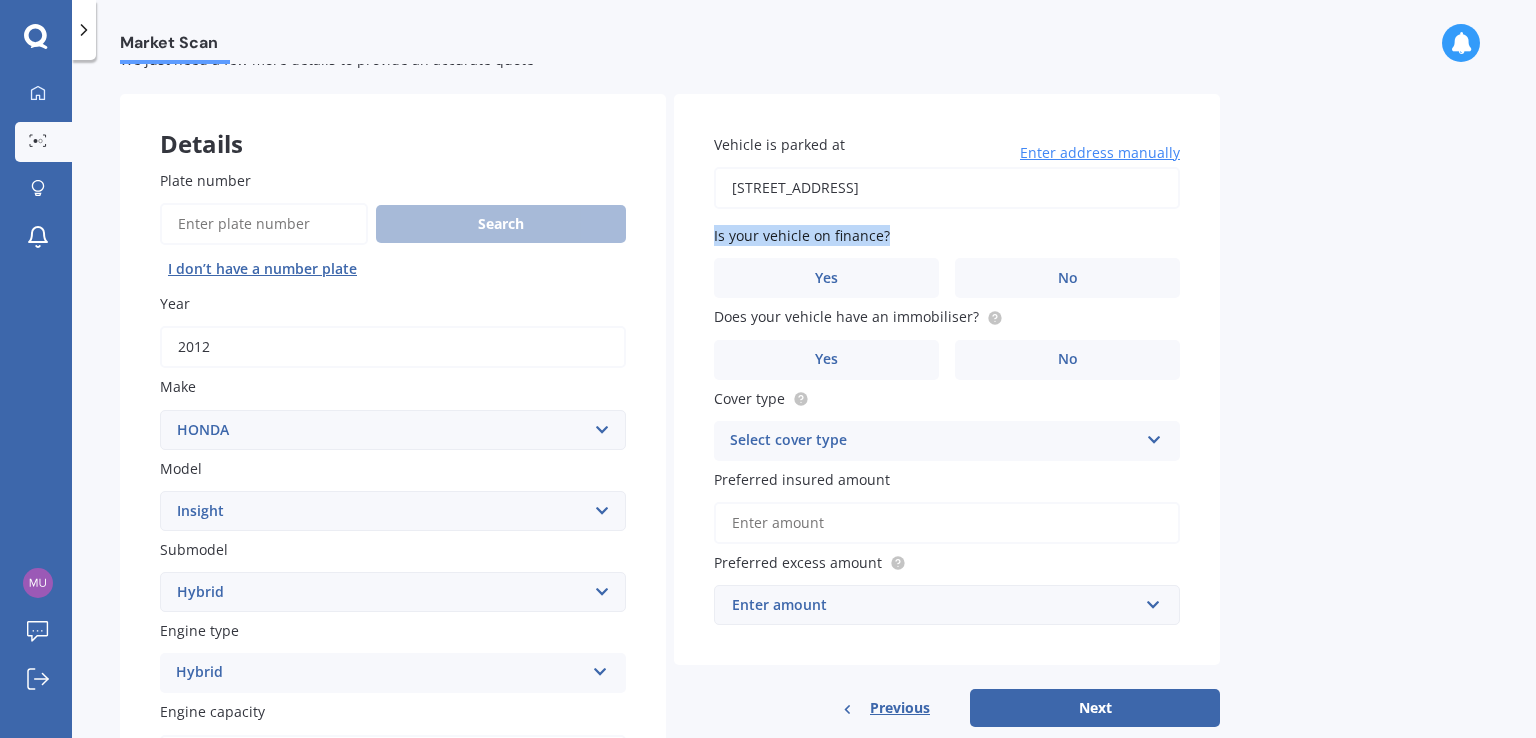 drag, startPoint x: 692, startPoint y: 229, endPoint x: 892, endPoint y: 239, distance: 200.24985 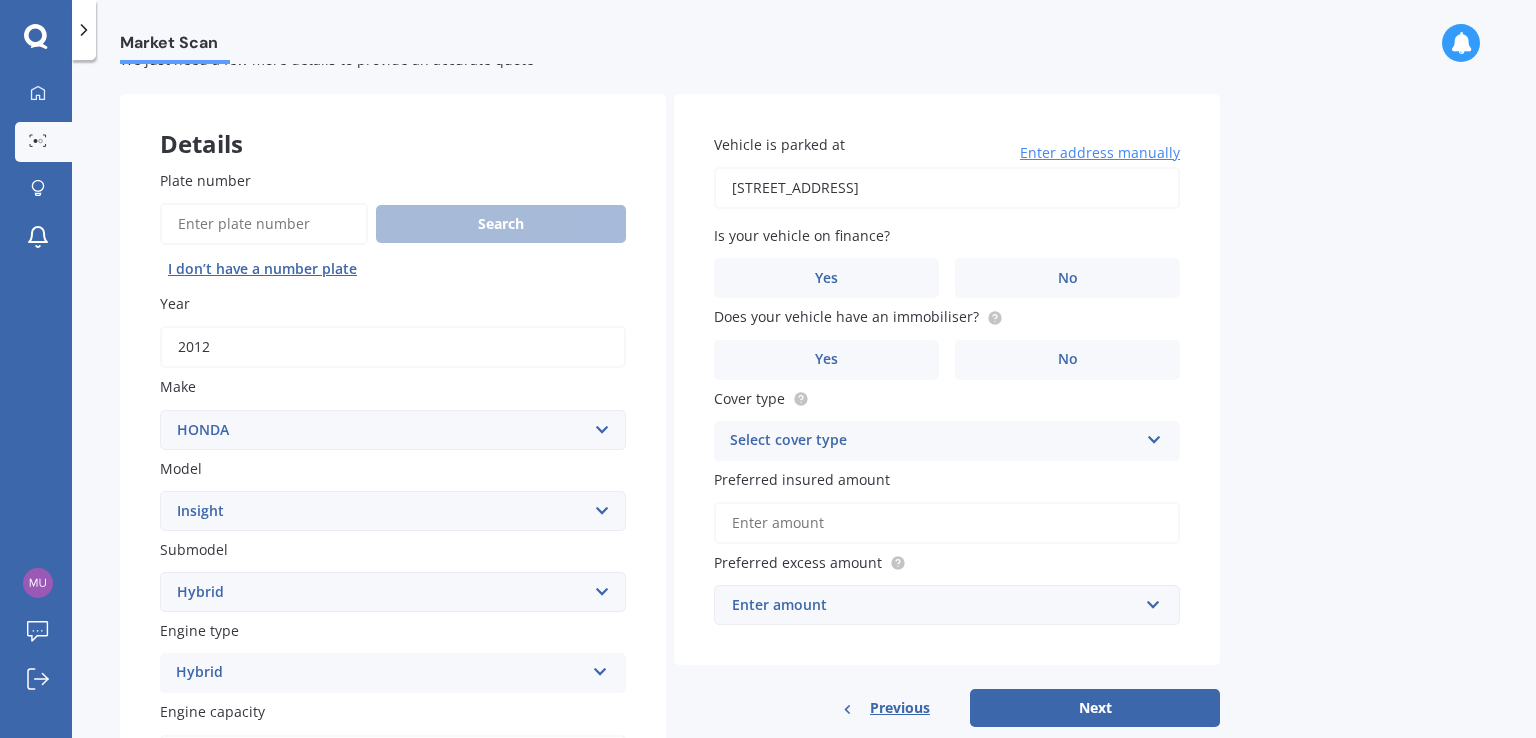 click on "Is your vehicle on finance?" at bounding box center [943, 235] 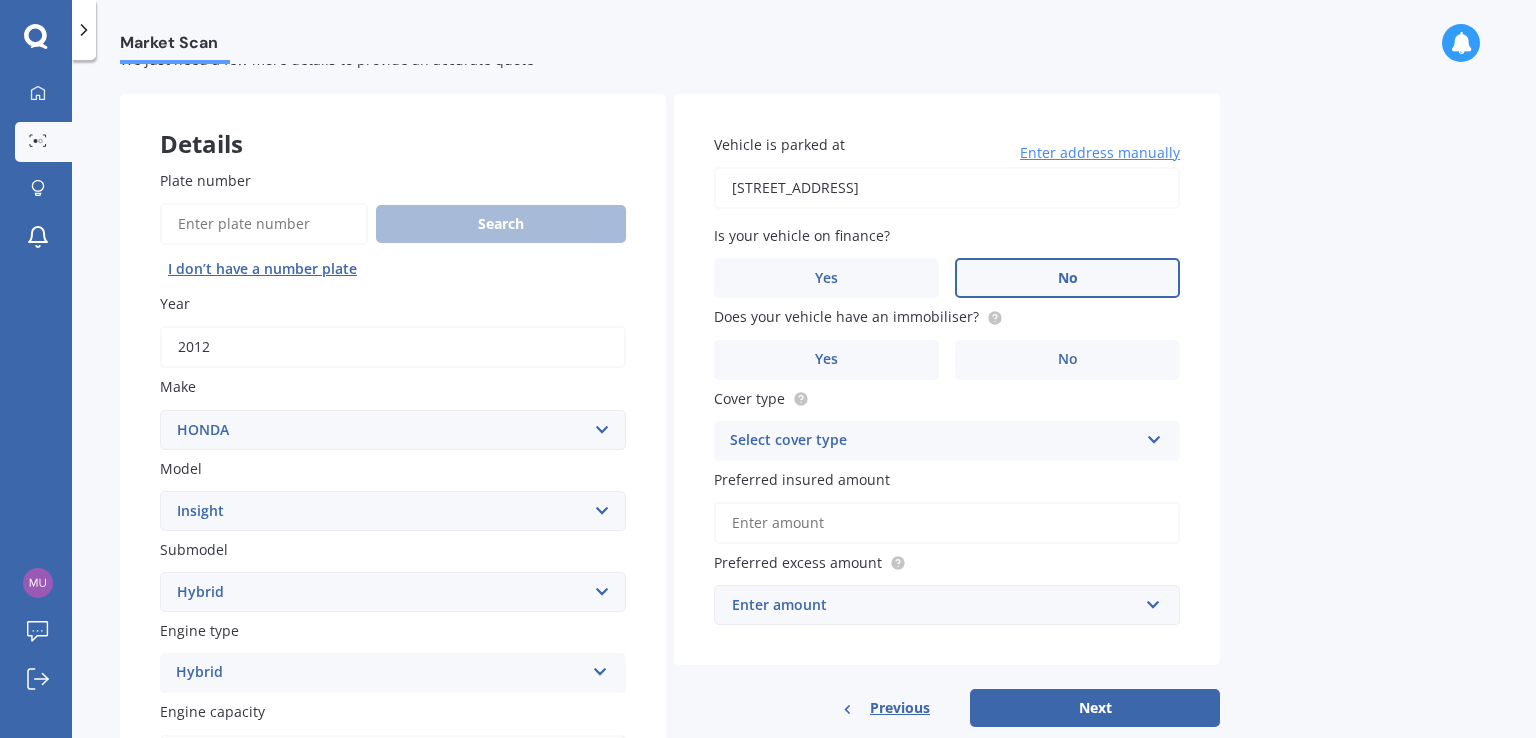 click on "No" at bounding box center [1067, 278] 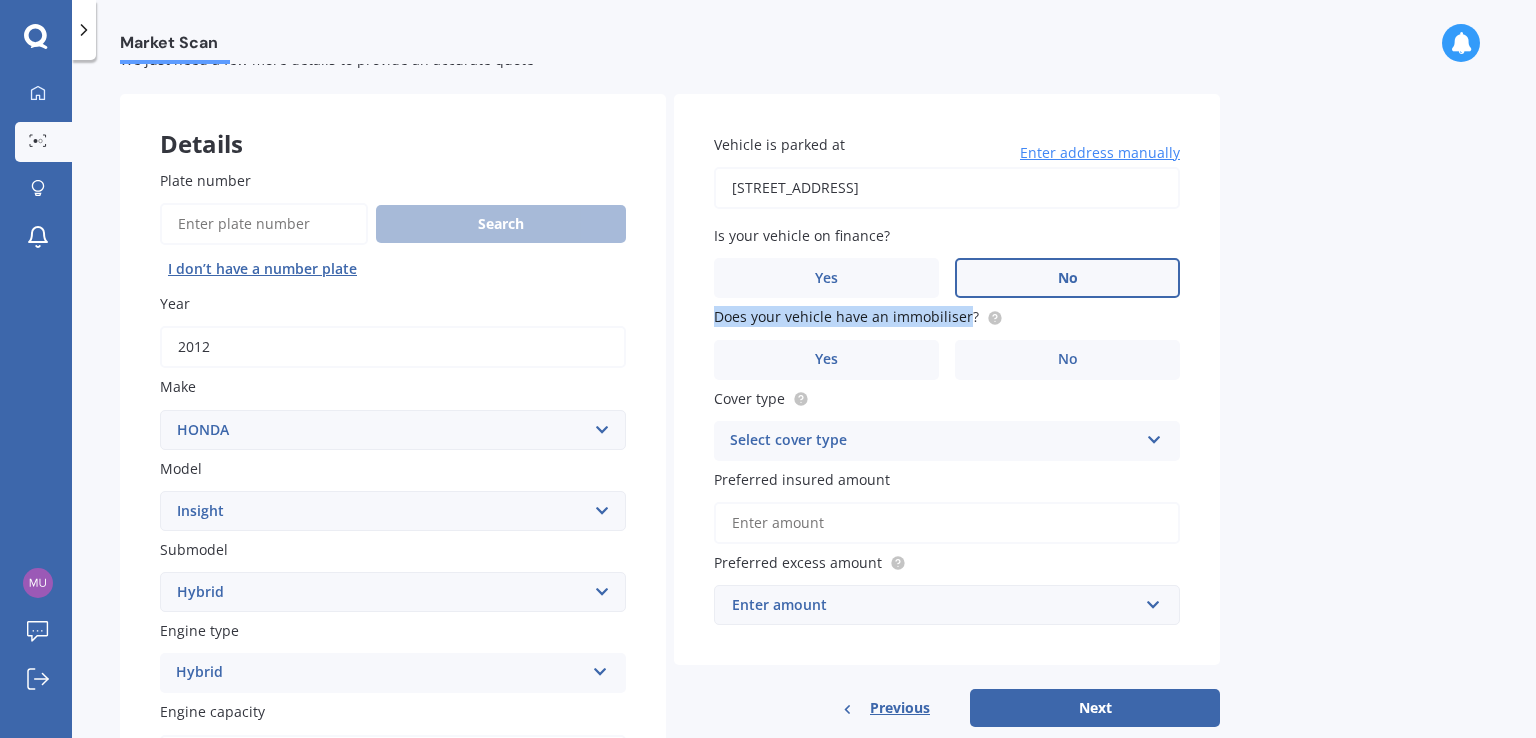 drag, startPoint x: 706, startPoint y: 311, endPoint x: 962, endPoint y: 323, distance: 256.2811 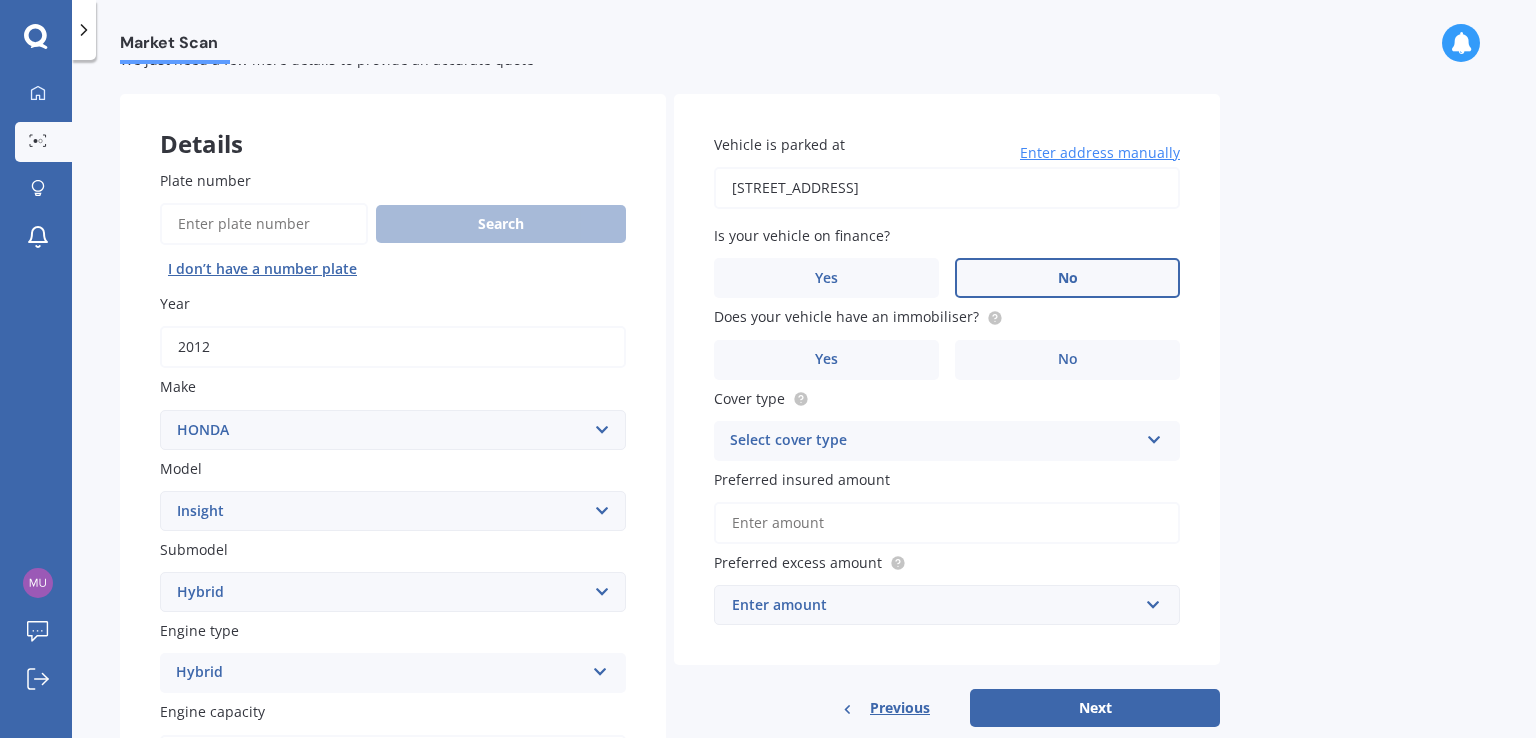click on "Does your vehicle have an immobiliser?" at bounding box center [943, 316] 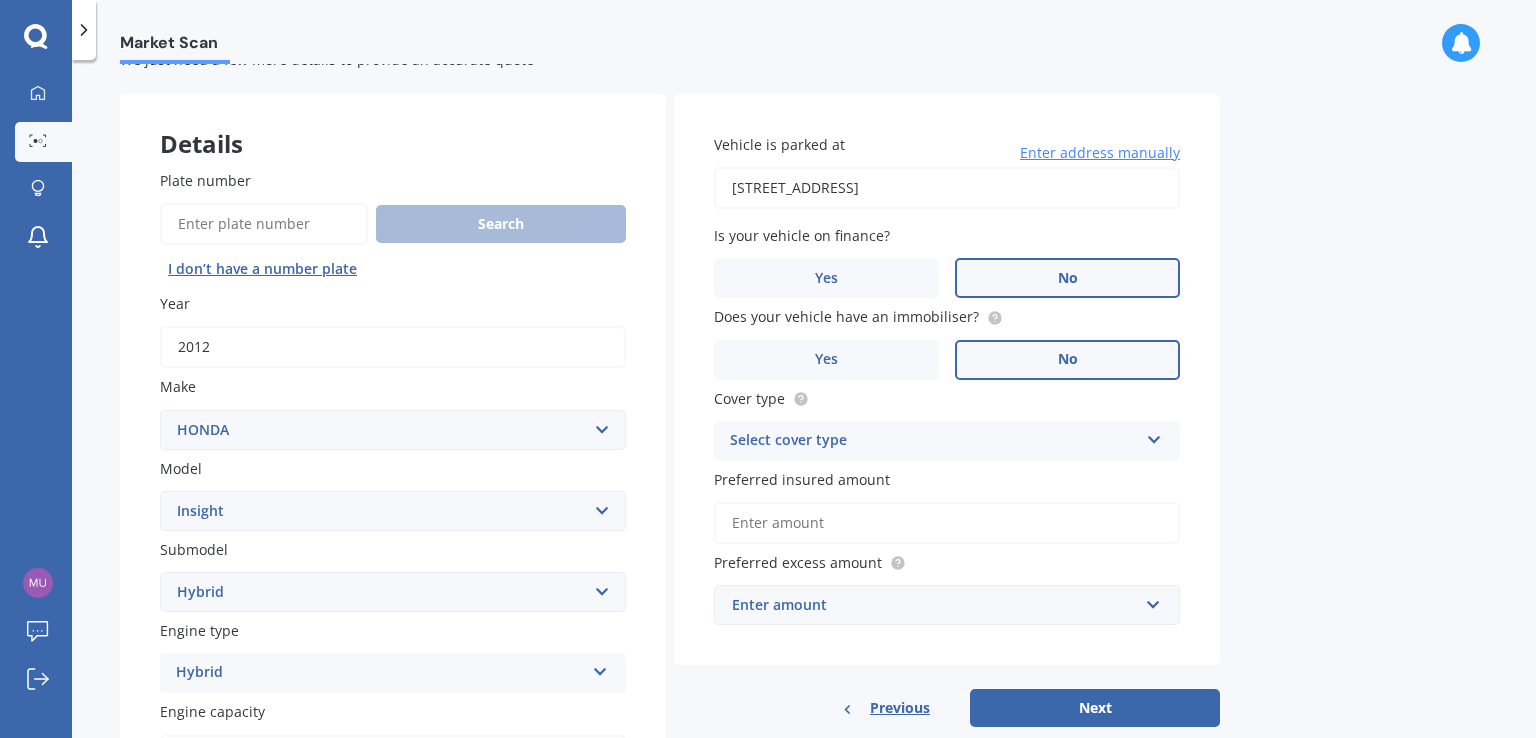 click on "No" at bounding box center (1067, 360) 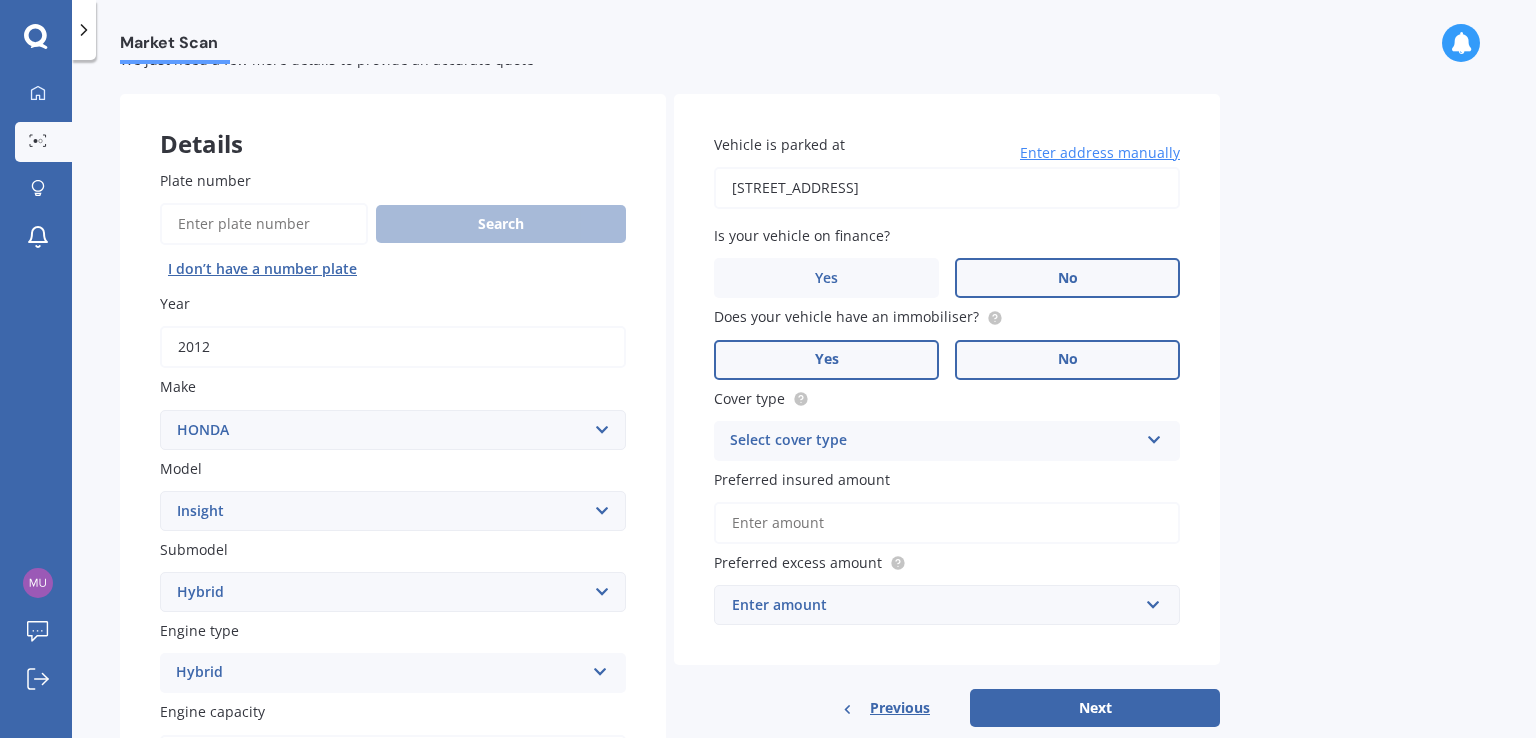 click on "Yes" at bounding box center [826, 360] 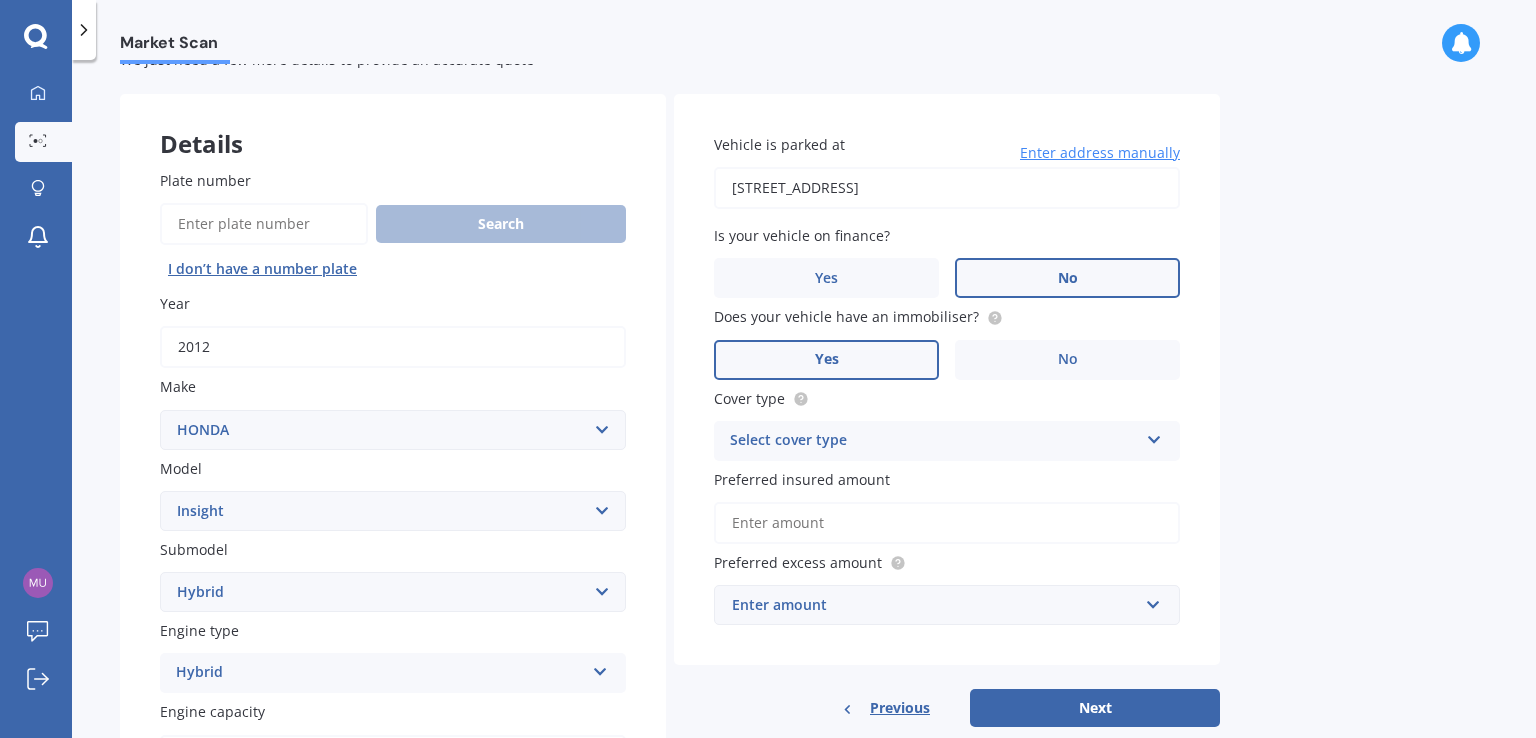 click on "Select cover type" at bounding box center (934, 441) 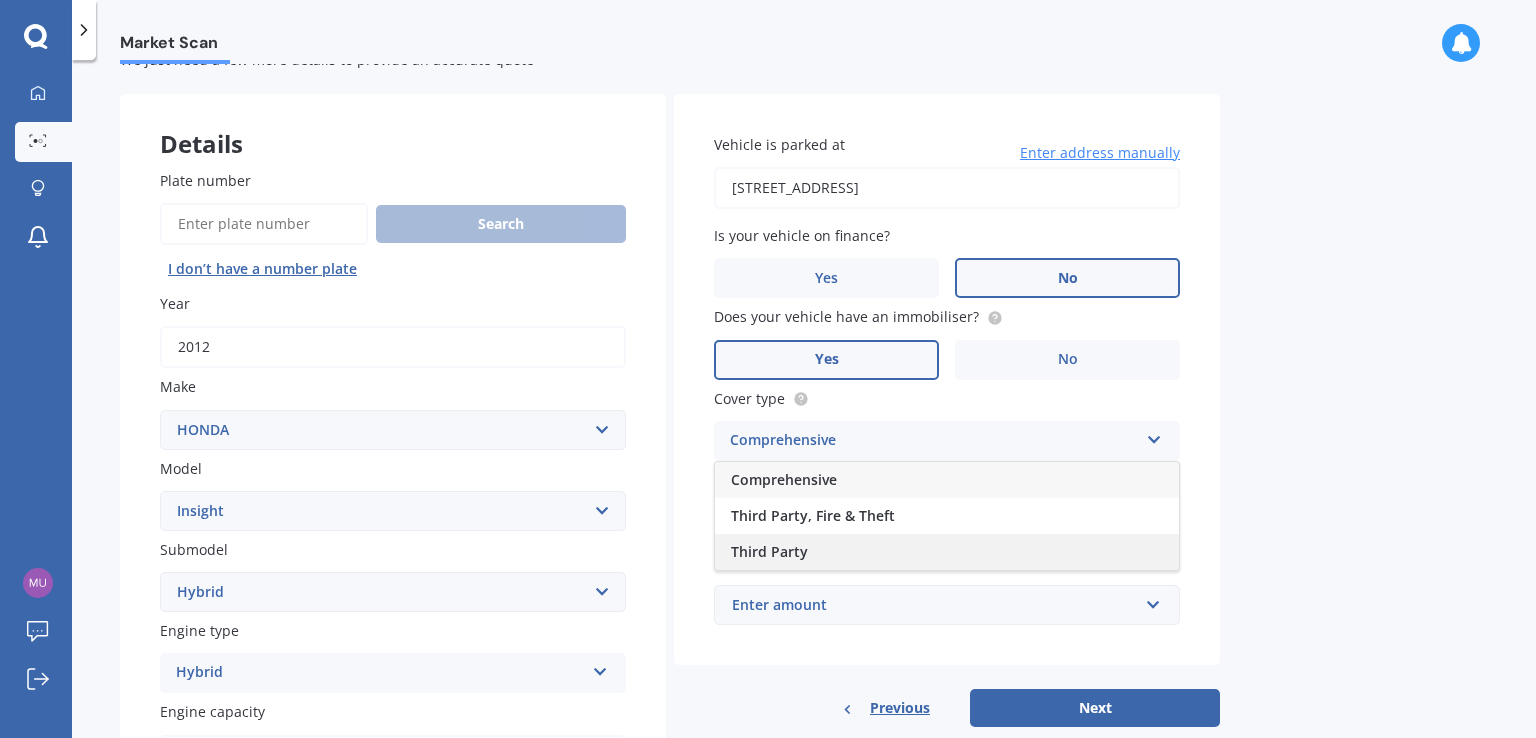 click on "Third Party" at bounding box center (947, 552) 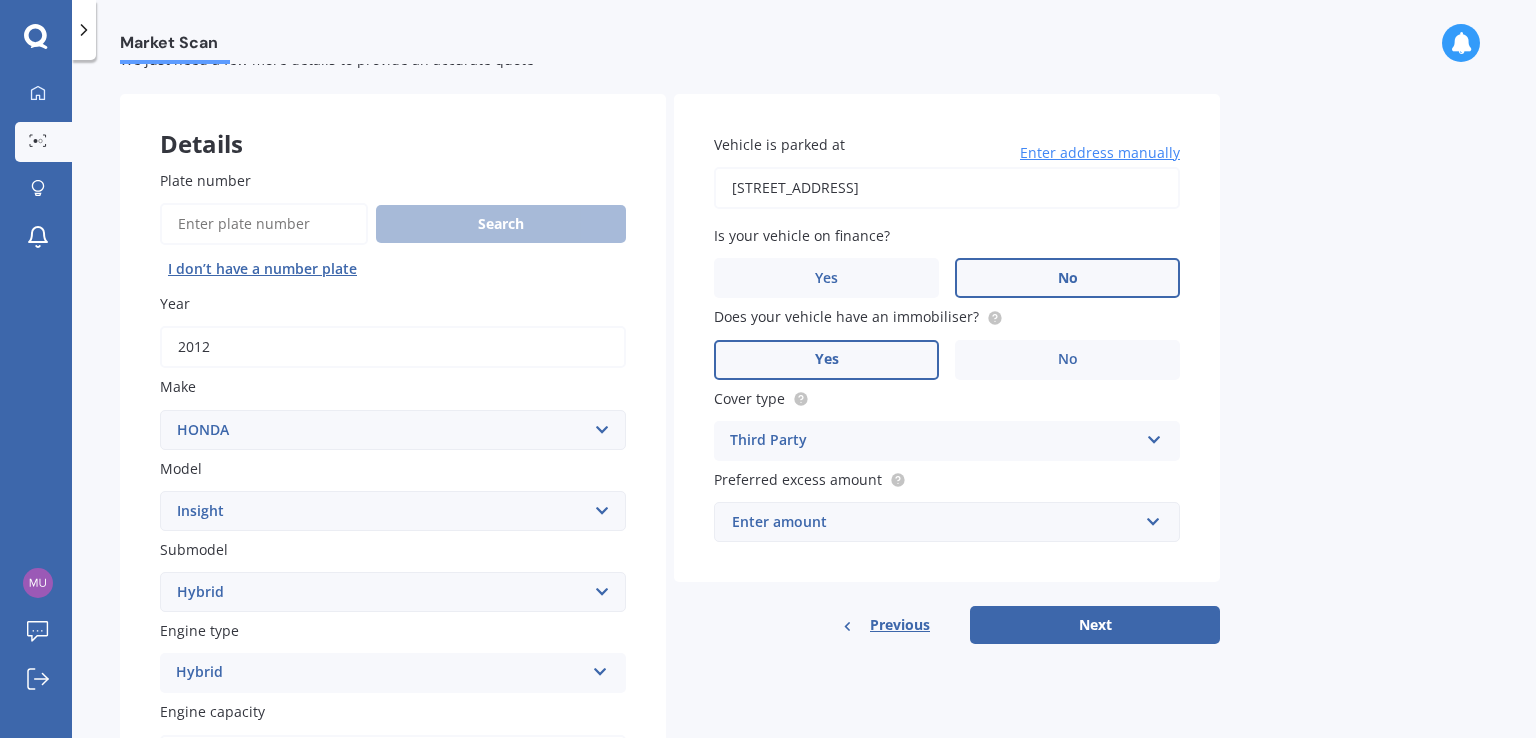 click on "Third Party" at bounding box center (934, 441) 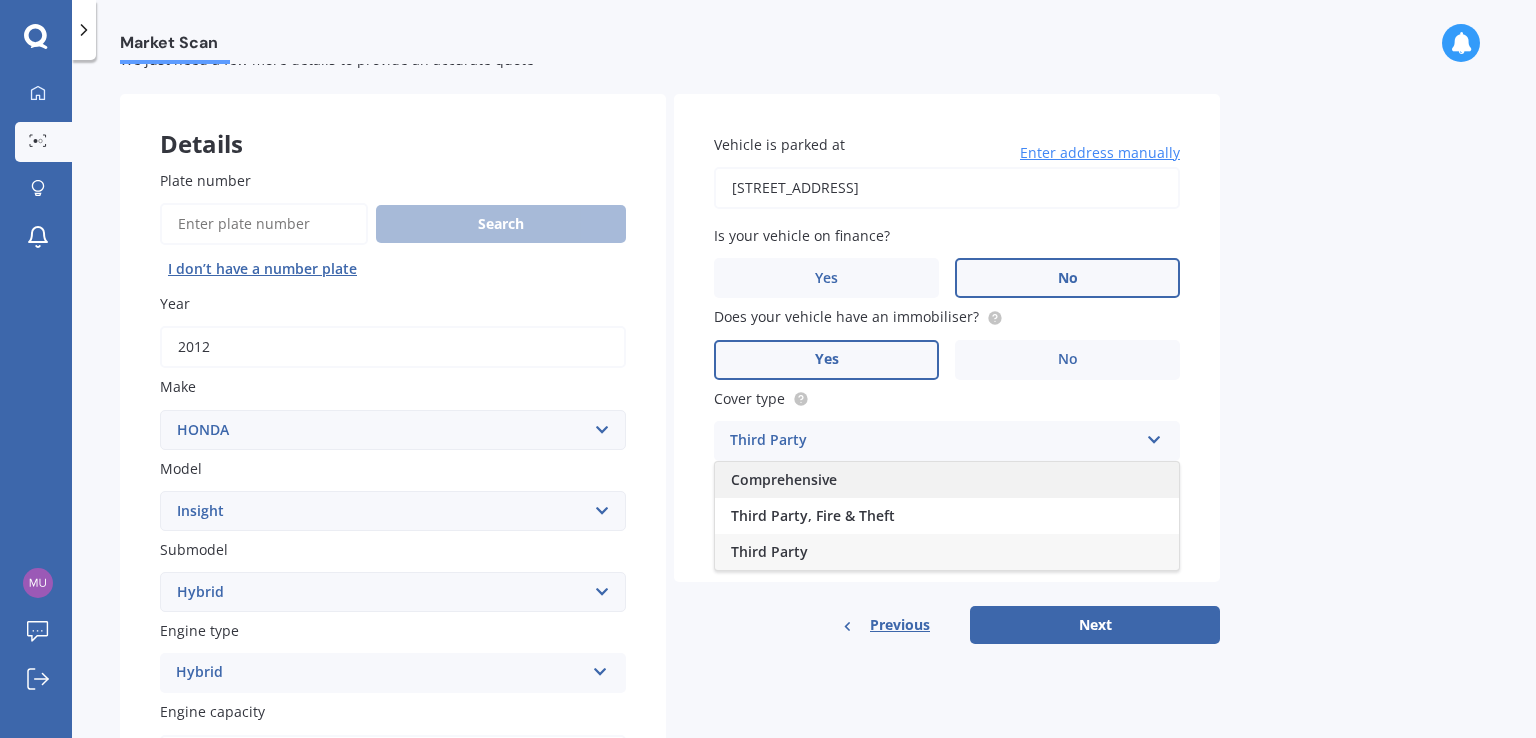 click on "Comprehensive" at bounding box center (947, 480) 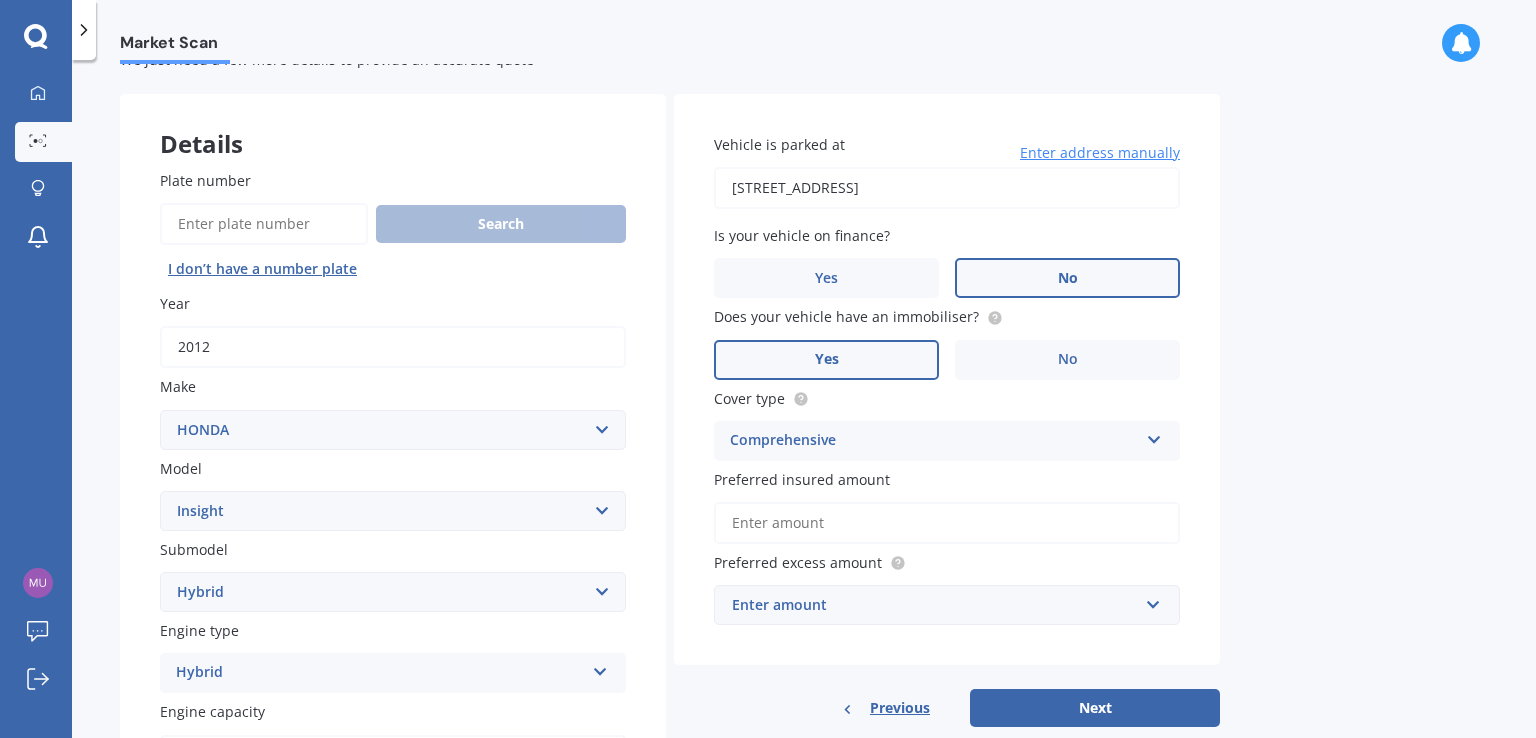 click on "Enter amount" at bounding box center [935, 605] 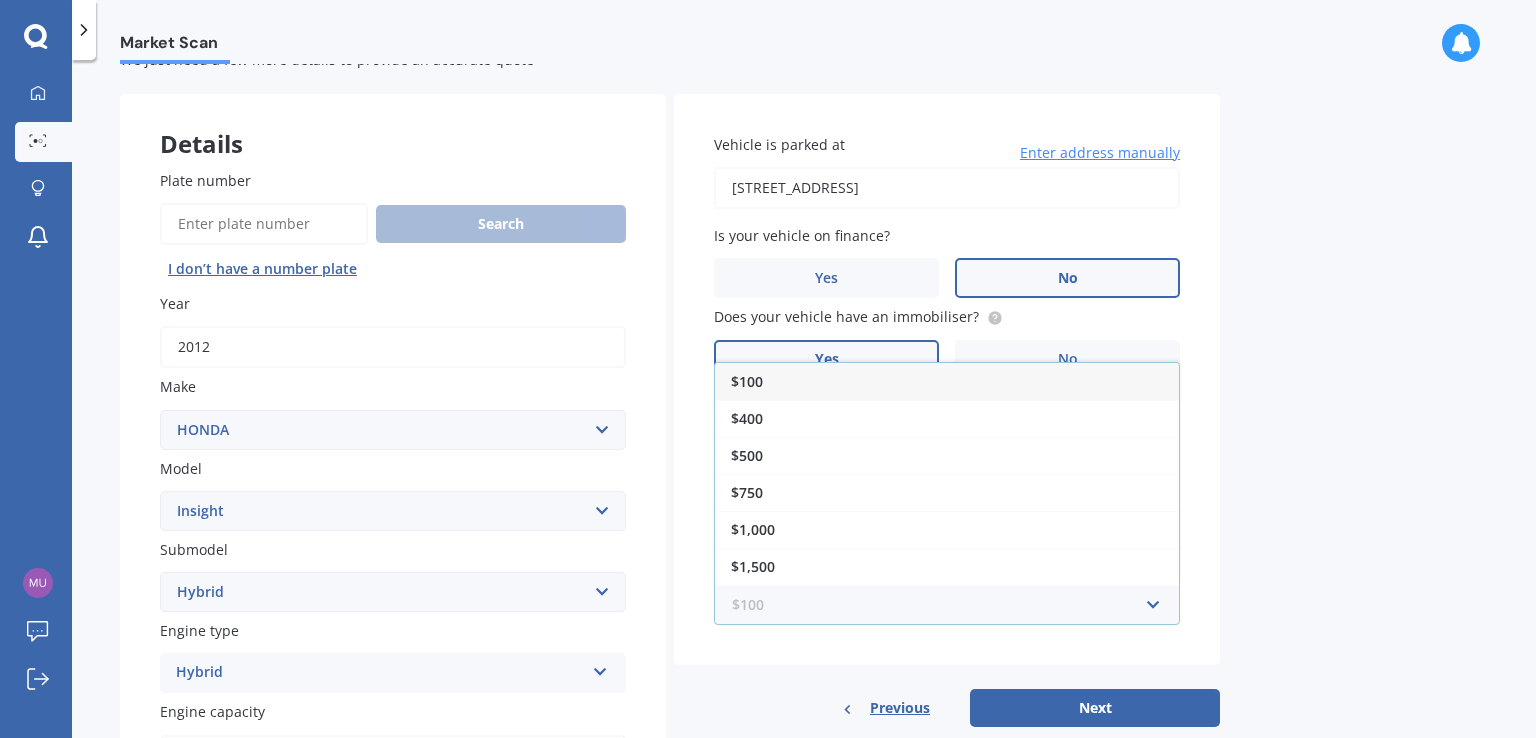 click at bounding box center (940, 605) 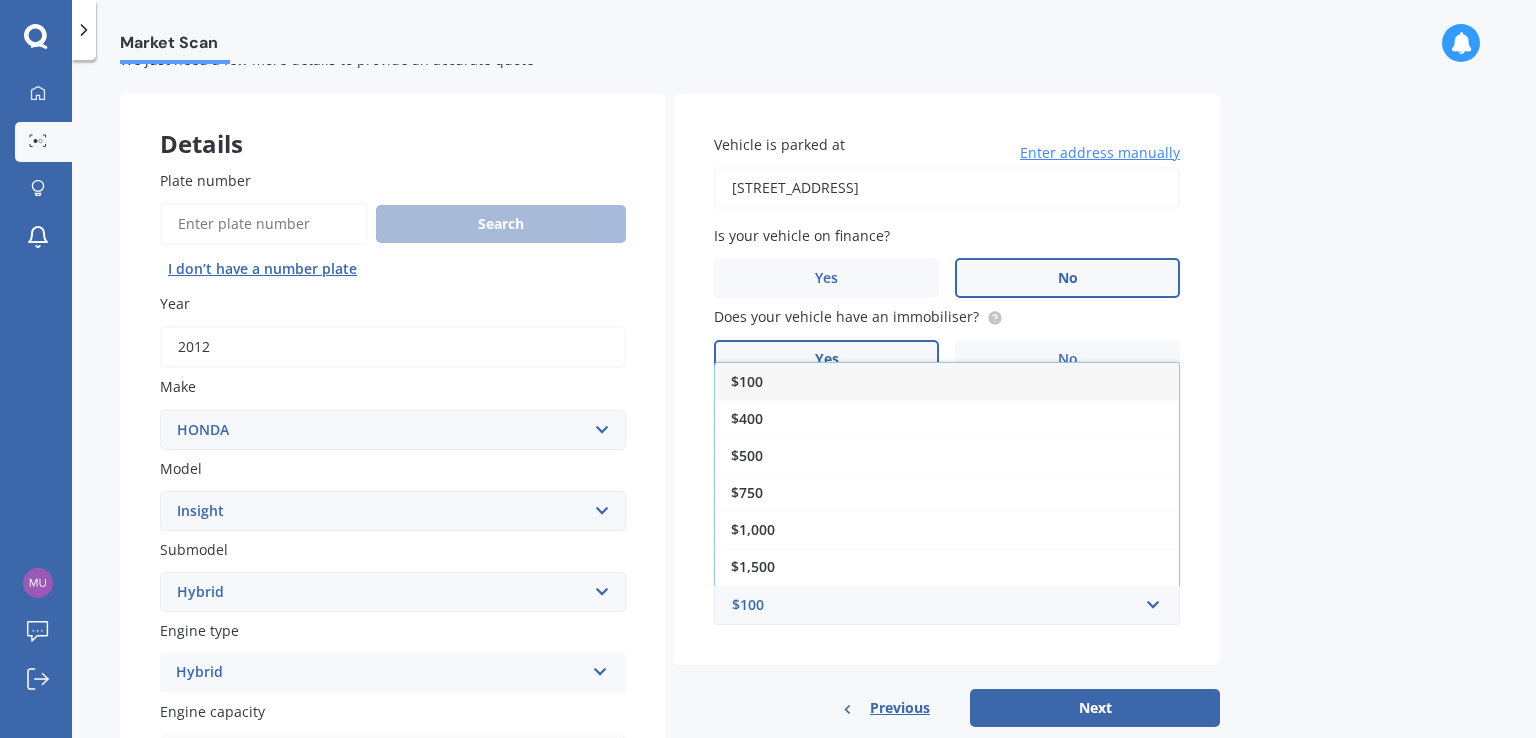 click on "Market Scan Vehicle Market Scan 70 % We just need a few more details to provide an accurate quote Details Plate number Search I don’t have a number plate Year [DATE] Make Select make AC ALFA ROMEO ASTON [PERSON_NAME] AUDI AUSTIN BEDFORD Bentley BMW BYD CADILLAC CAN-AM CHERY CHEVROLET CHRYSLER Citroen CRUISEAIR CUPRA DAEWOO DAIHATSU DAIMLER DAMON DIAHATSU DODGE EXOCET FACTORY FIVE FERRARI FIAT Fiord FLEETWOOD FORD FOTON FRASER GEELY GENESIS GEORGIE BOY GMC GREAT WALL GWM [PERSON_NAME] HINO [PERSON_NAME] HOLIDAY RAMBLER HONDA HUMMER HYUNDAI INFINITI ISUZU IVECO JAC JAECOO JAGUAR JEEP KGM KIA LADA LAMBORGHINI LANCIA LANDROVER LDV LEXUS LINCOLN LOTUS LUNAR M.G M.G. MAHINDRA MASERATI MAZDA MCLAREN MERCEDES AMG Mercedes Benz MERCEDES-AMG MERCURY MINI MITSUBISHI [PERSON_NAME] NEWMAR NISSAN OMODA OPEL OXFORD PEUGEOT Plymouth Polestar PONTIAC PORSCHE PROTON RAM Range Rover Rayne RENAULT ROLLS ROYCE ROVER SAAB SATURN SEAT SHELBY SKODA SMART SSANGYONG SUBARU SUZUKI TATA TESLA TIFFIN Toyota TRIUMPH TVR Vauxhall VOLKSWAGEN VOLVO ZX CRX" at bounding box center [804, 403] 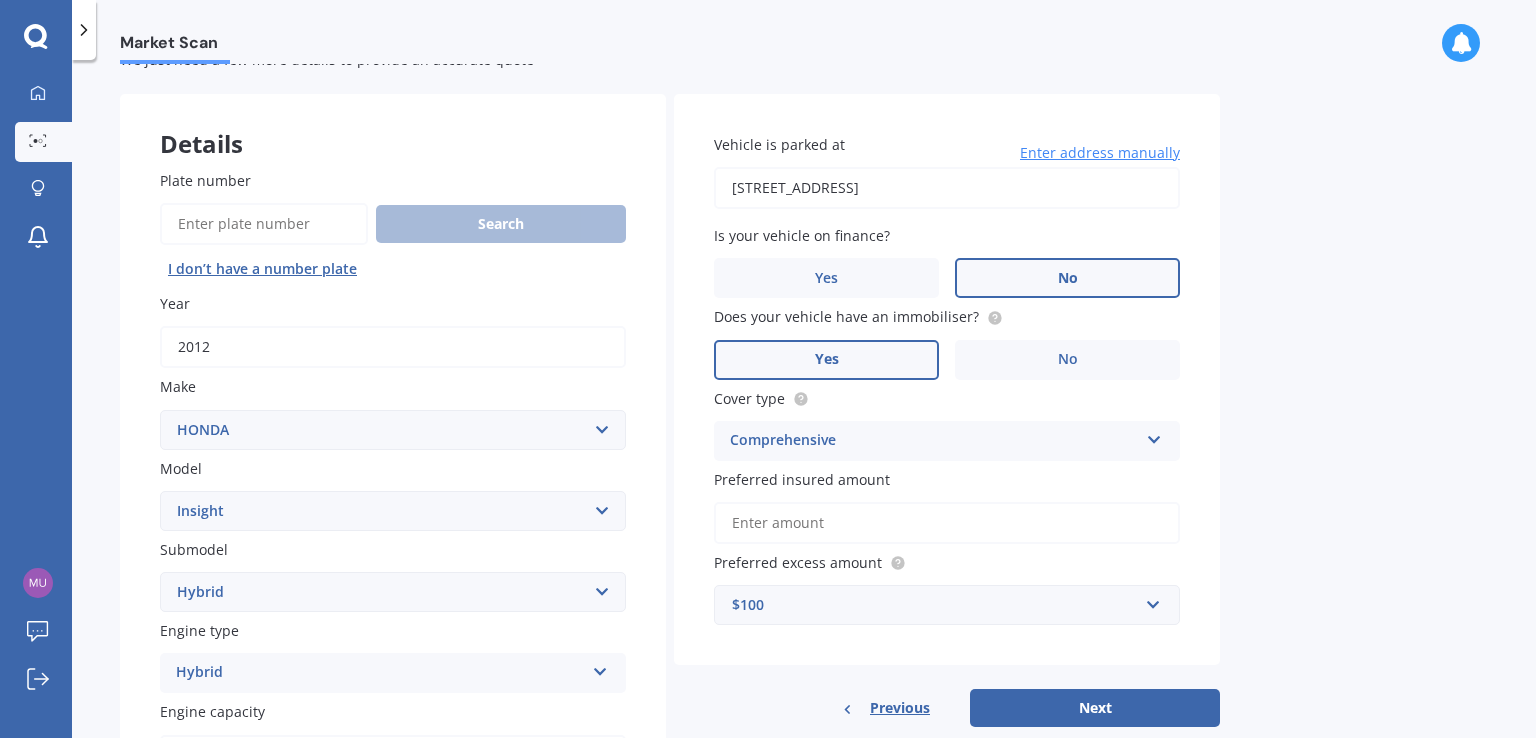 click on "Preferred insured amount" at bounding box center [947, 523] 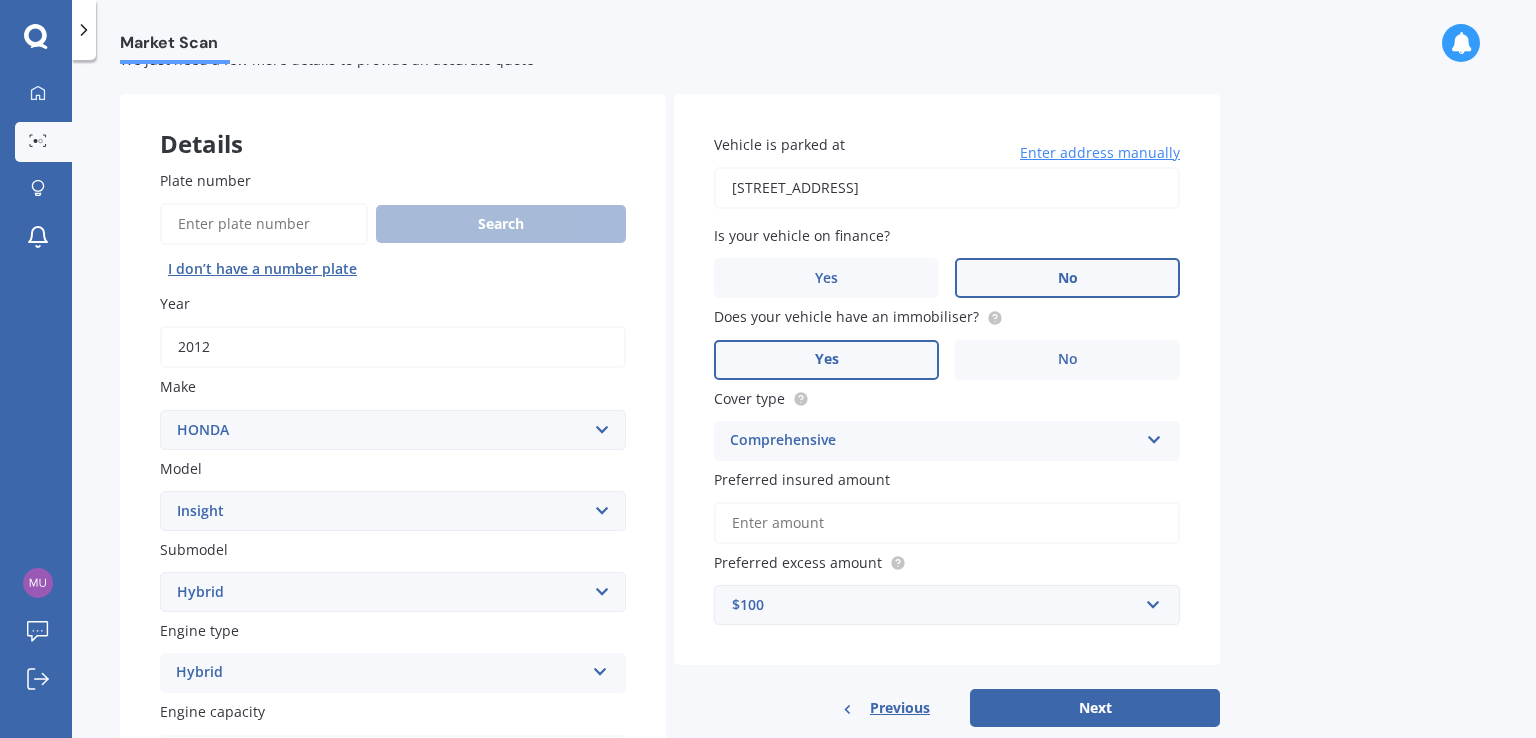 click on "$100" at bounding box center [935, 605] 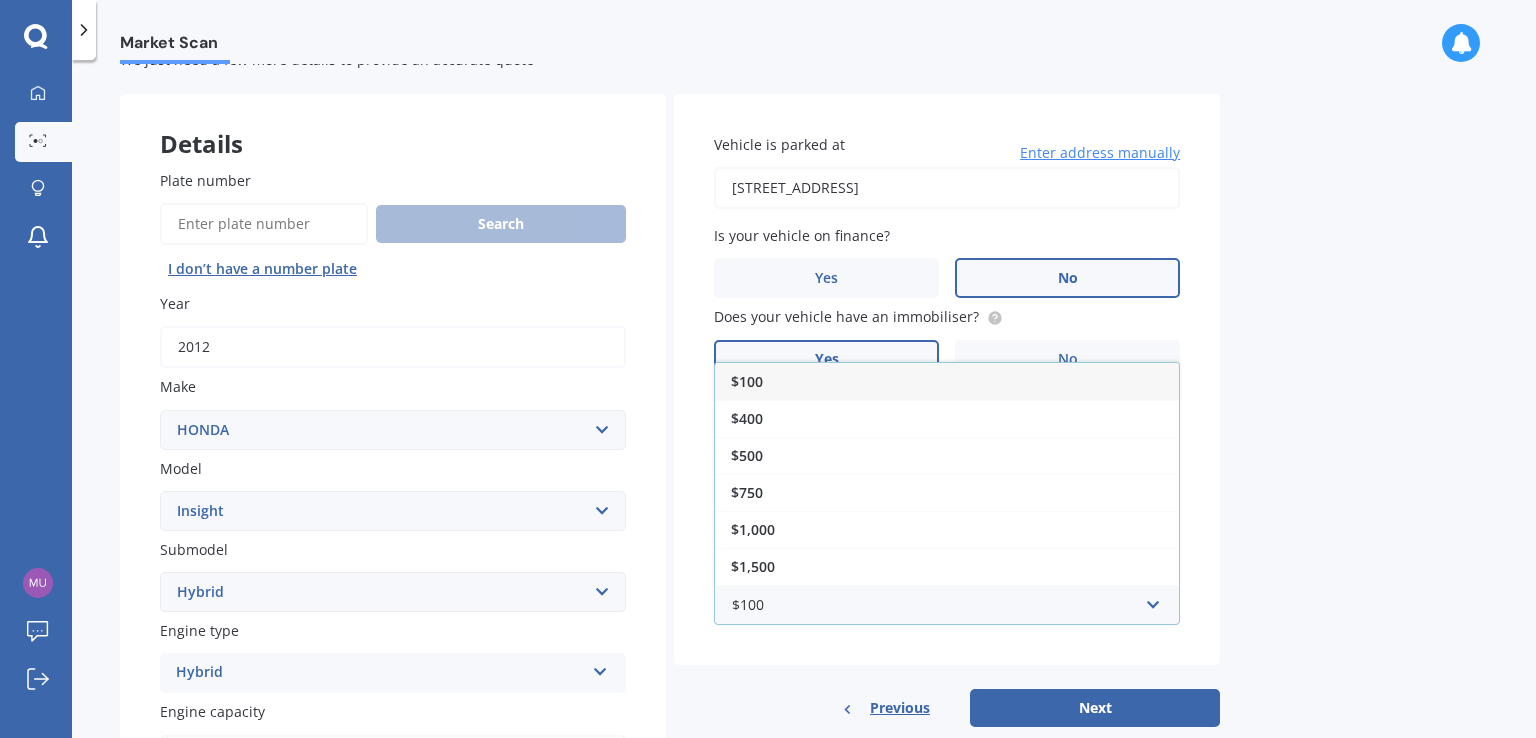 click on "$100" at bounding box center [947, 381] 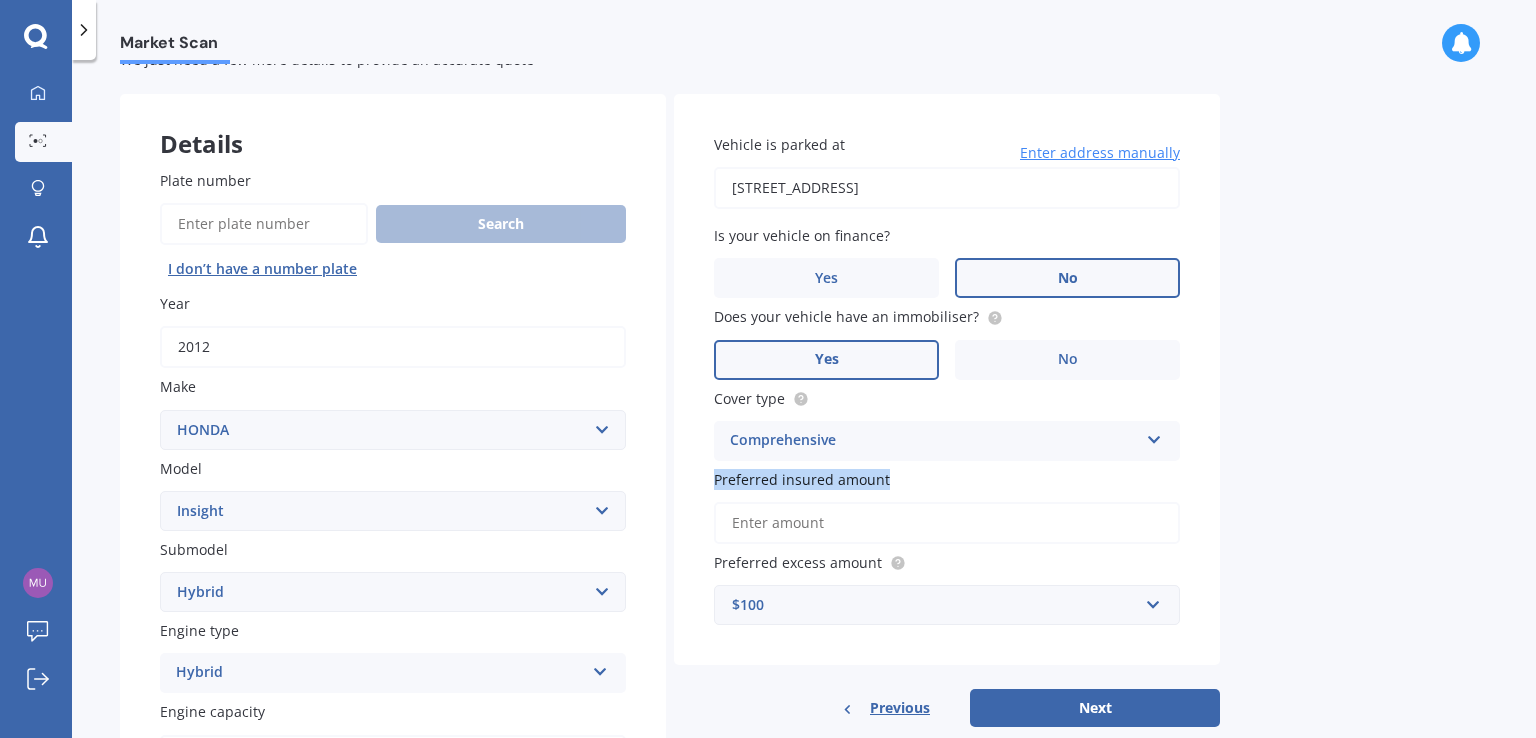 drag, startPoint x: 709, startPoint y: 485, endPoint x: 914, endPoint y: 483, distance: 205.00975 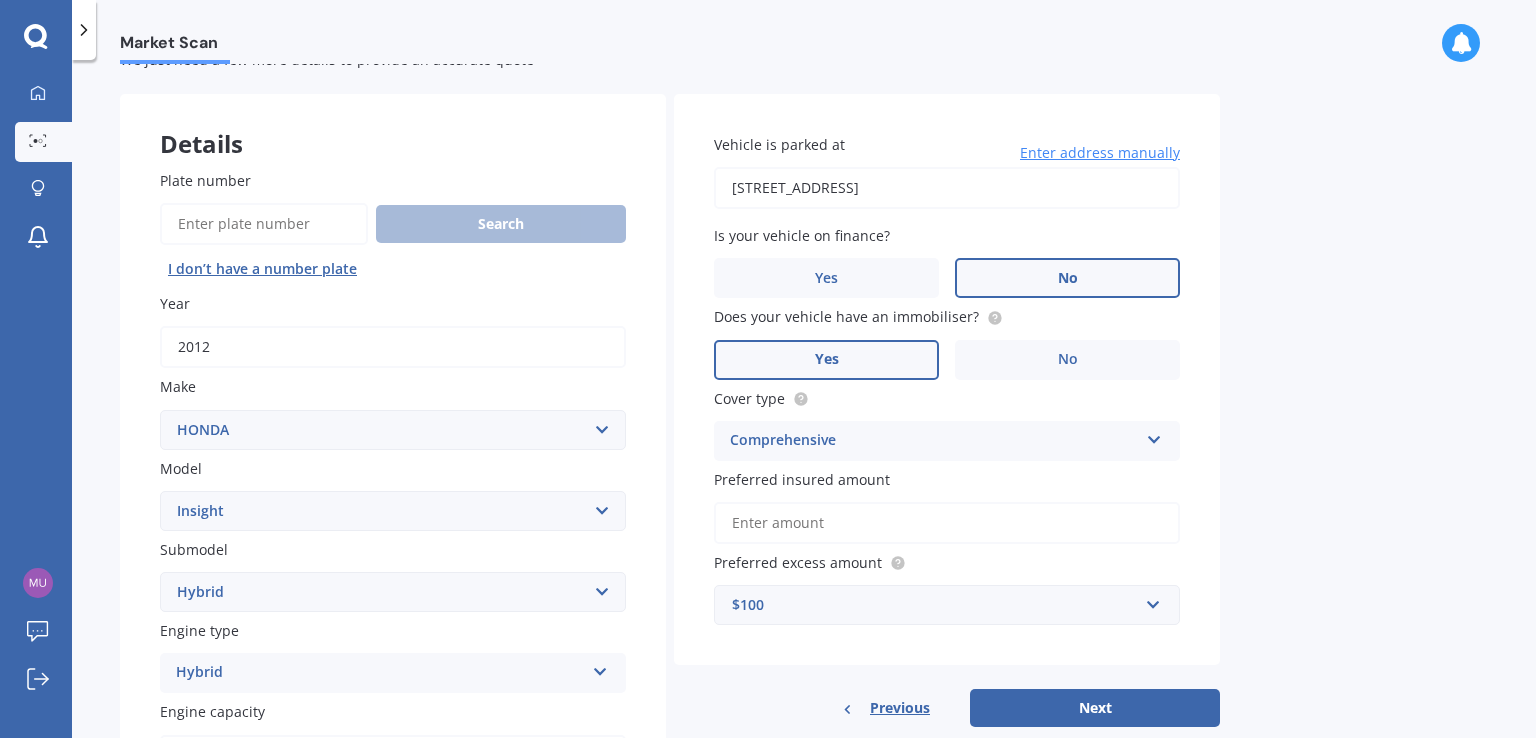 click on "Vehicle is parked at [STREET_ADDRESS] Enter address manually Is your vehicle on finance? Yes No Does your vehicle have an immobiliser? Yes No Cover type Comprehensive Comprehensive Third Party, Fire & Theft Third Party Preferred insured amount Preferred excess amount $100 $100 $400 $500 $750 $1,000 $1,500 $2,000" at bounding box center (947, 380) 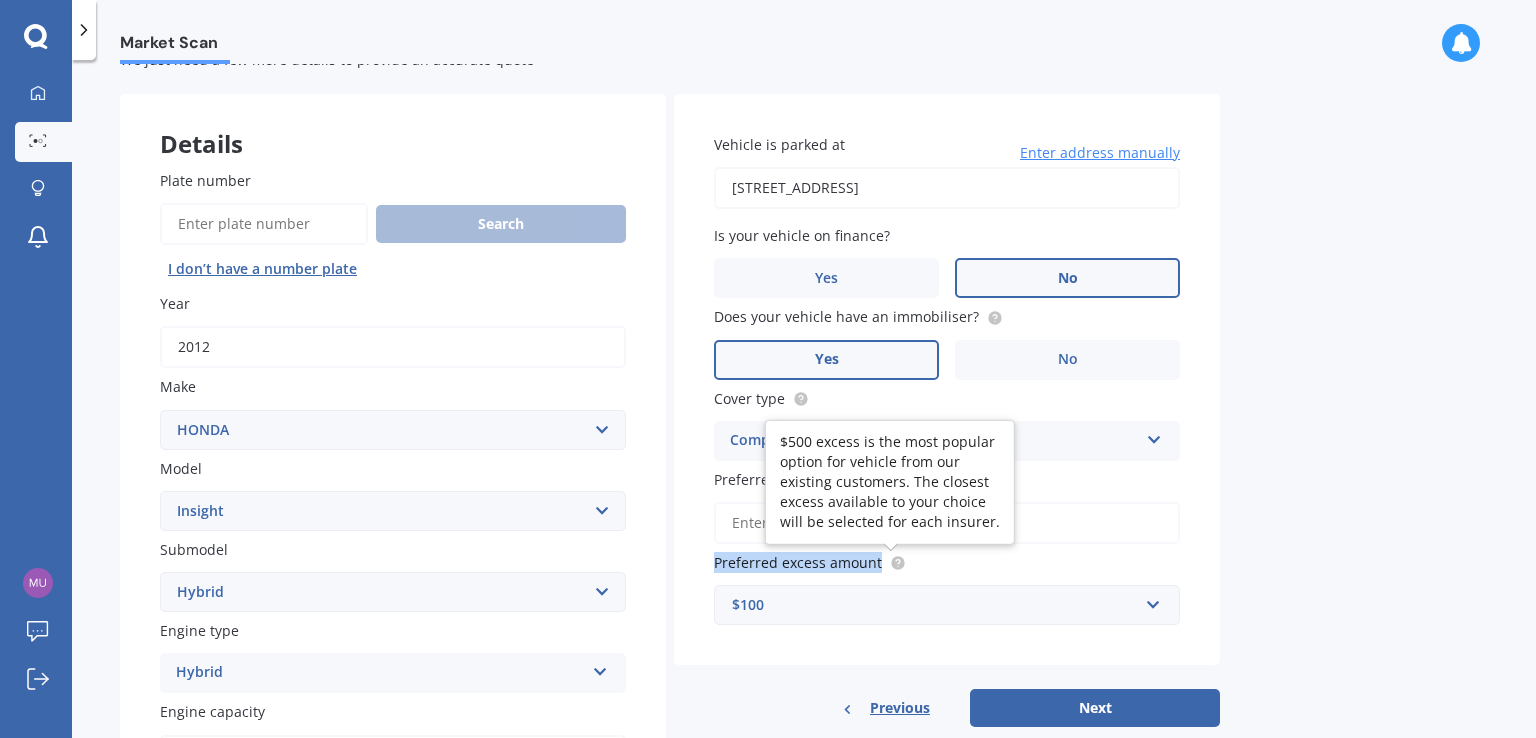 drag, startPoint x: 696, startPoint y: 562, endPoint x: 880, endPoint y: 567, distance: 184.06792 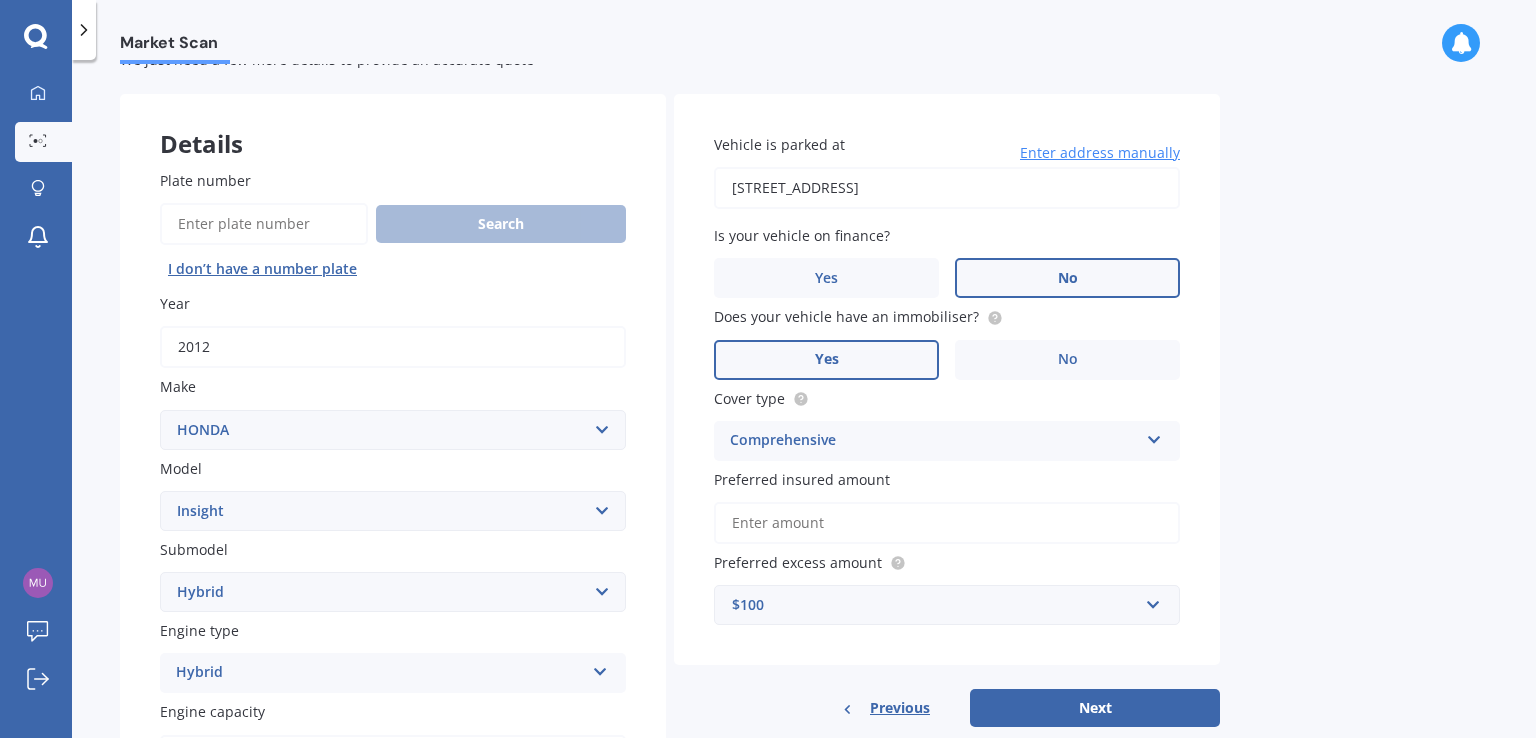 click on "Preferred insured amount" at bounding box center (947, 523) 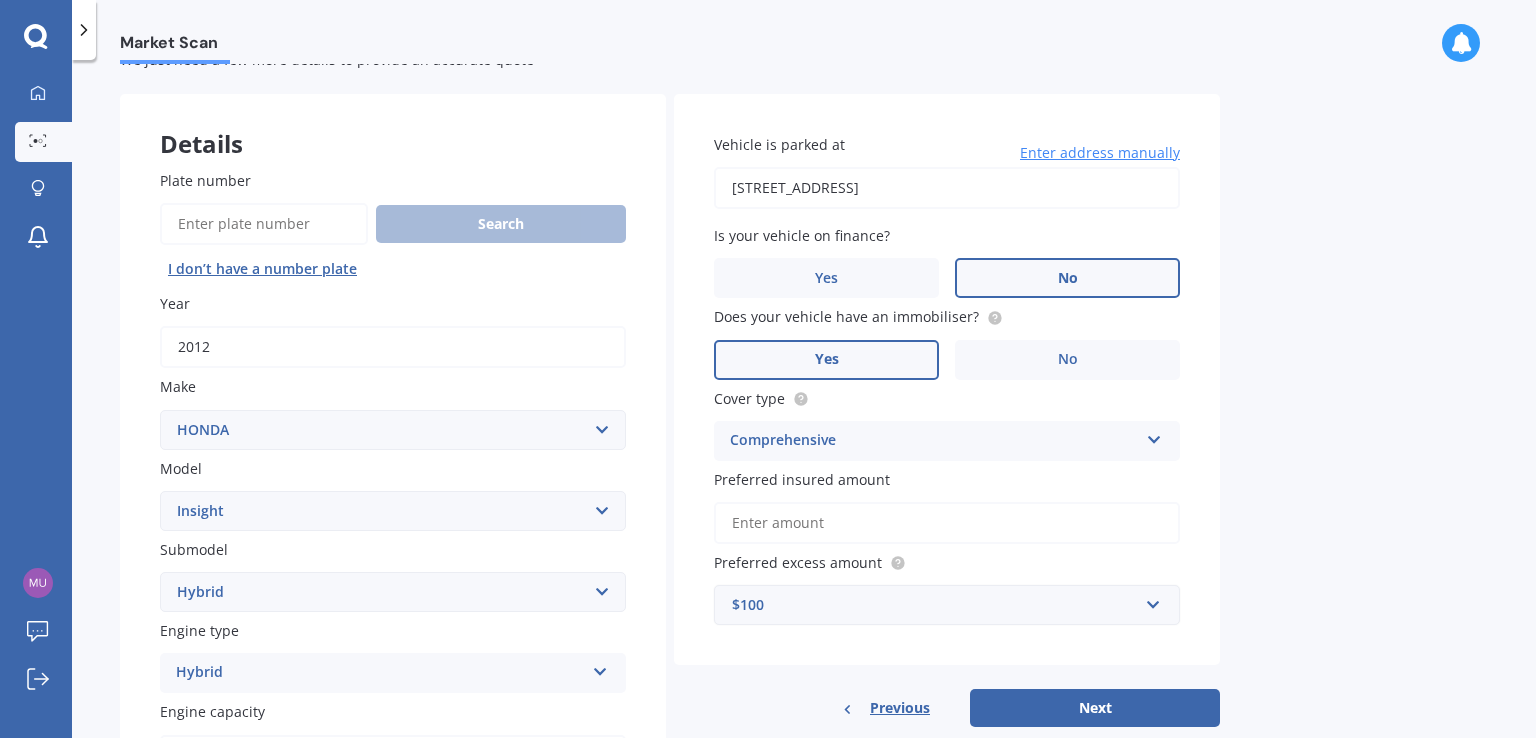 click on "$100" at bounding box center [935, 605] 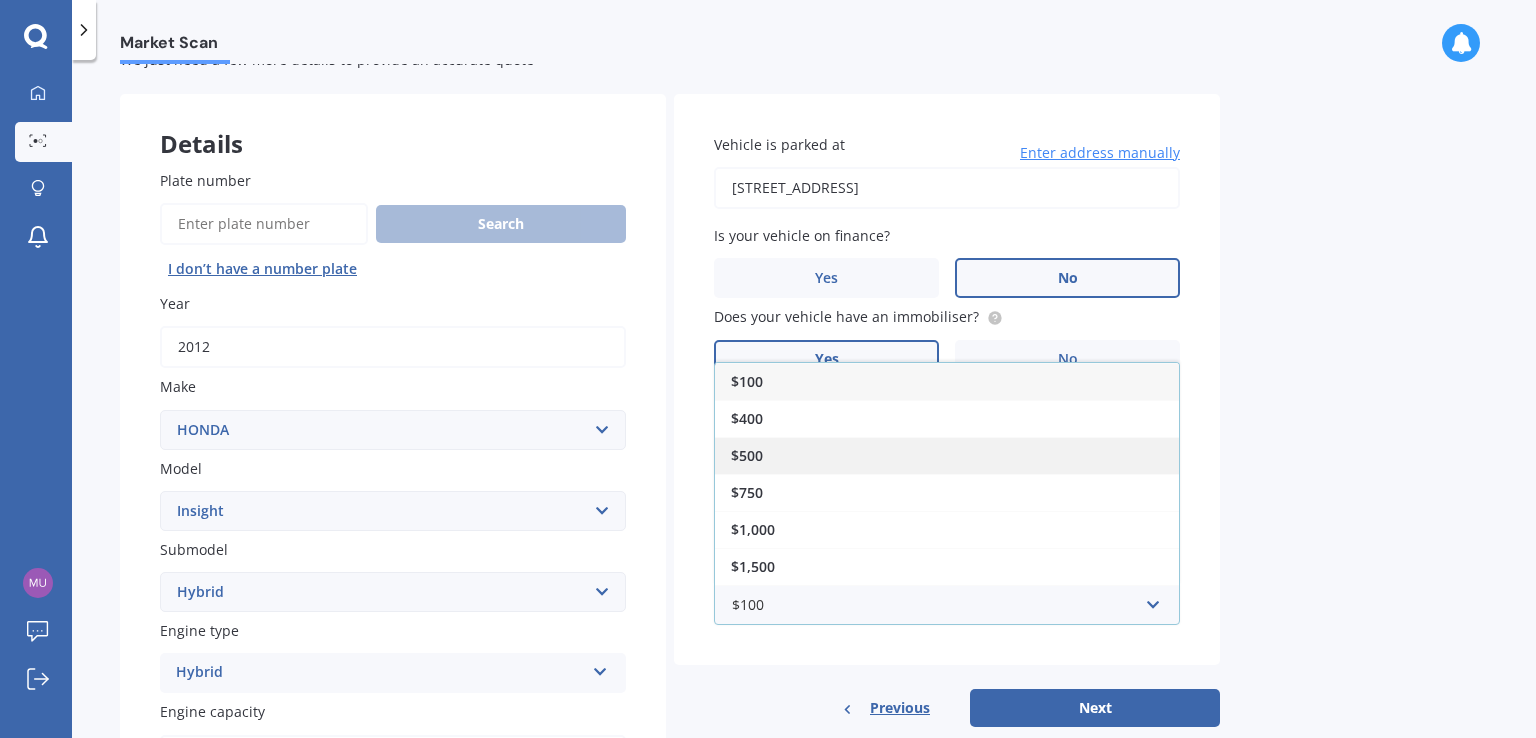 click on "$500" at bounding box center (947, 455) 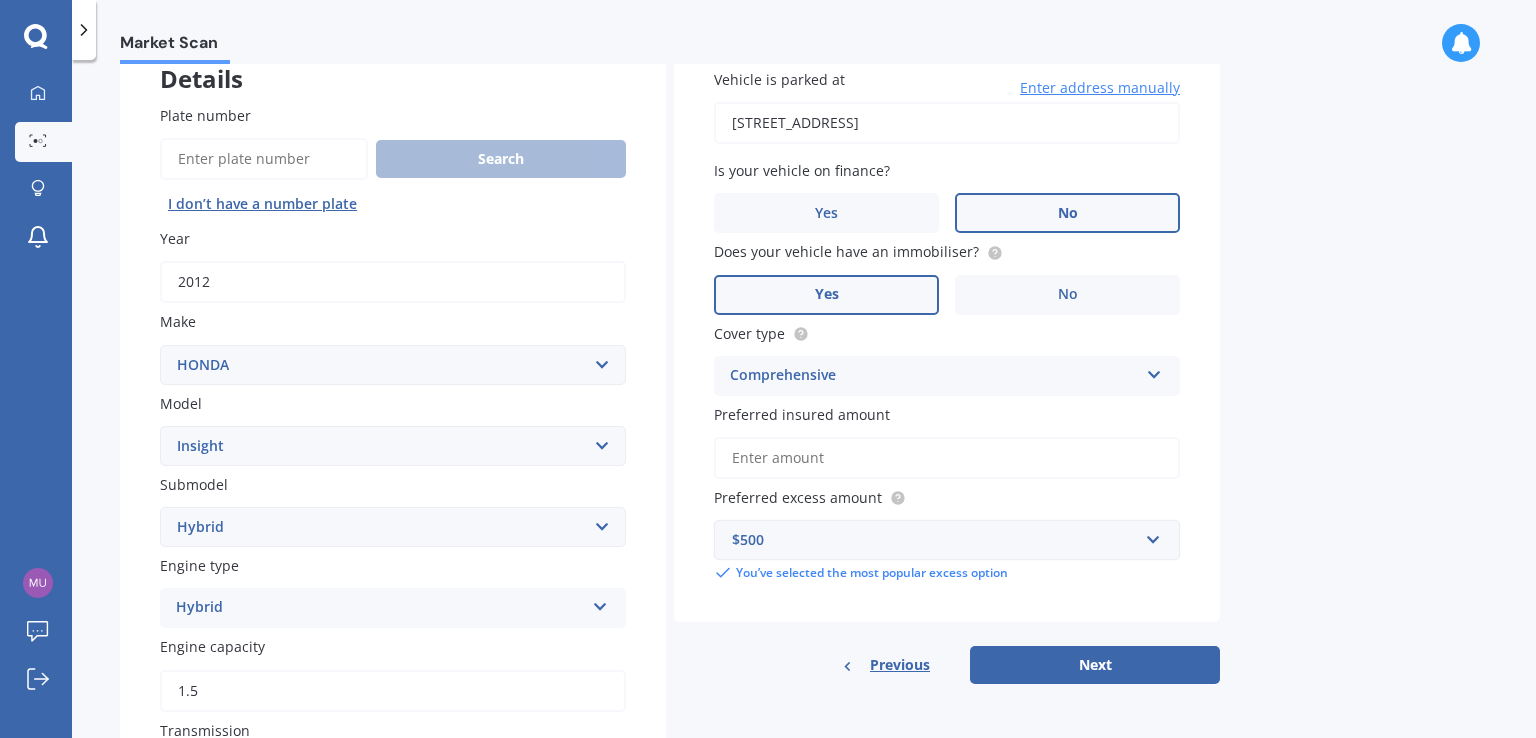 scroll, scrollTop: 167, scrollLeft: 0, axis: vertical 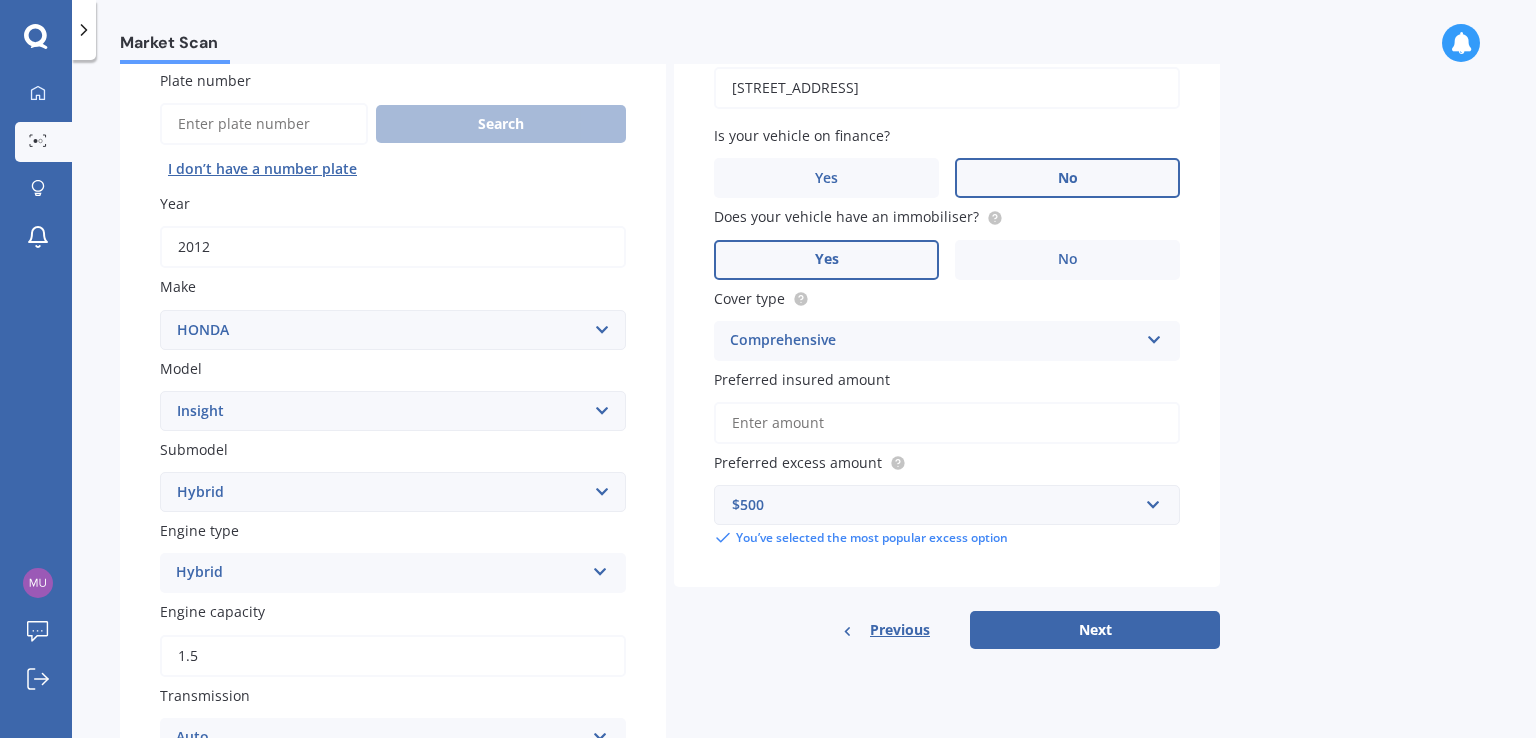 click on "Next" at bounding box center (1095, 630) 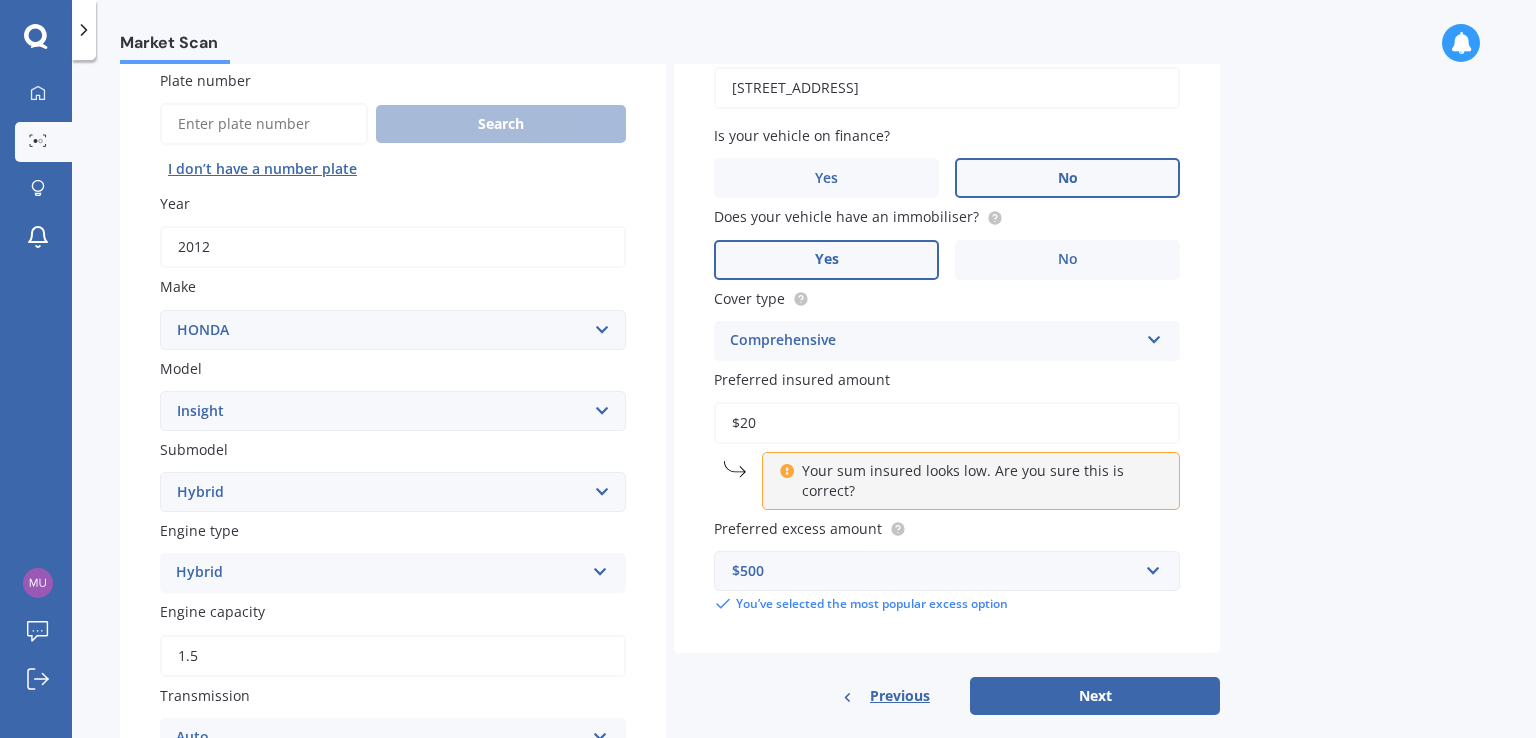 type on "$2" 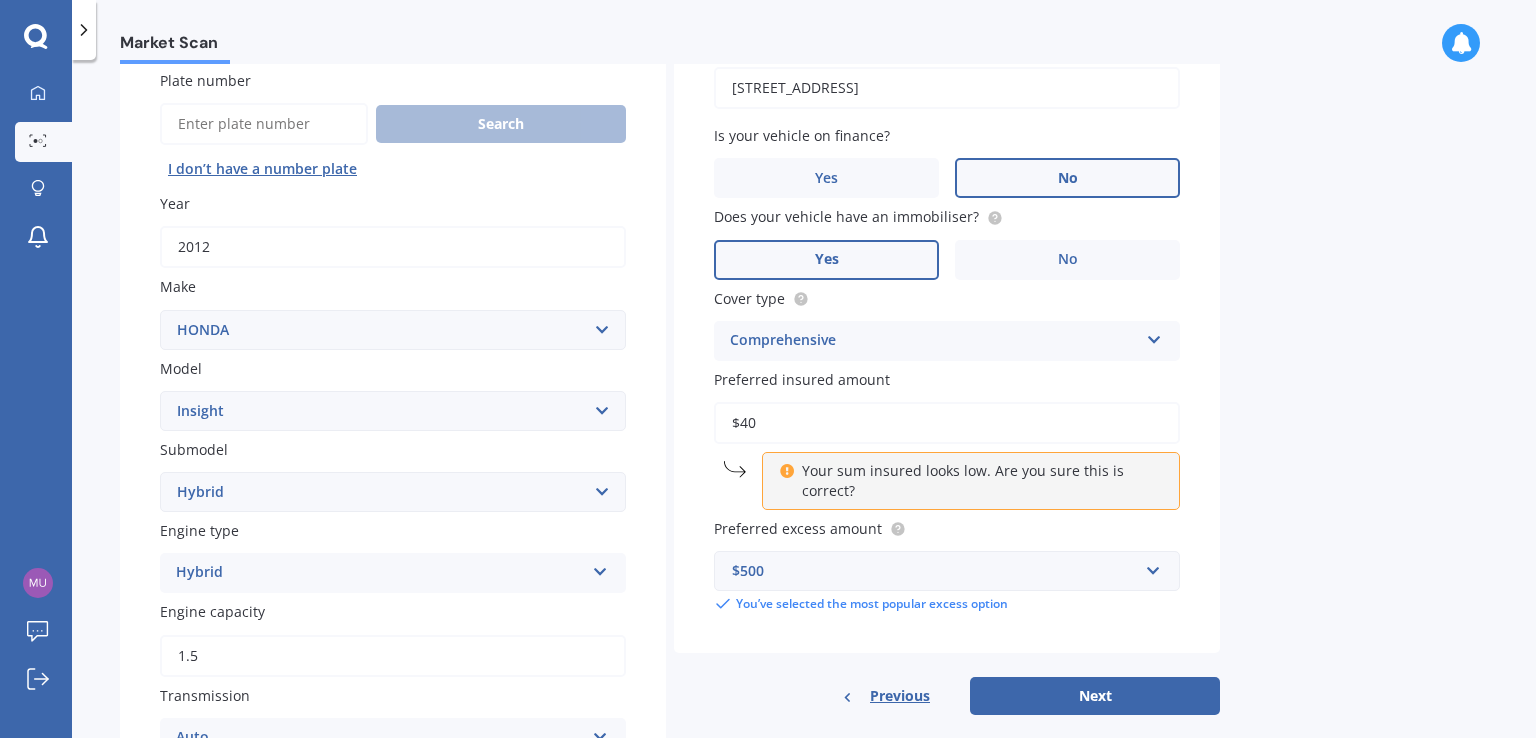 type on "$4" 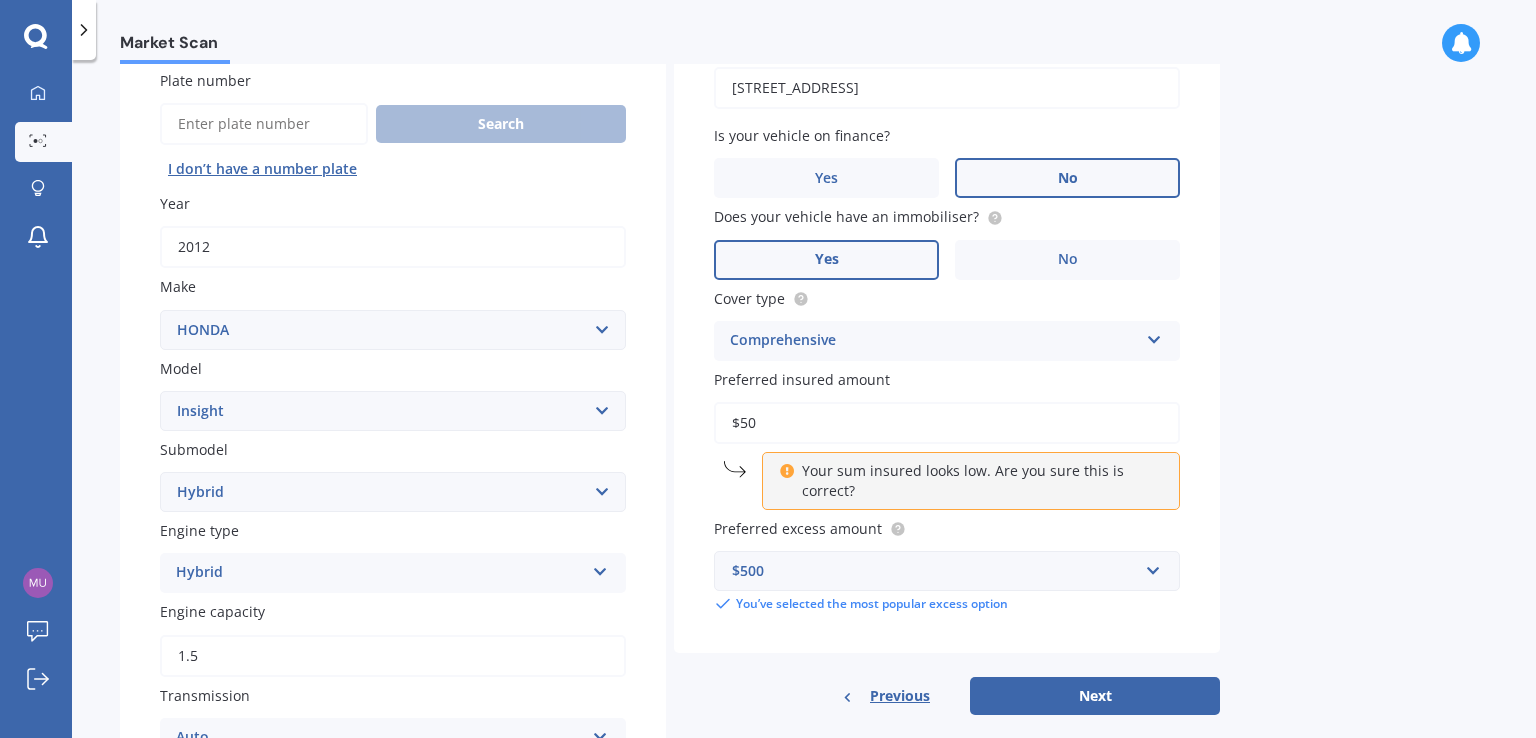 type on "$5" 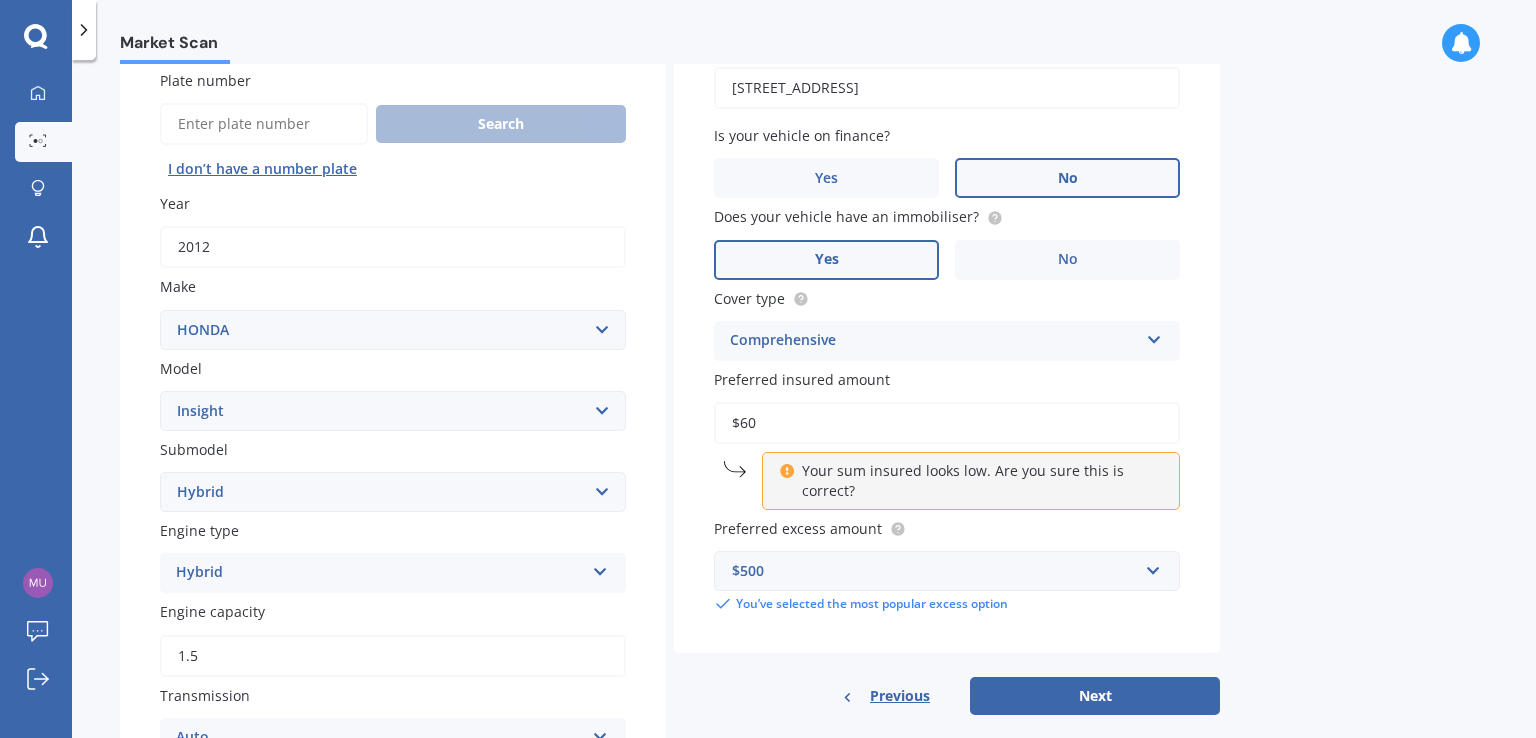type on "$6" 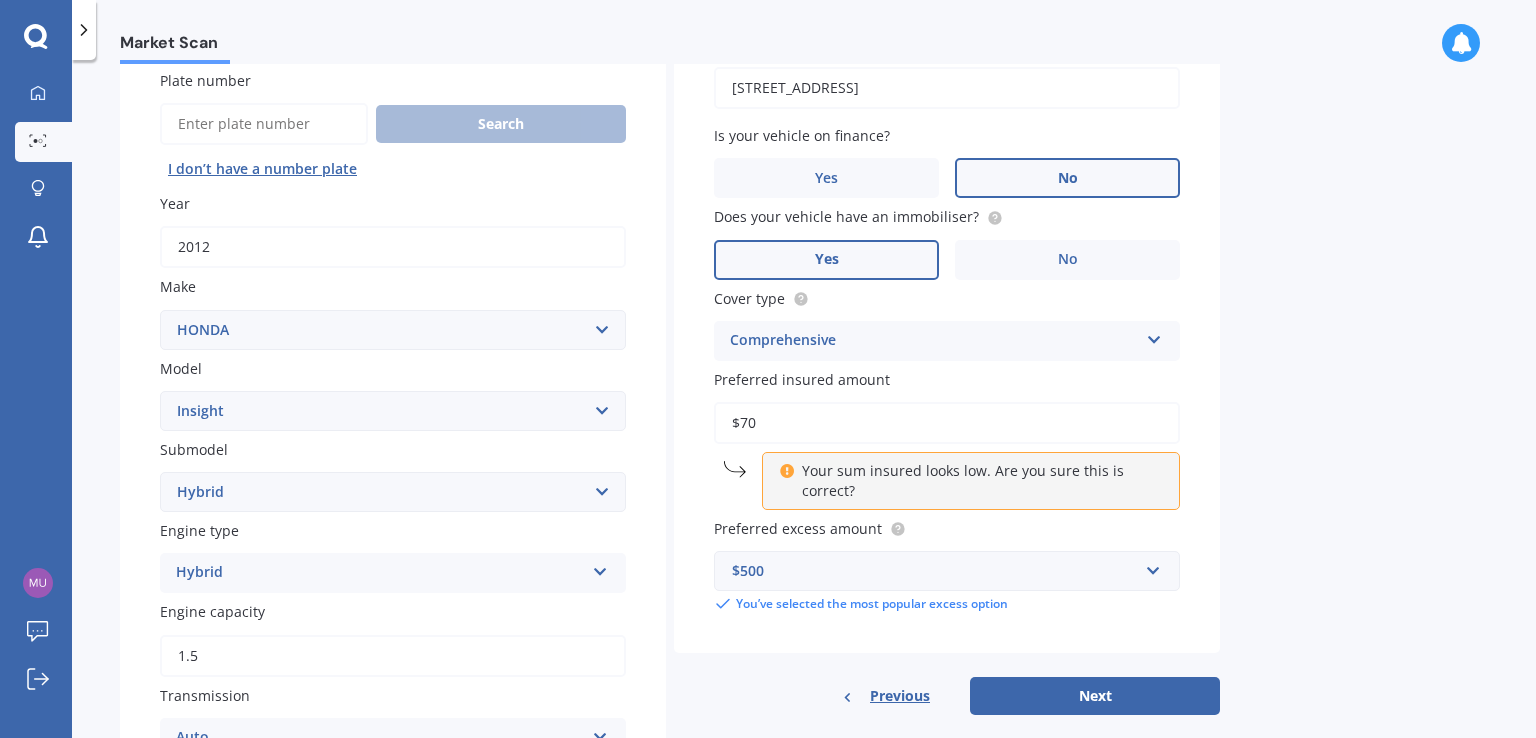 type on "$7" 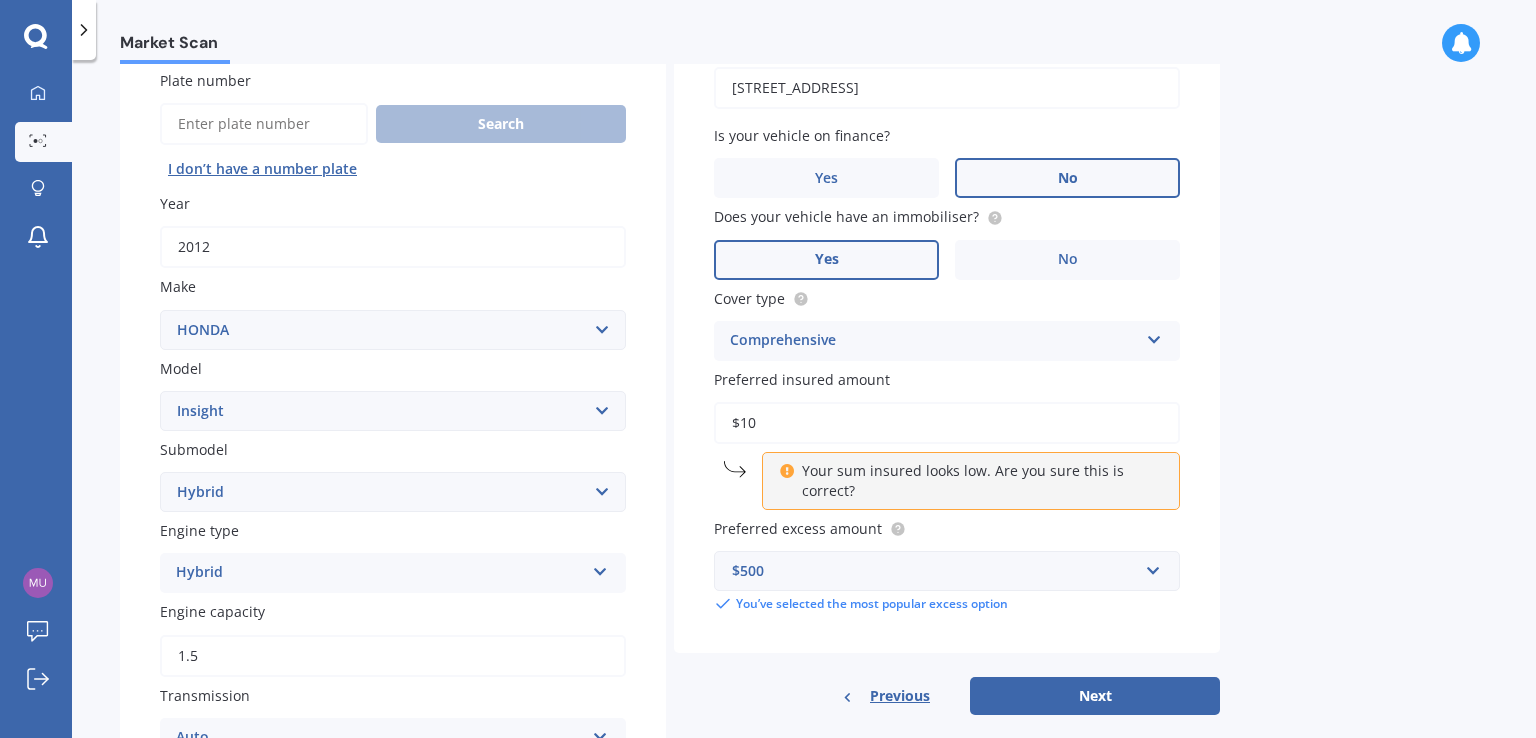 type on "$1" 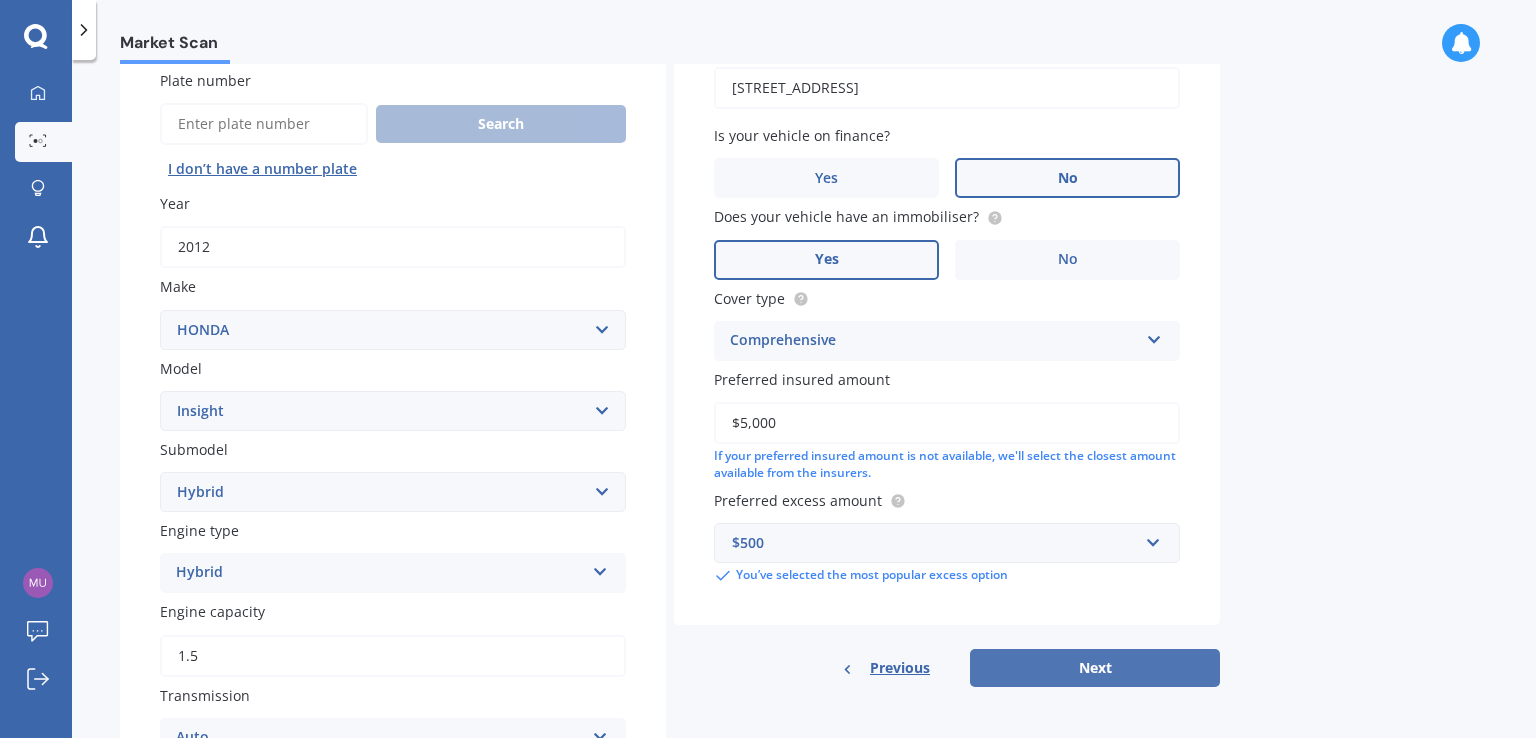 type on "$5,000" 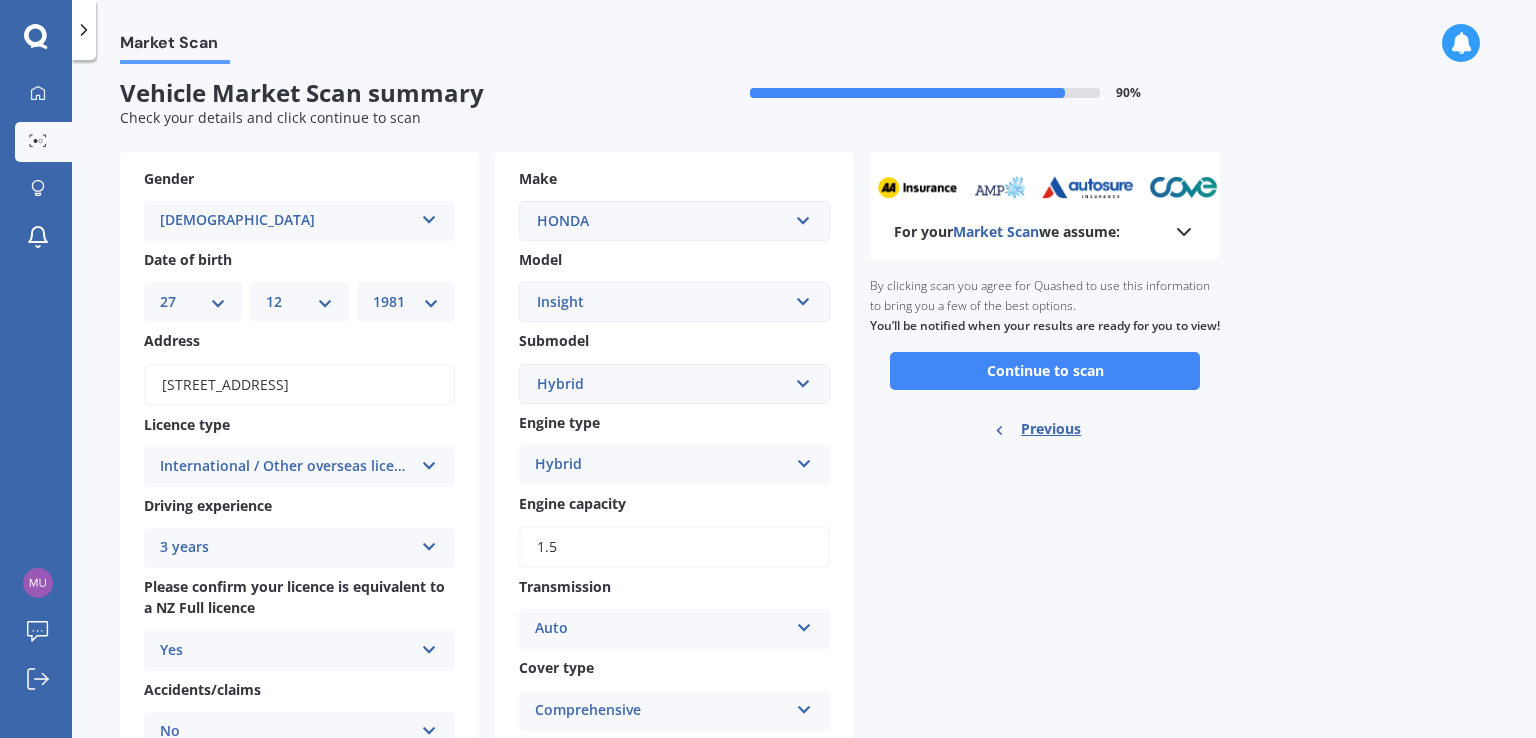 scroll, scrollTop: 0, scrollLeft: 0, axis: both 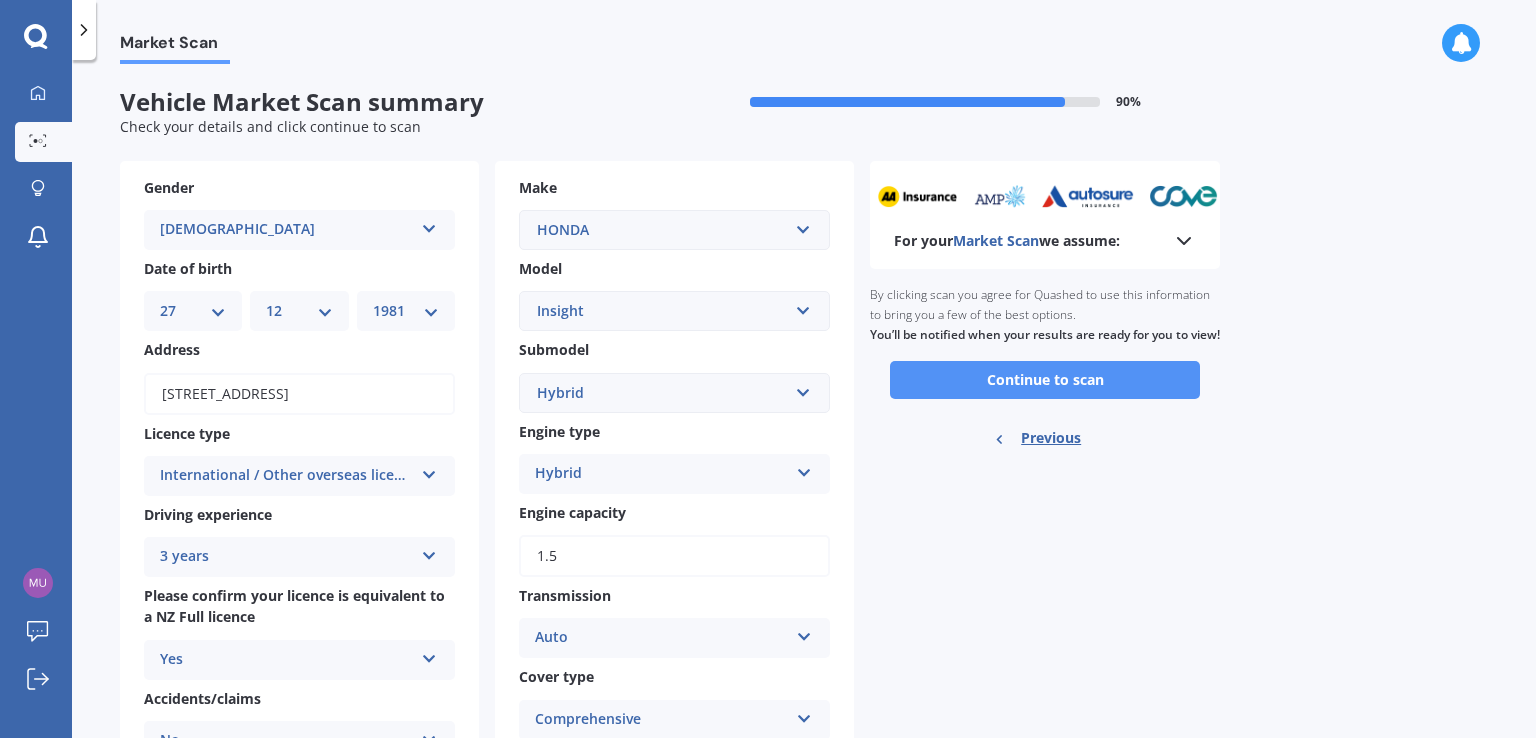 click on "Continue to scan" at bounding box center (1045, 380) 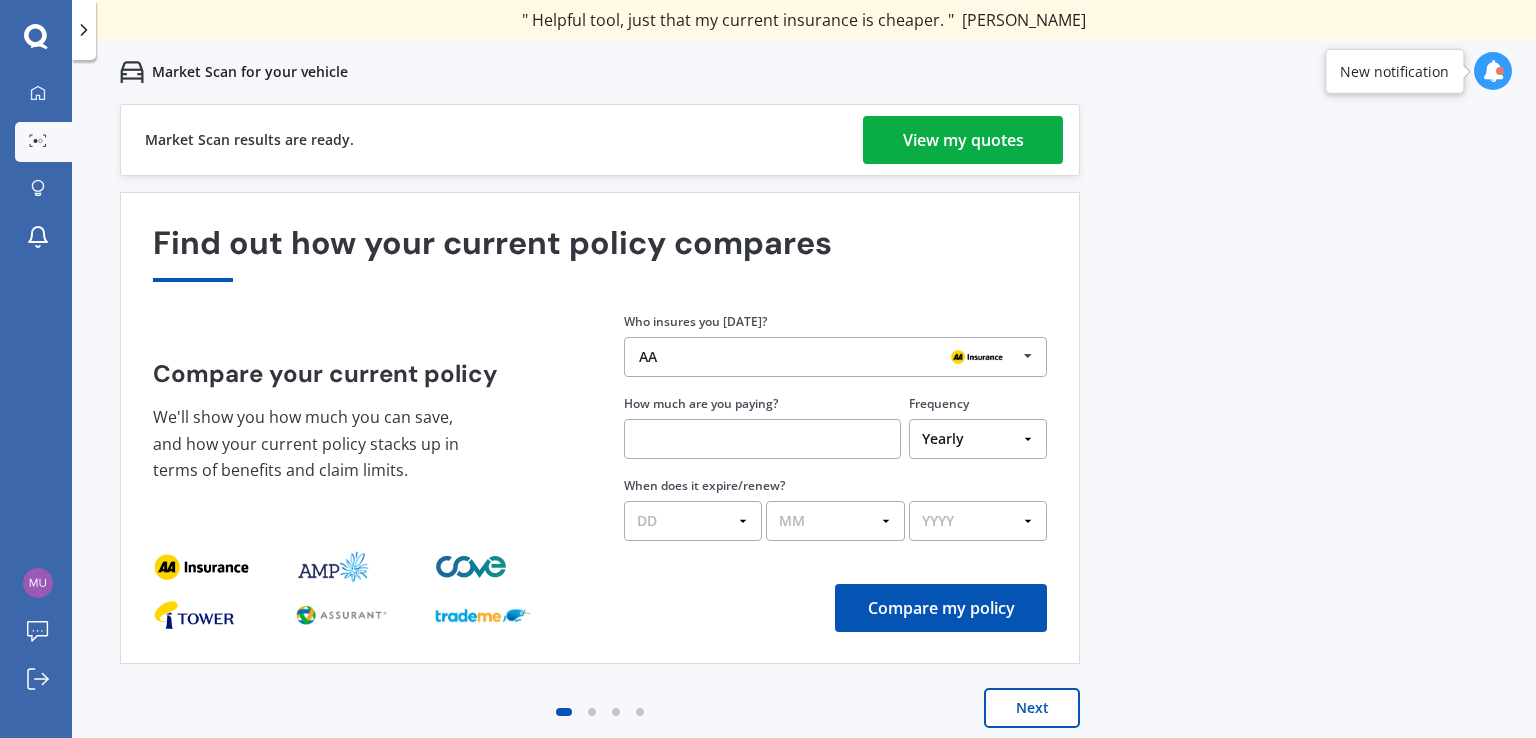 click on "View my quotes" at bounding box center [963, 140] 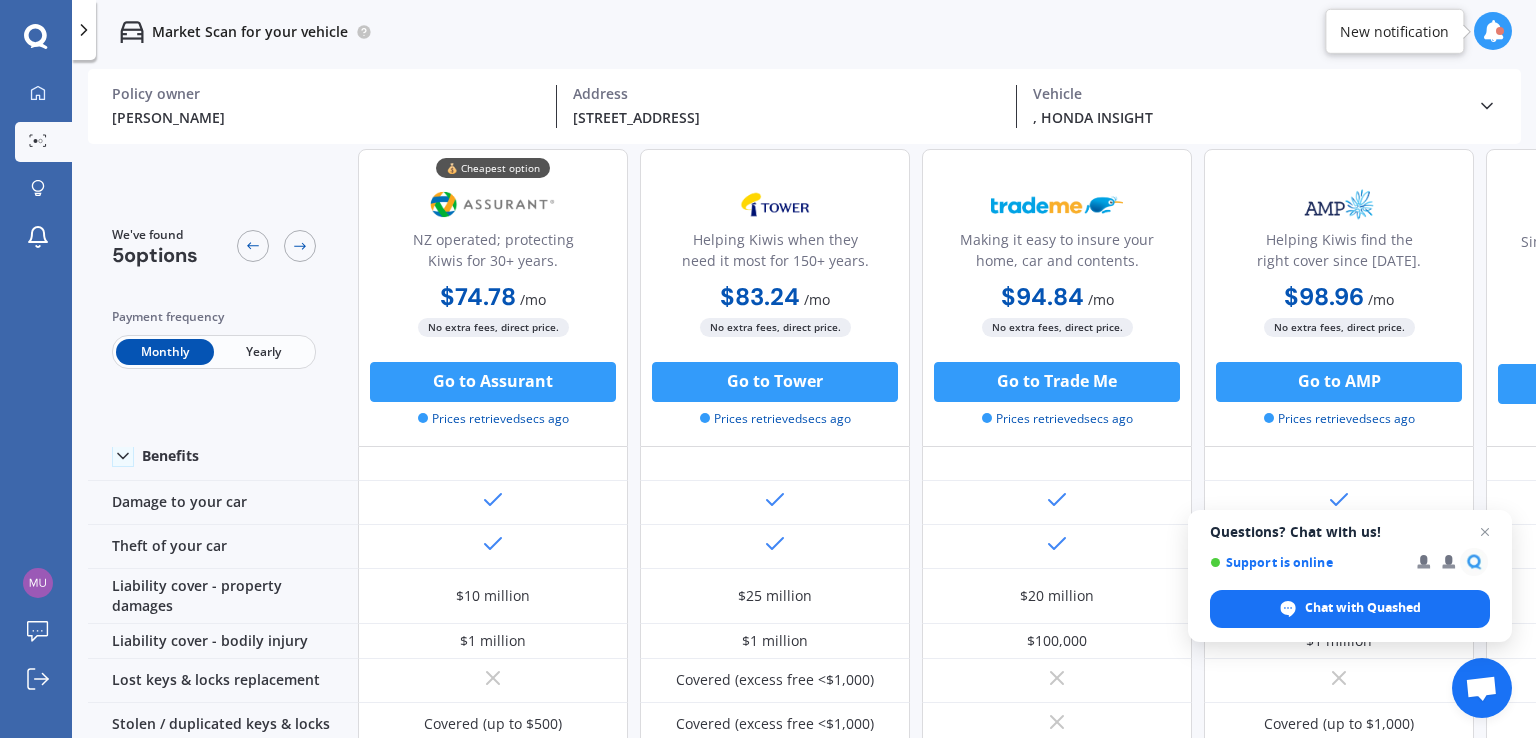 scroll, scrollTop: 0, scrollLeft: 0, axis: both 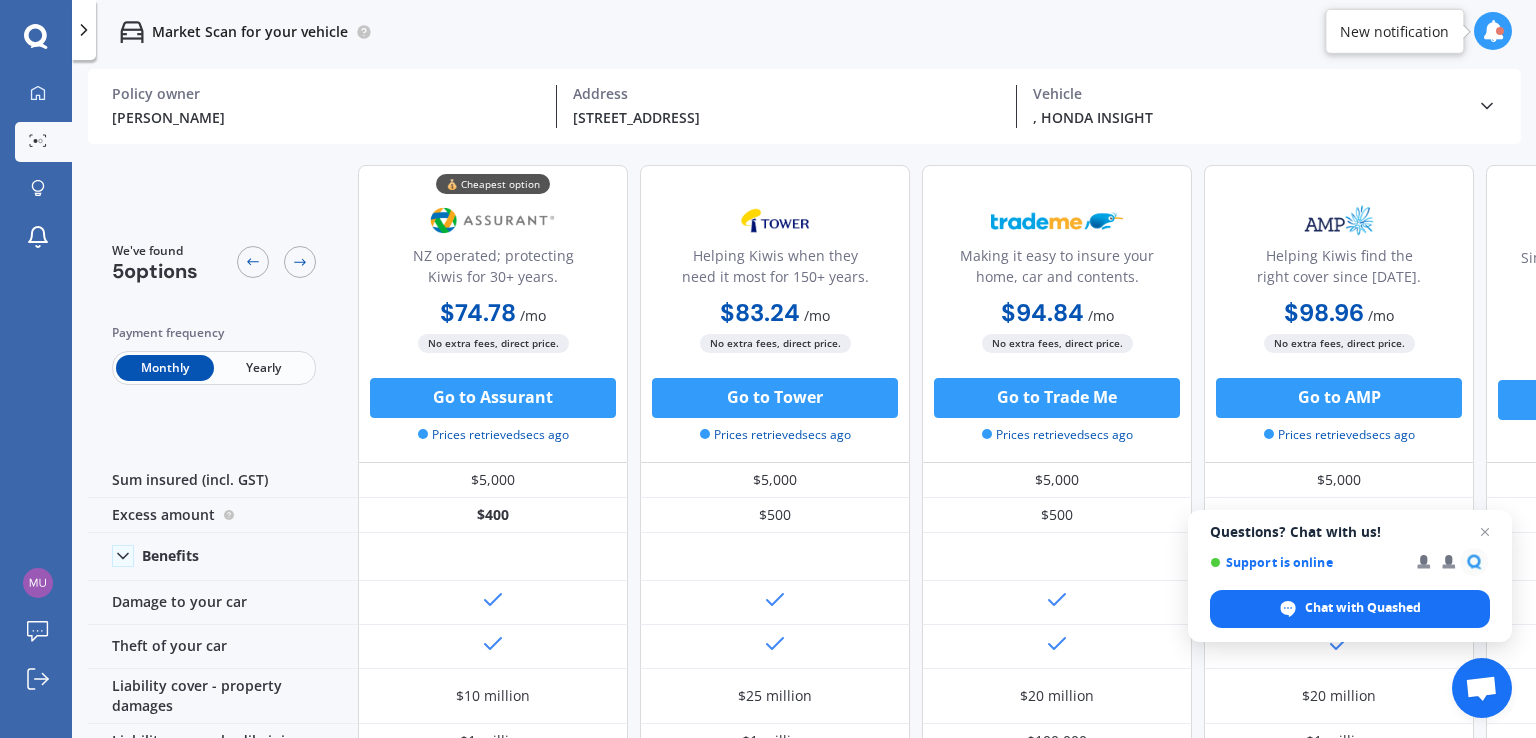 click on "Yearly" at bounding box center [263, 368] 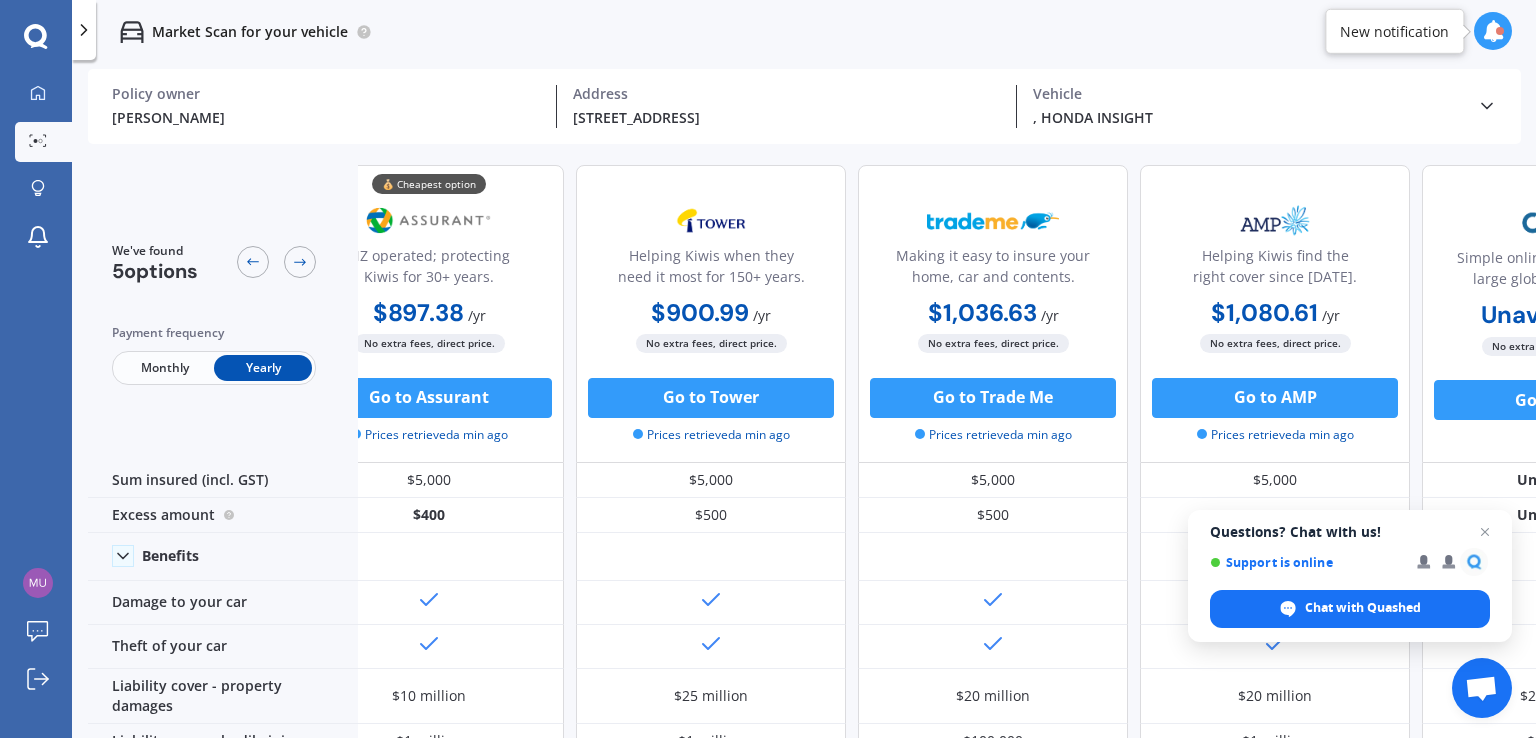 scroll, scrollTop: 0, scrollLeft: 0, axis: both 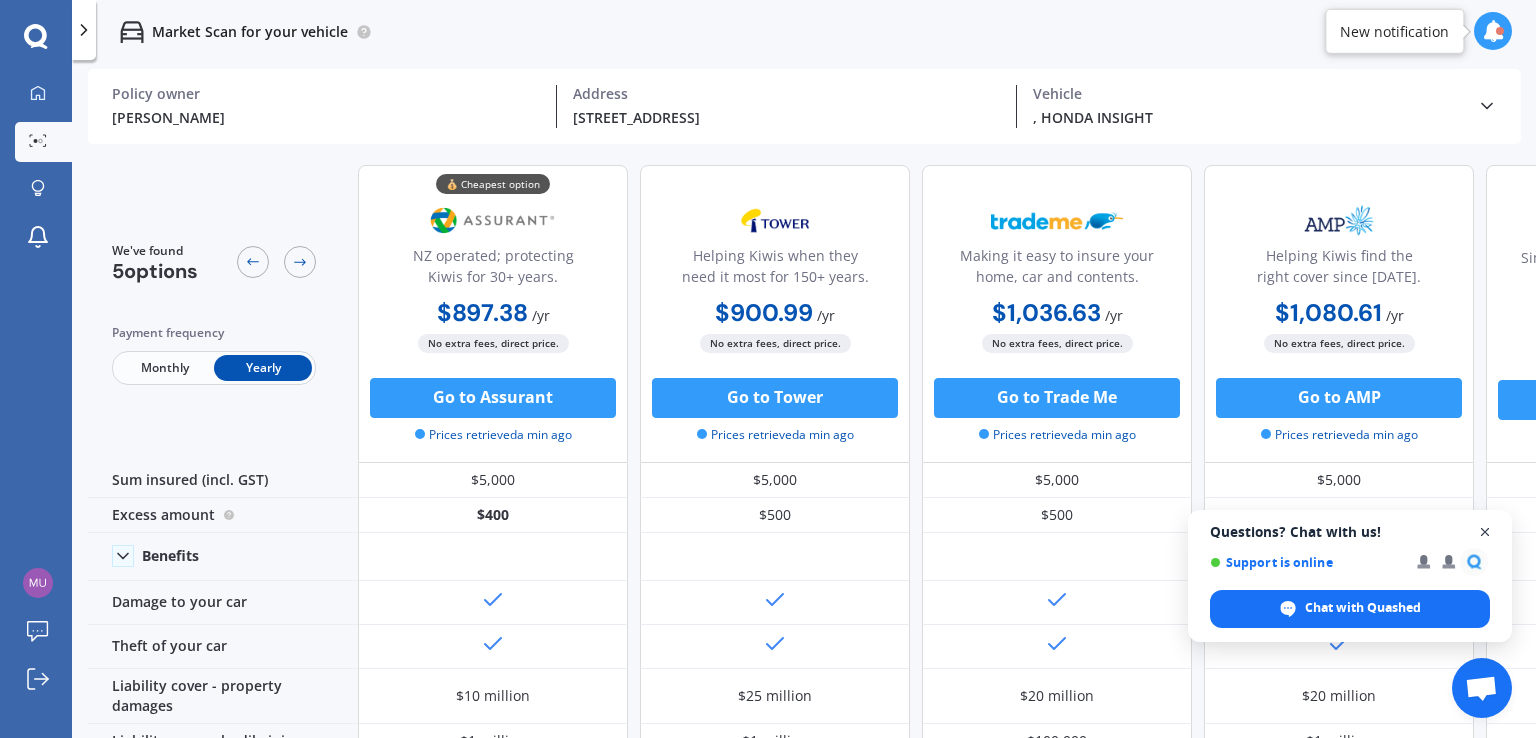 click at bounding box center (1485, 532) 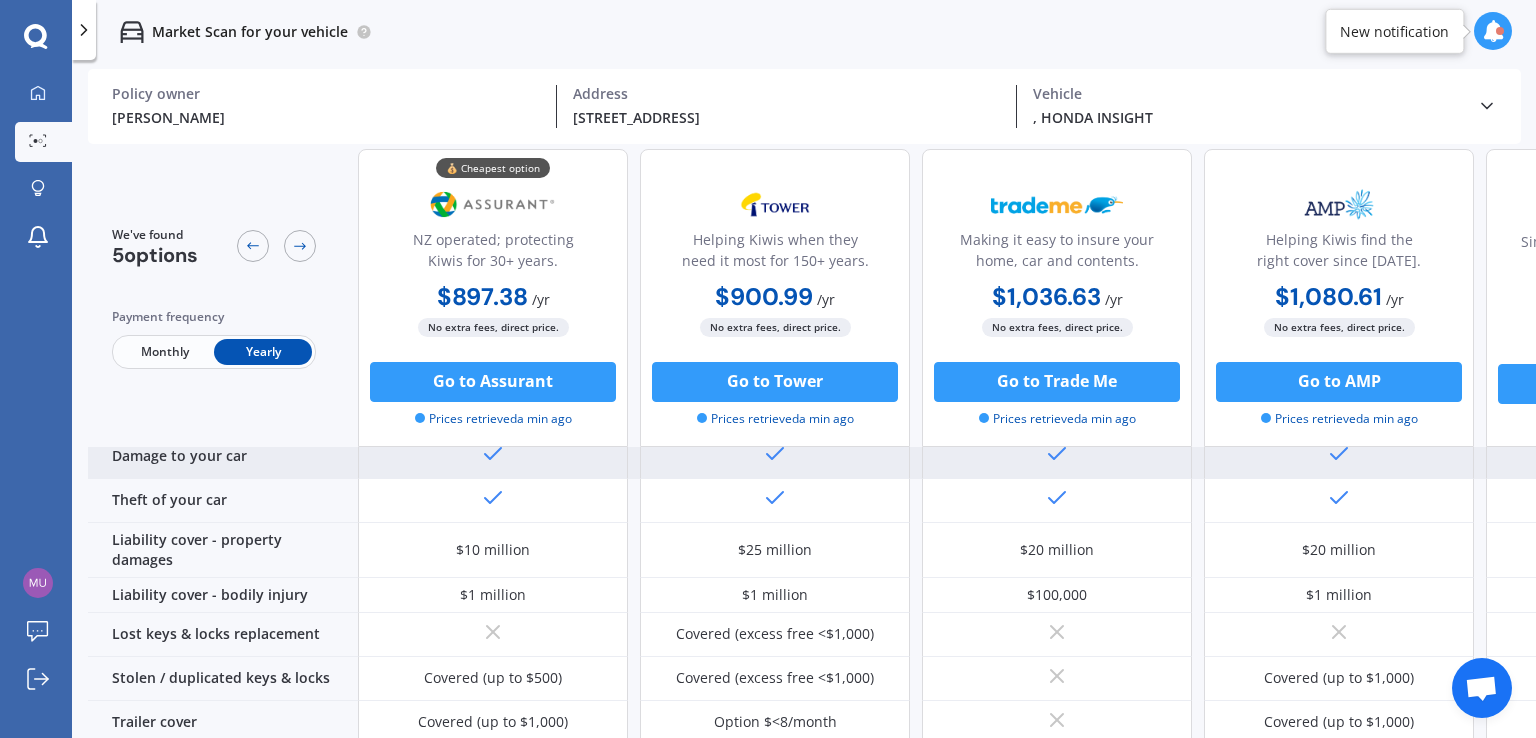 scroll, scrollTop: 152, scrollLeft: 0, axis: vertical 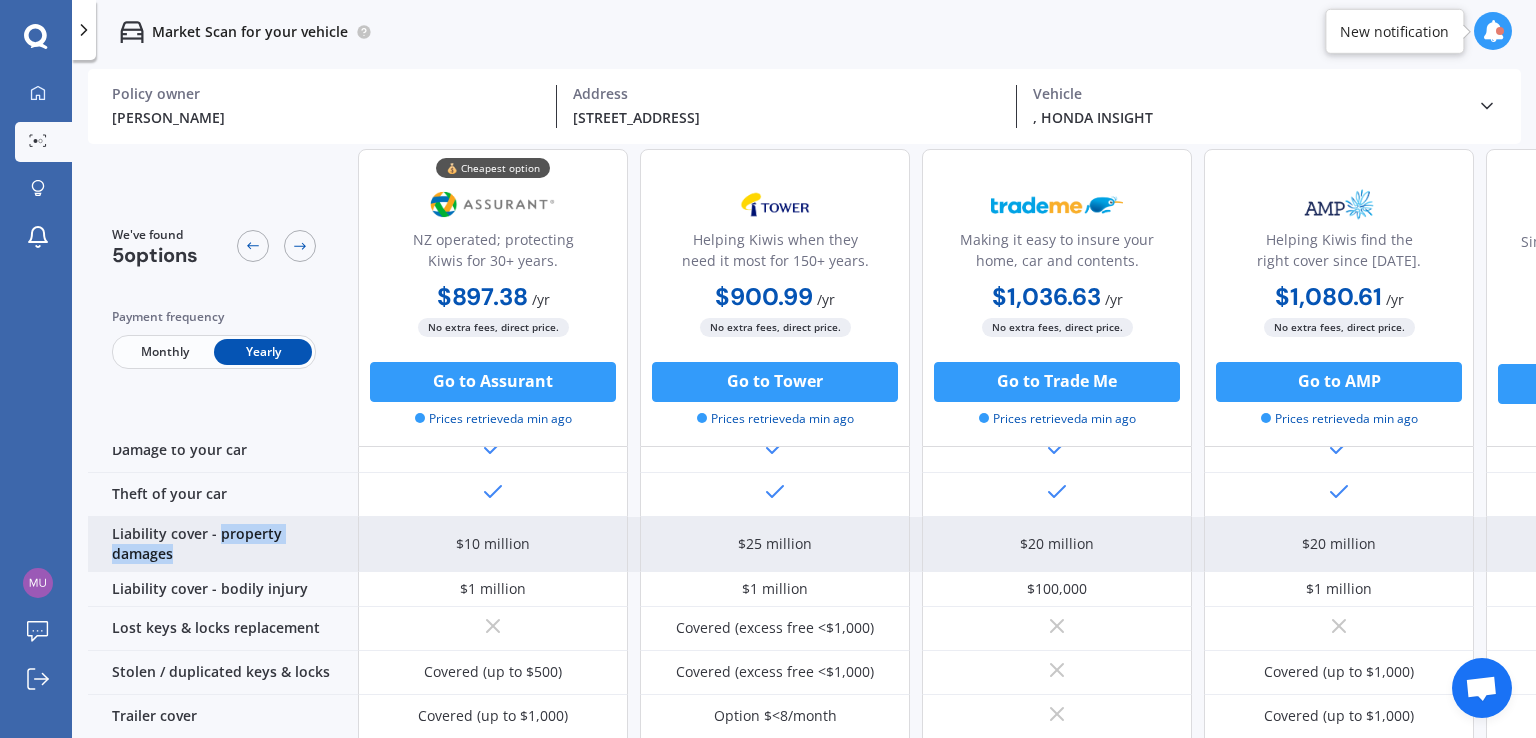 drag, startPoint x: 340, startPoint y: 532, endPoint x: 221, endPoint y: 534, distance: 119.01681 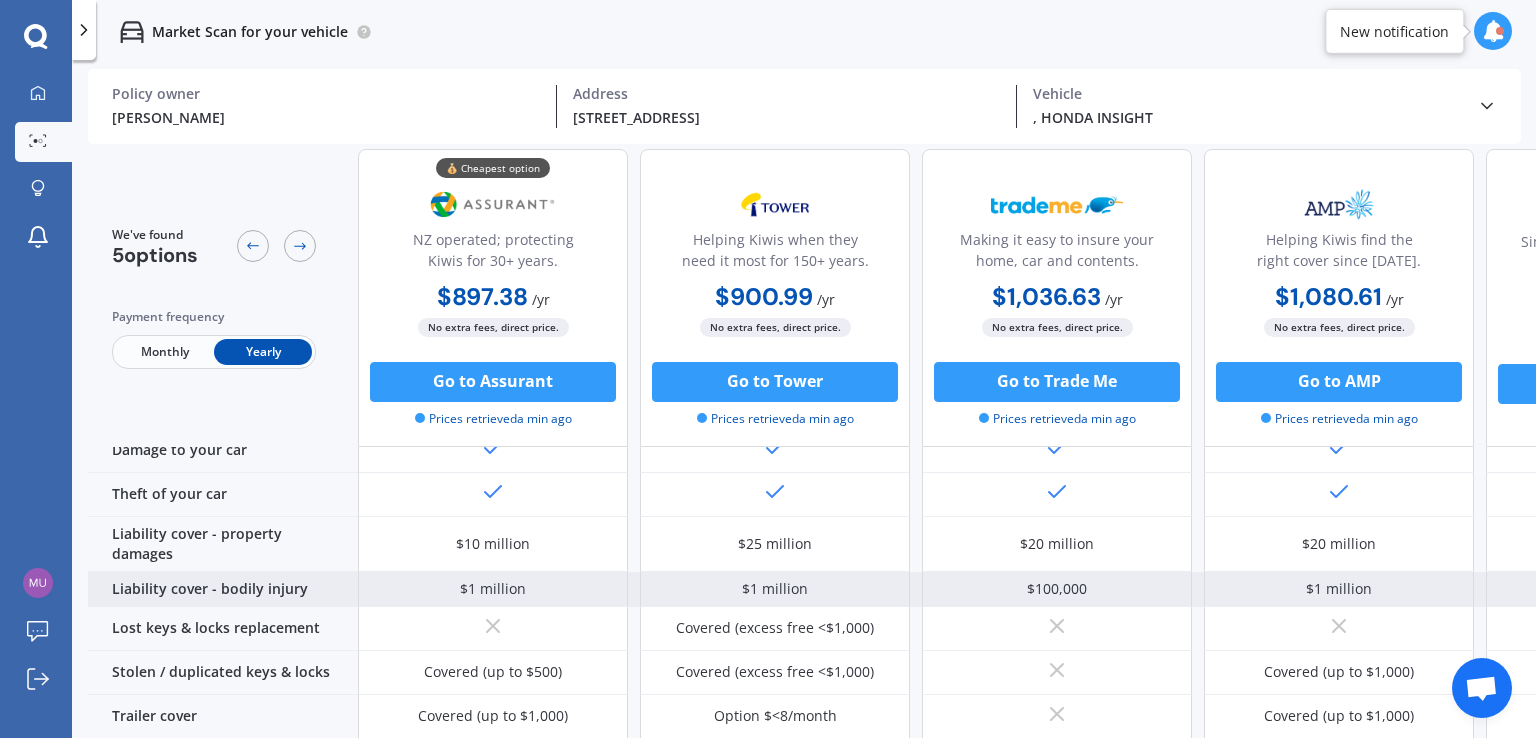 click on "Liability cover - bodily injury" at bounding box center (223, 589) 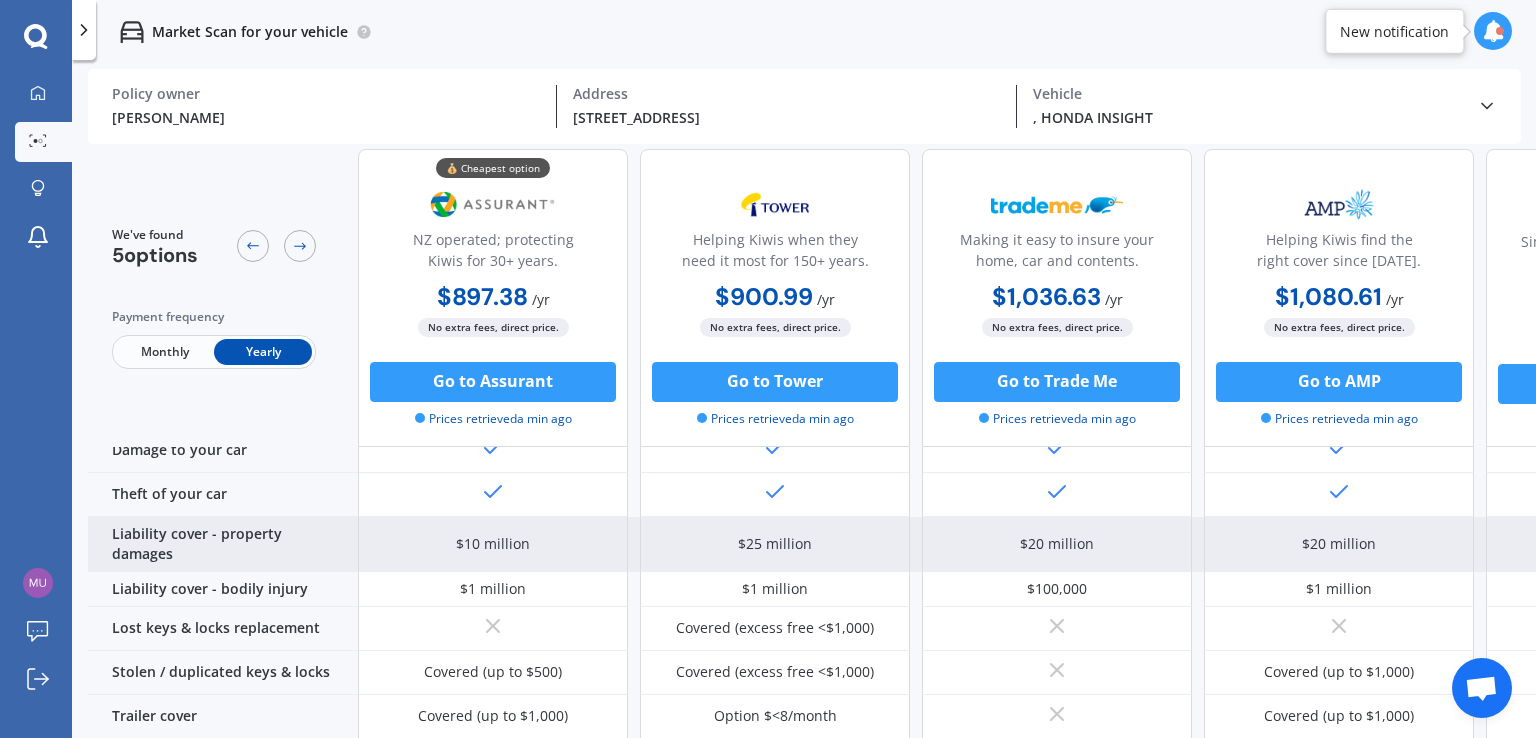 click on "Liability cover - property damages" at bounding box center [223, 544] 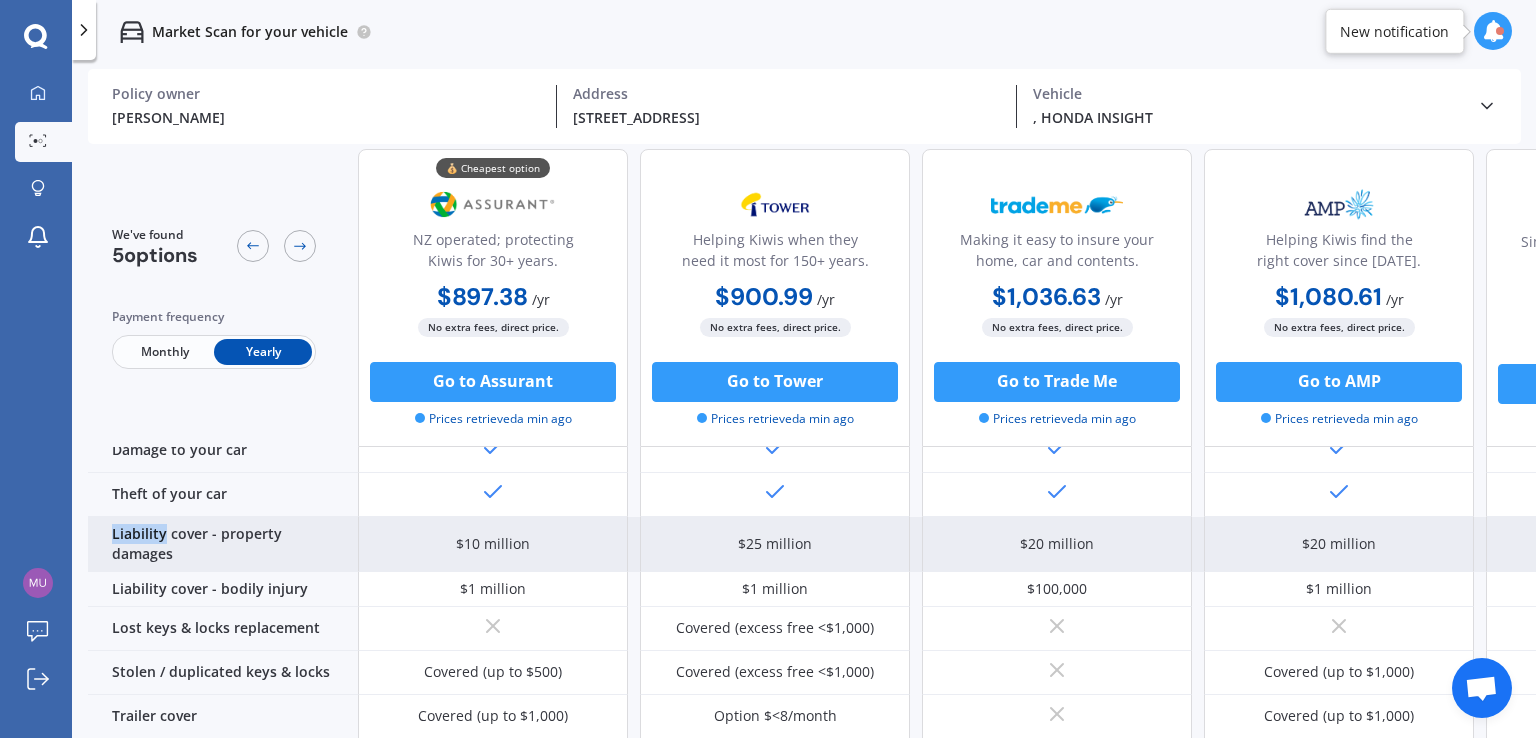 click on "Liability cover - property damages" at bounding box center (223, 544) 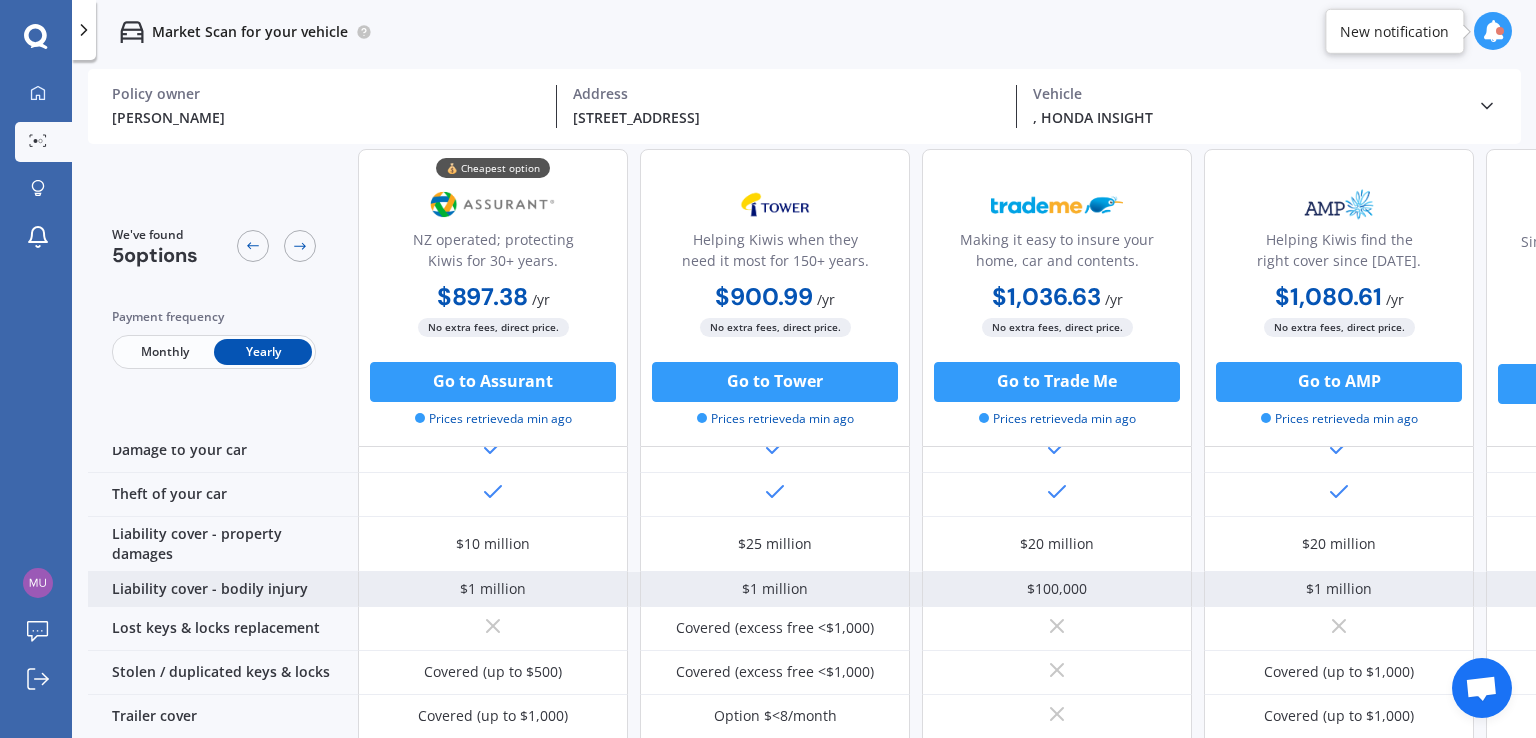 click on "Liability cover - bodily injury" at bounding box center [223, 589] 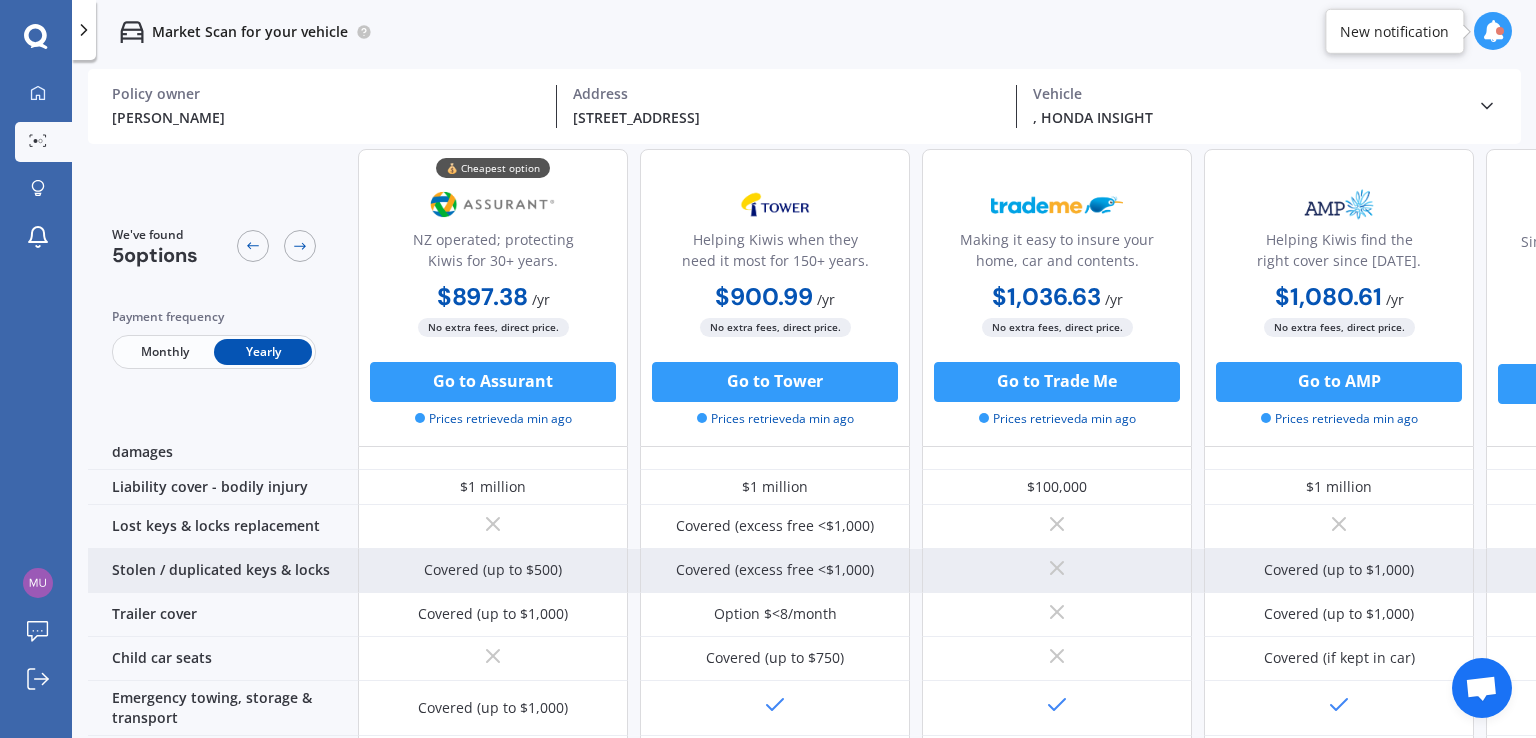 scroll, scrollTop: 266, scrollLeft: 0, axis: vertical 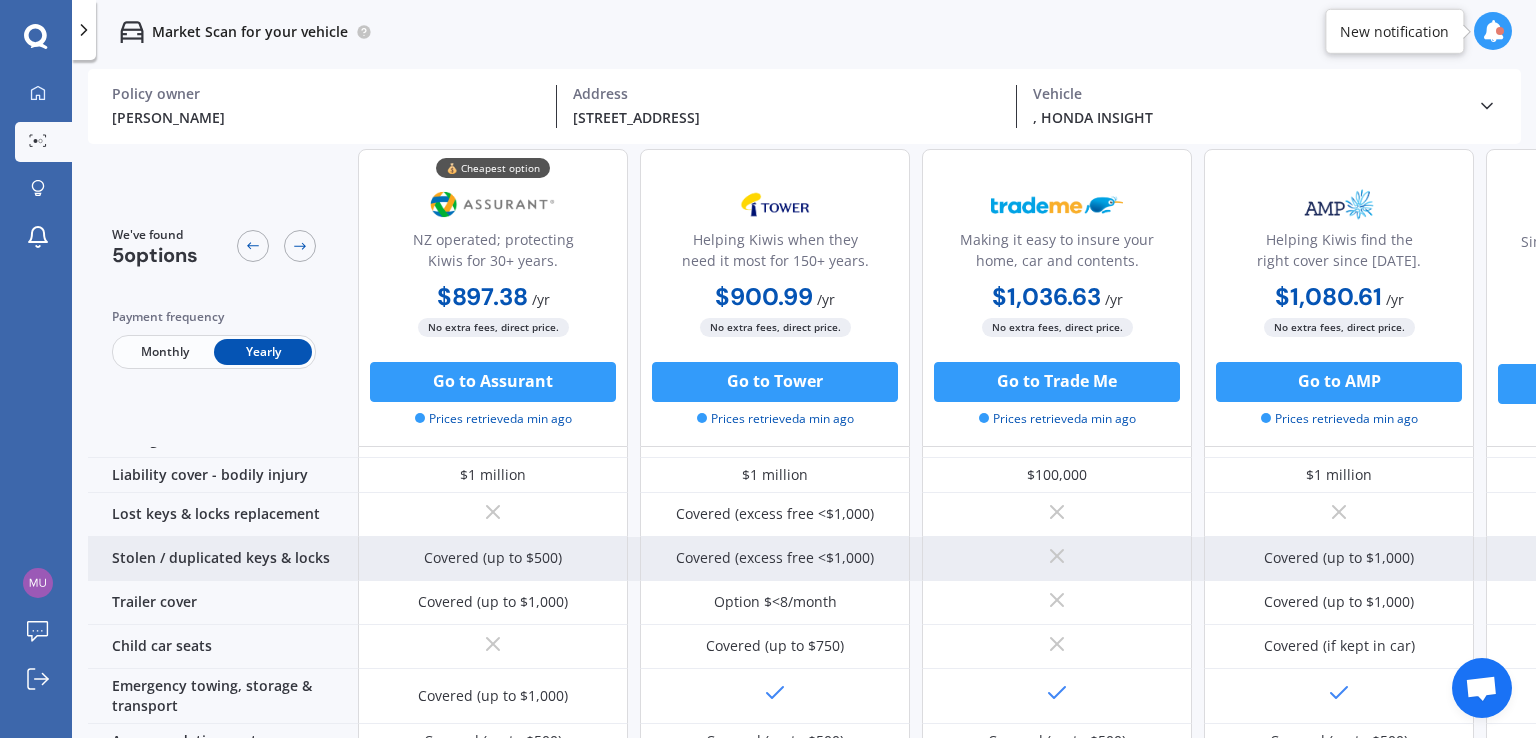 click on "Emergency towing, storage & transport" at bounding box center [223, 696] 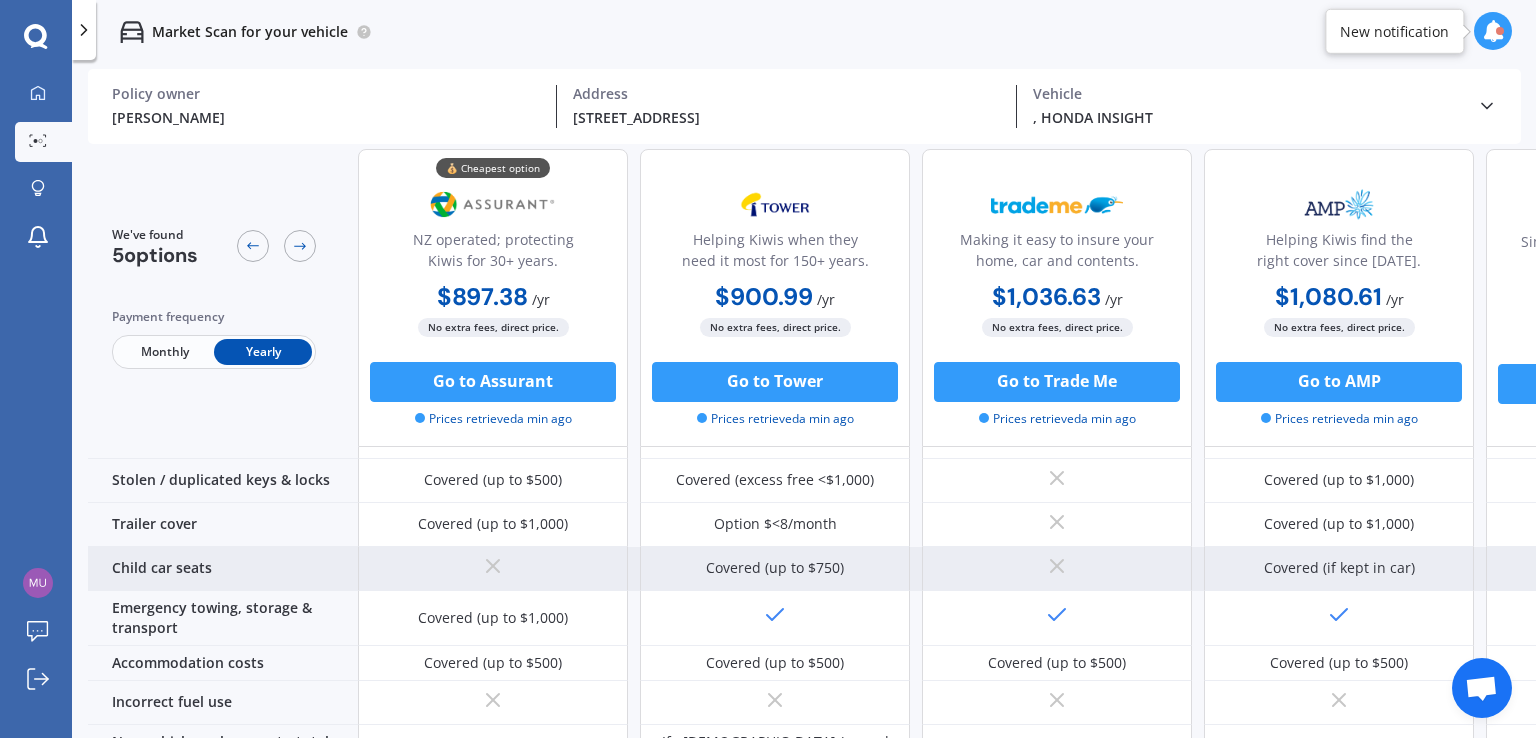 scroll, scrollTop: 343, scrollLeft: 0, axis: vertical 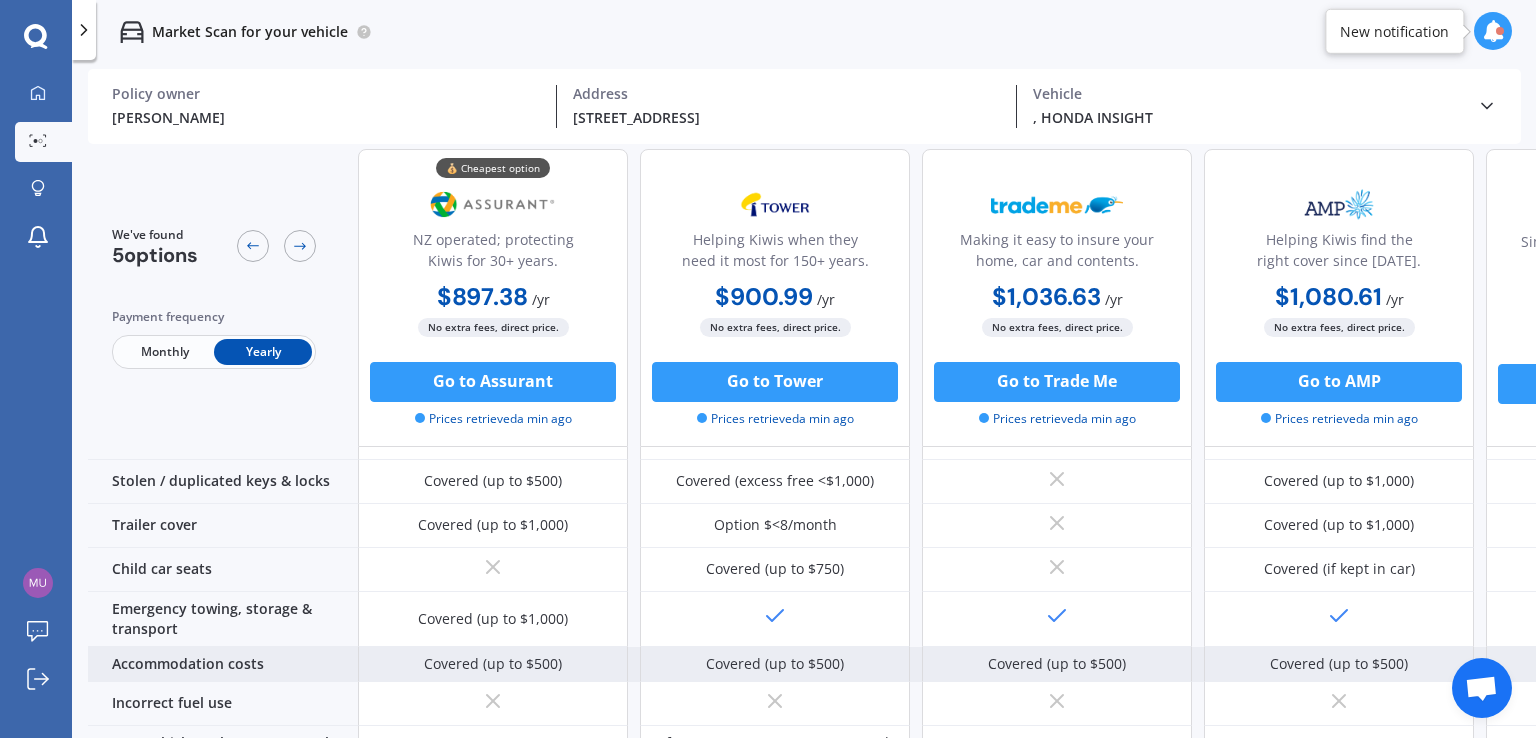 click on "Accommodation costs" at bounding box center (223, 664) 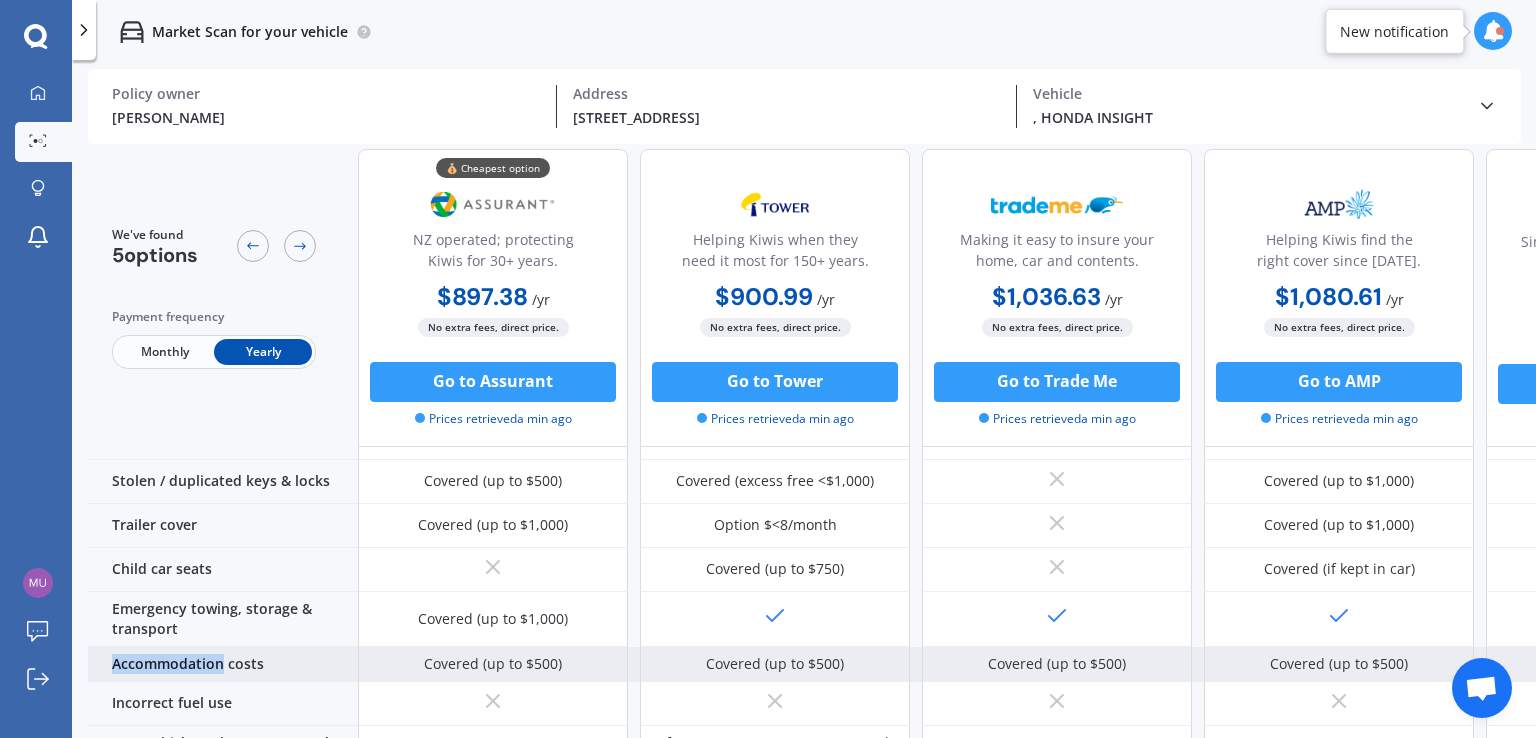 click on "Accommodation costs" at bounding box center (223, 664) 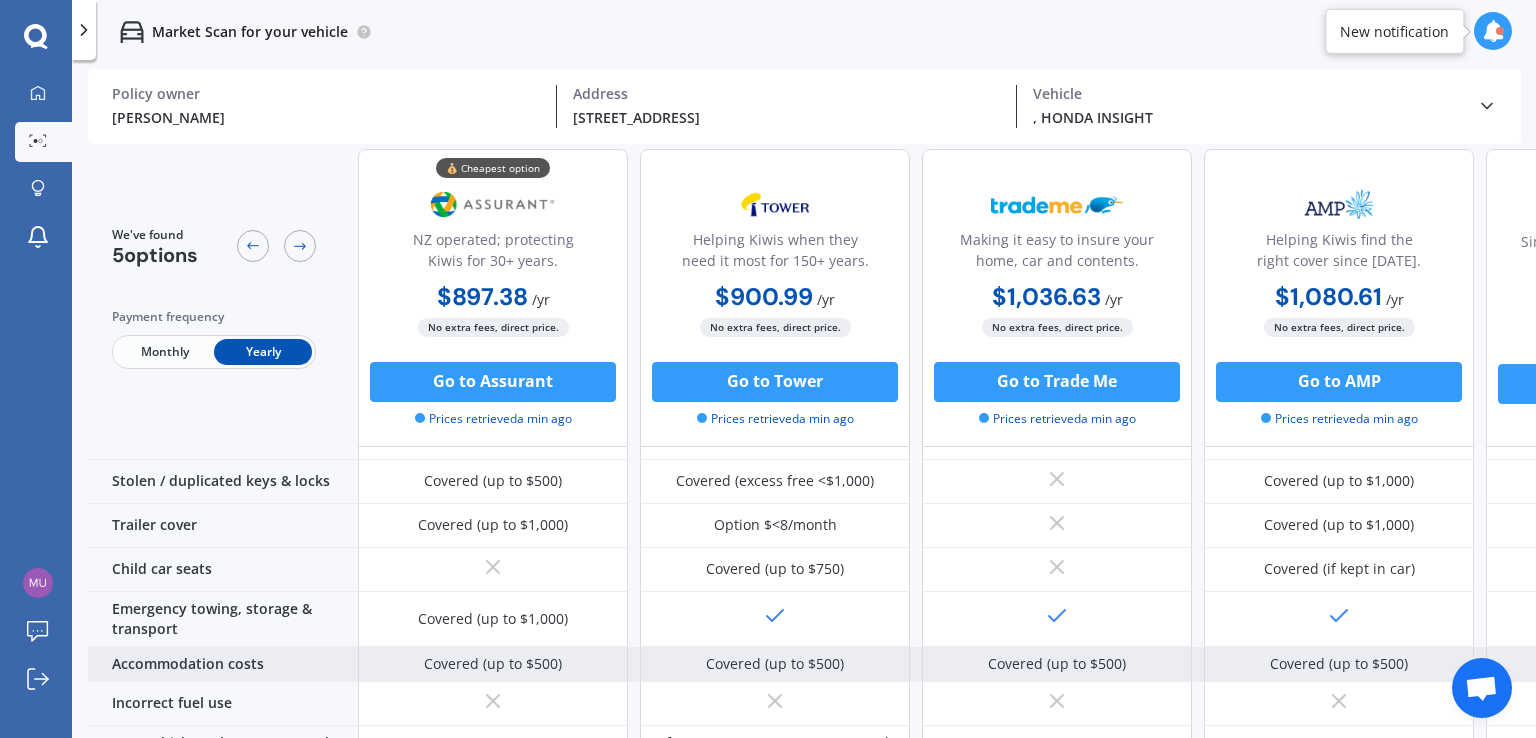 click on "Accommodation costs" at bounding box center [223, 664] 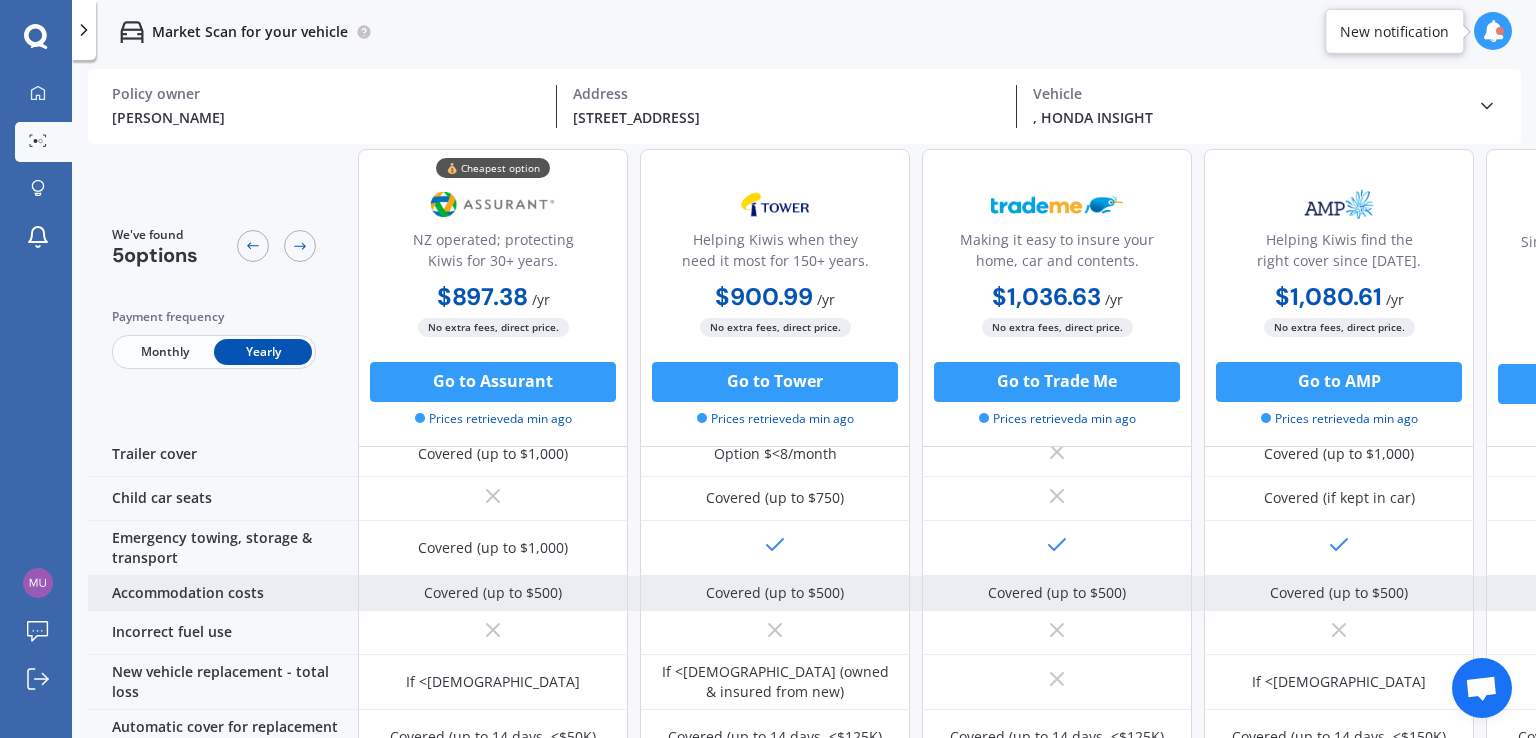 scroll, scrollTop: 412, scrollLeft: 0, axis: vertical 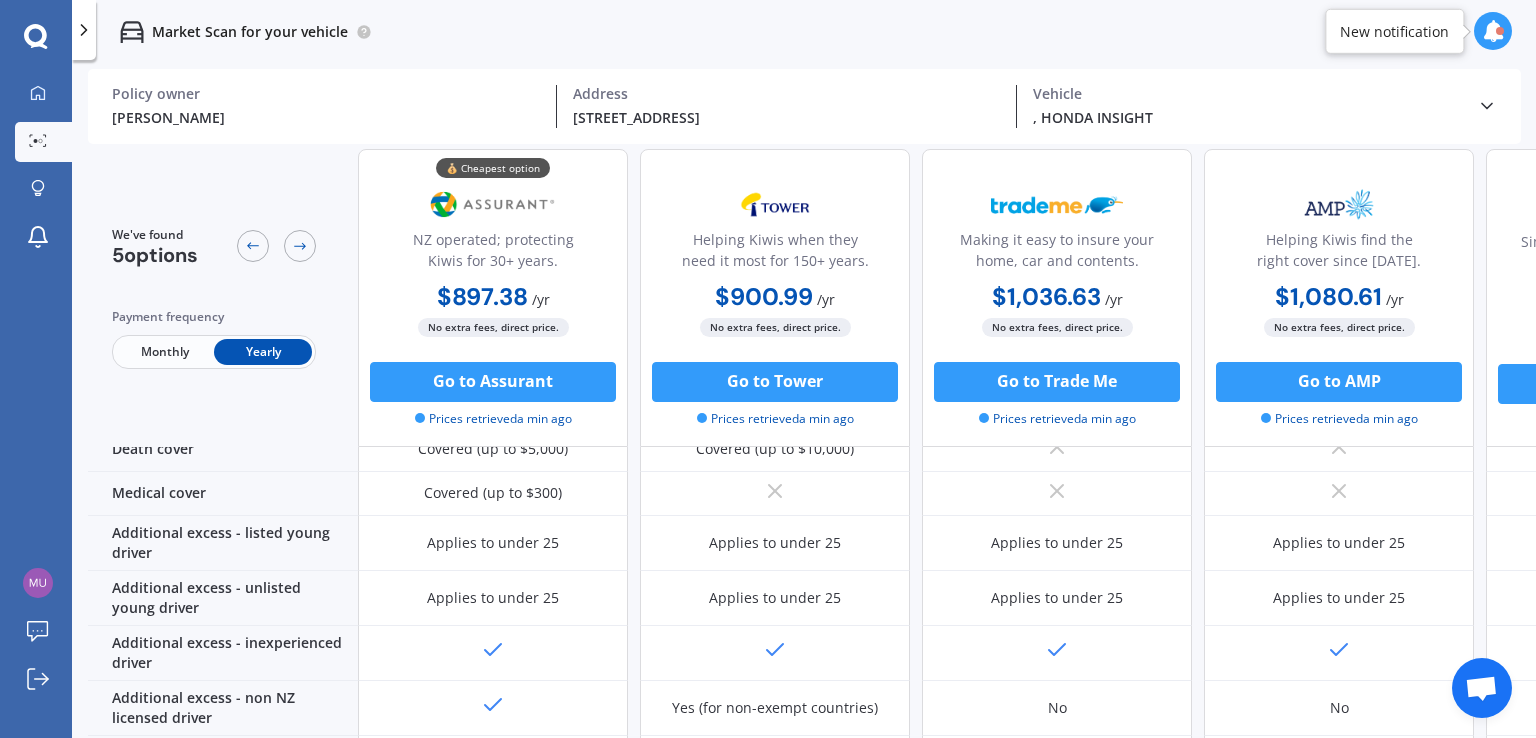 click at bounding box center (493, 708) 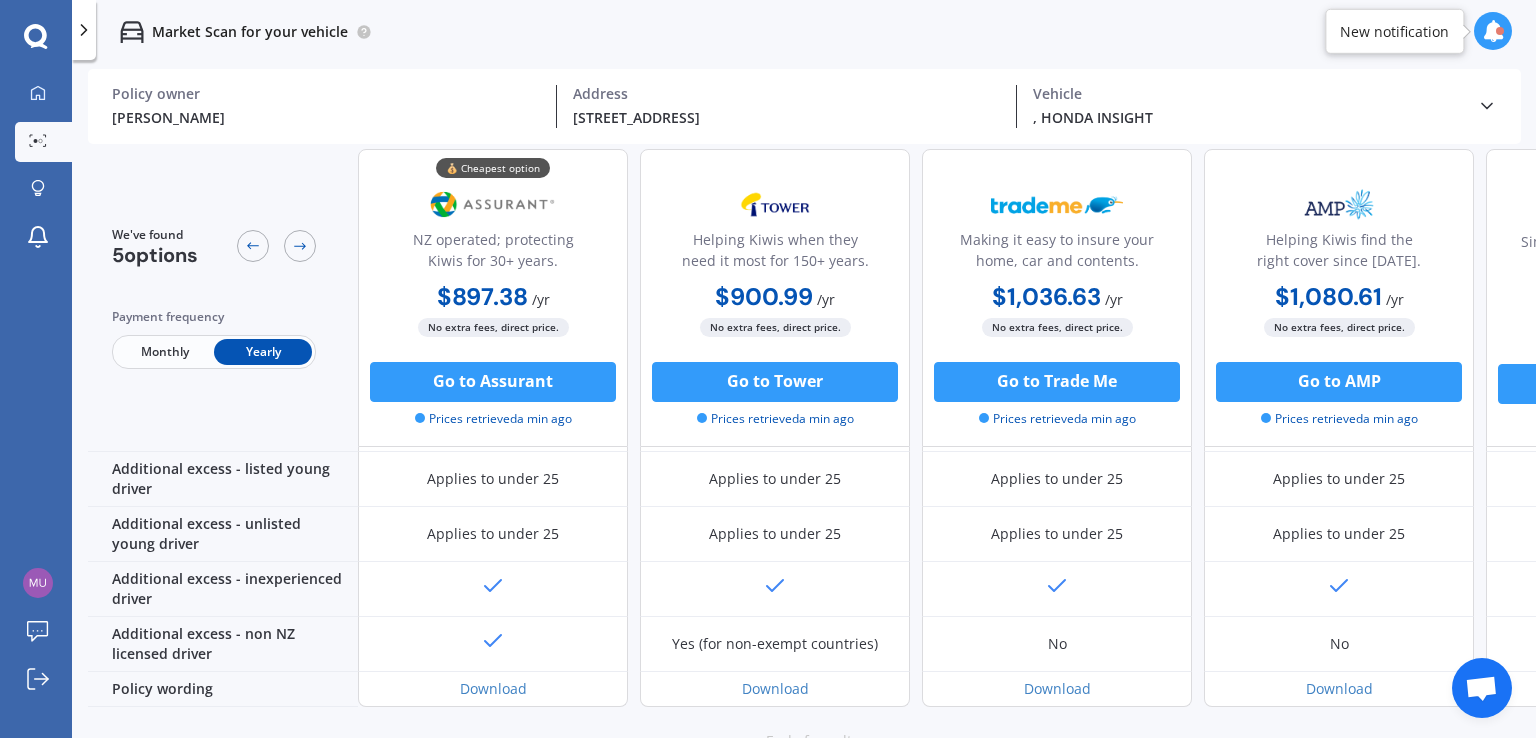 scroll, scrollTop: 1024, scrollLeft: 0, axis: vertical 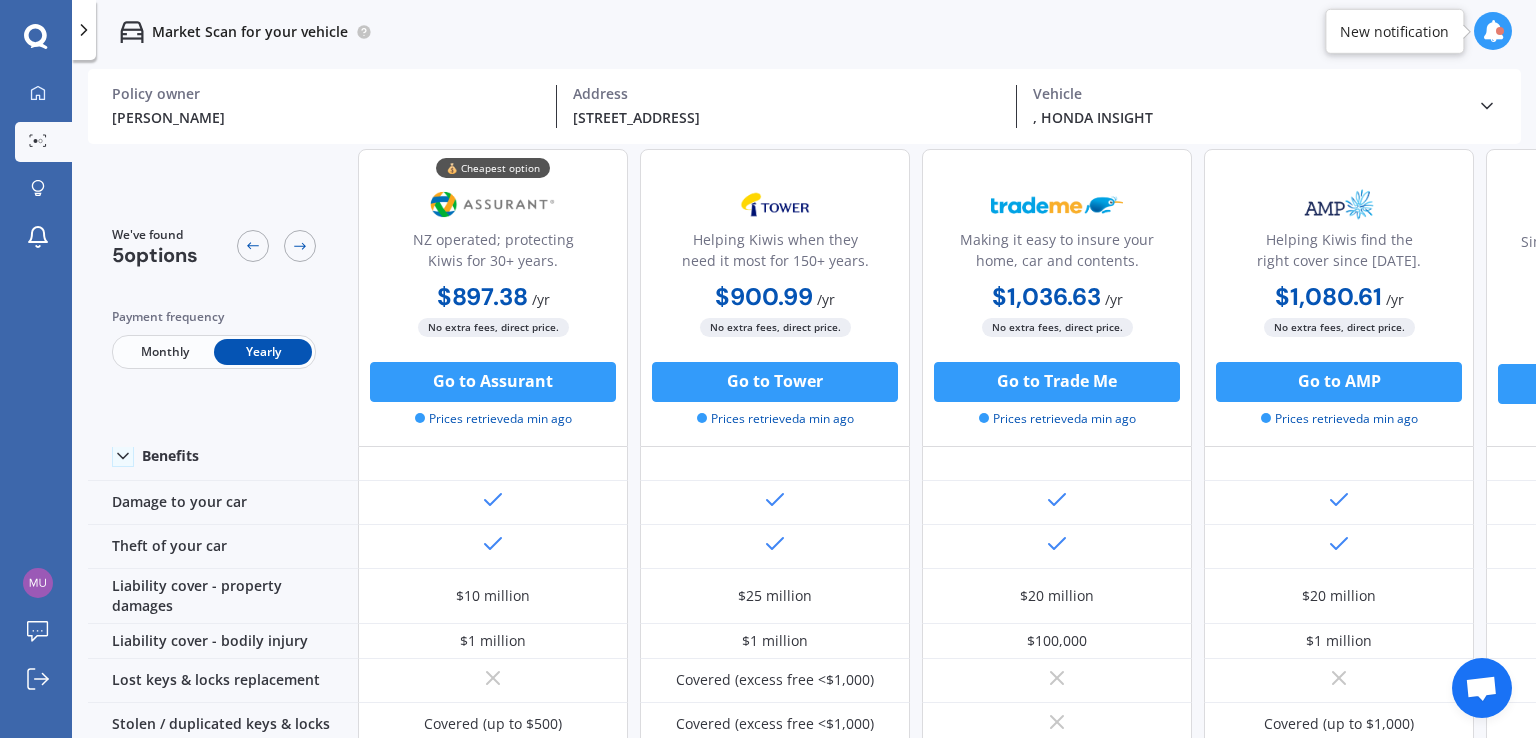 click on "Market Scan for your vehicle  [PERSON_NAME] Policy owner [STREET_ADDRESS] Address , HONDA INSIGHT Vehicle Policy owner [PERSON_NAME]   Address [STREET_ADDRESS]   , HONDA INSIGHT   Address [STREET_ADDRESS]   Date of birth [DEMOGRAPHIC_DATA] ([DEMOGRAPHIC_DATA].)   Licence type International / Other overseas licence   Driving experience 3 years   Accident history None   Insurance type Comprehensive   (update) Preferred sum insured $5,000   (update) Preferred excess $500   (update) Make HONDA   Model INSIGHT   Submodel HYBRID   Finance No   We've found 5  options Payment frequency Monthly Yearly 💰 Cheapest option NZ operated; protecting Kiwis for 30+ years. $897.38   /  yr $897.38   /  yr $74.78   /  mo No extra fees, direct price. Go to Assurant Prices retrieved  a min ago Helping Kiwis when they need it most for 150+ years. $900.99   /  yr $900.99   /  yr $83.24   /  mo No extra fees, direct price. Go to Tower a min ago   /" at bounding box center [804, 403] 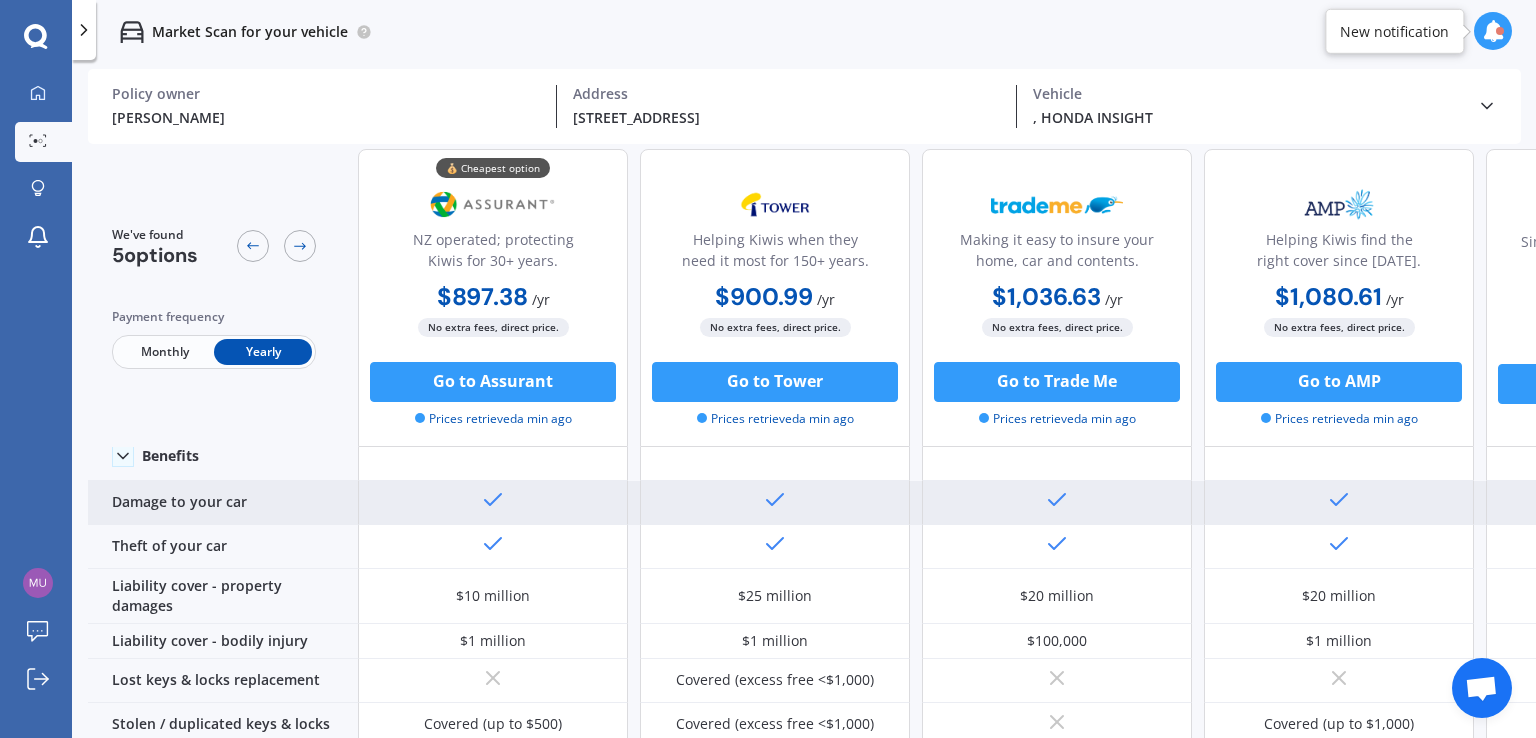 scroll, scrollTop: 96, scrollLeft: 0, axis: vertical 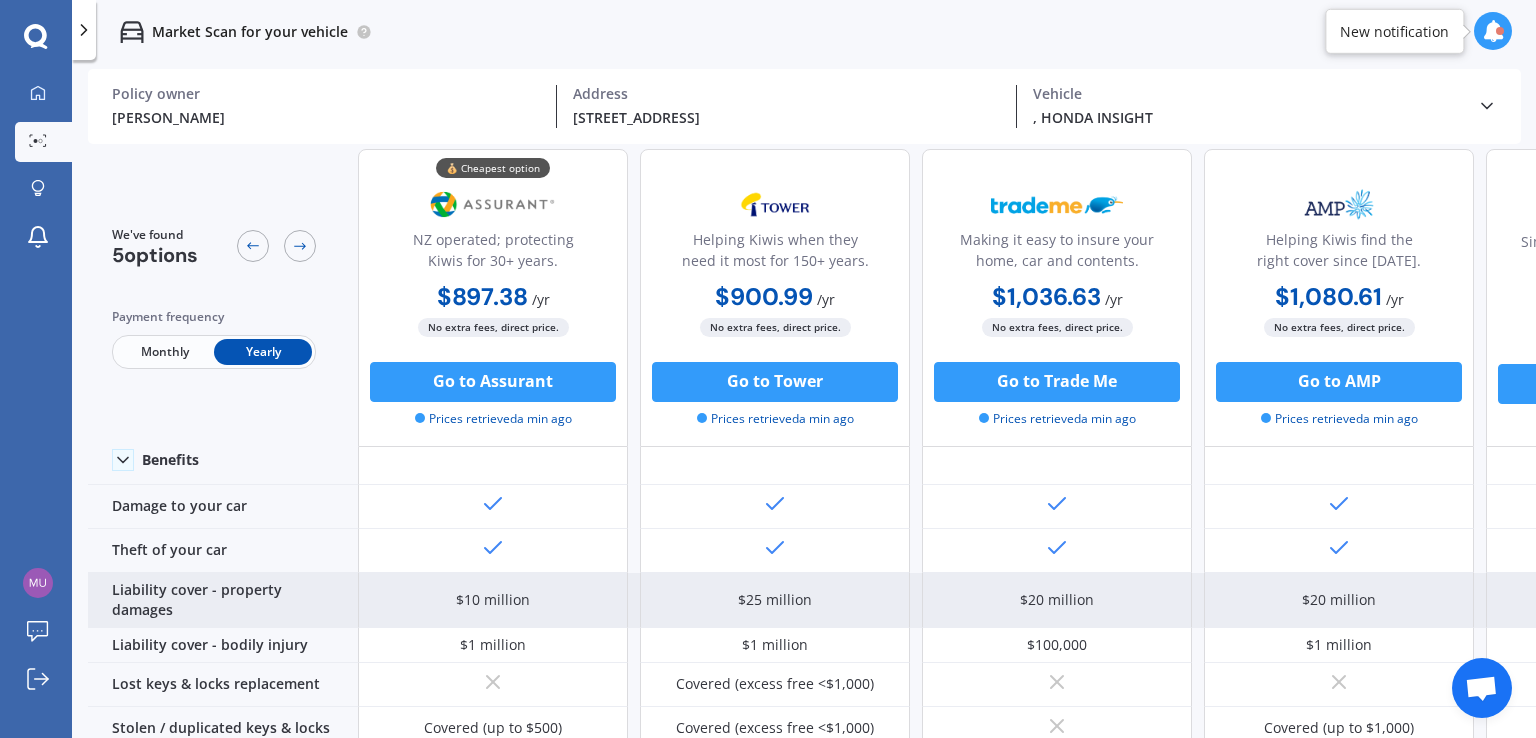 click on "$10 million" at bounding box center (493, 600) 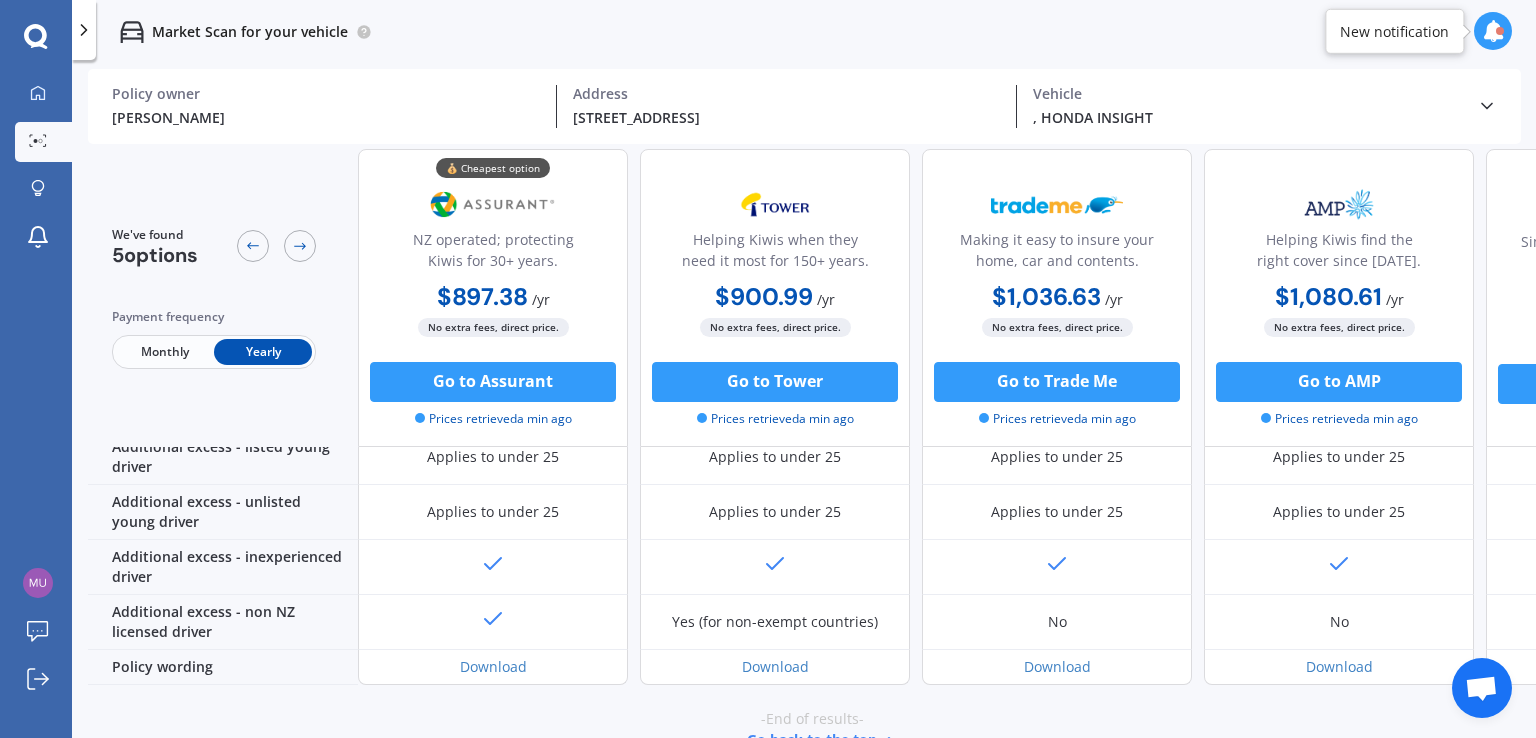scroll, scrollTop: 1057, scrollLeft: 0, axis: vertical 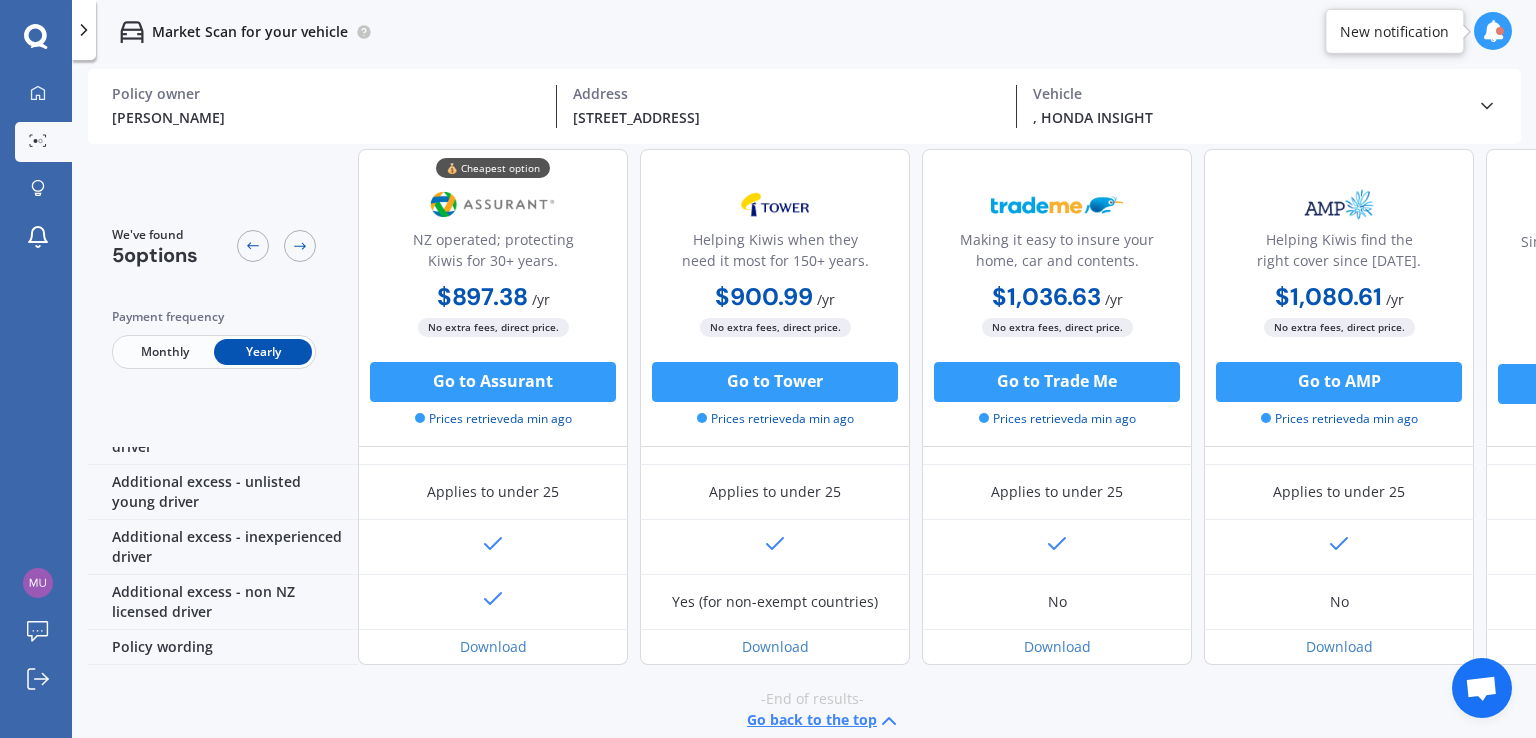 click on "$897.38   /  yr $897.38   /  yr $74.78   /  mo" at bounding box center (493, 298) 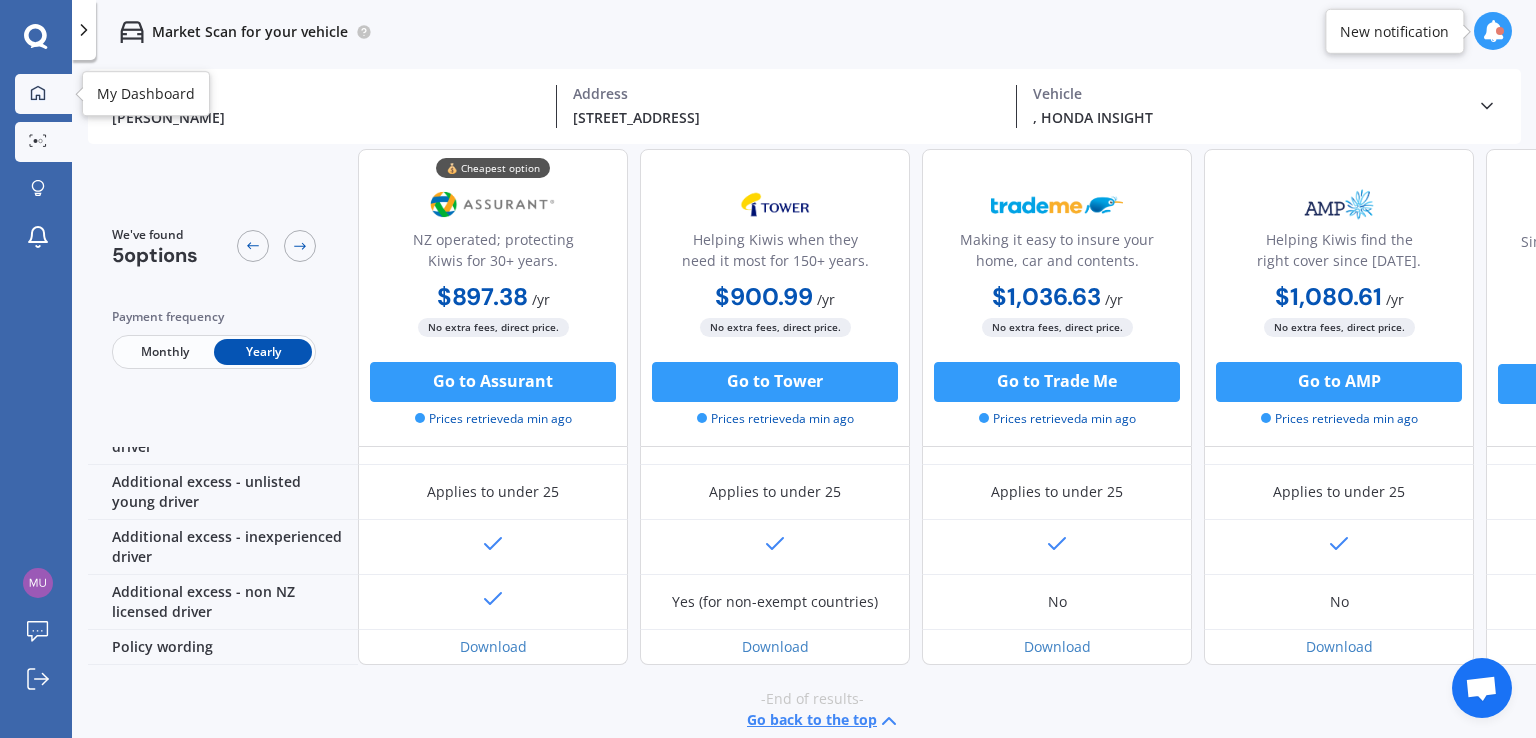click on "My Dashboard" at bounding box center (43, 94) 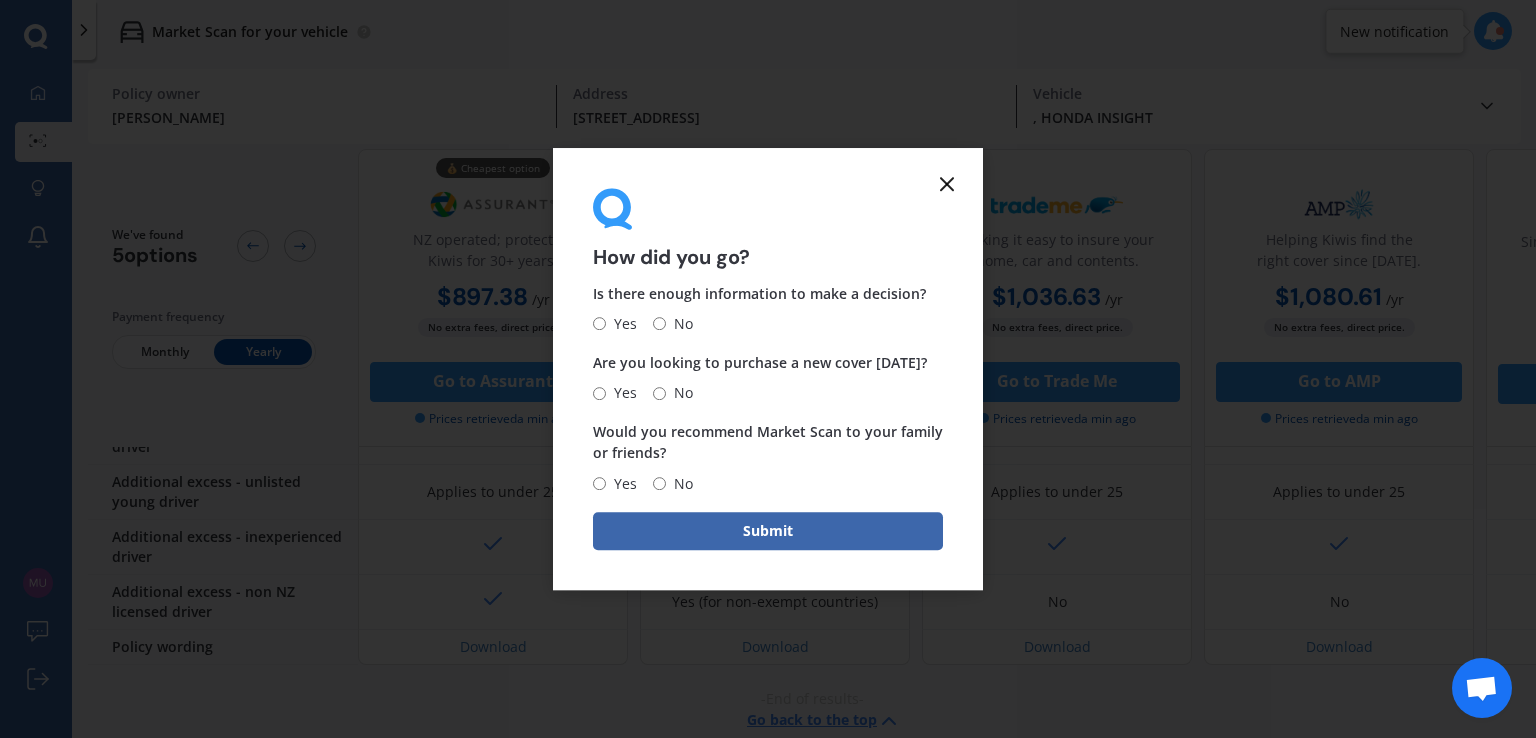 click on "No" at bounding box center (659, 324) 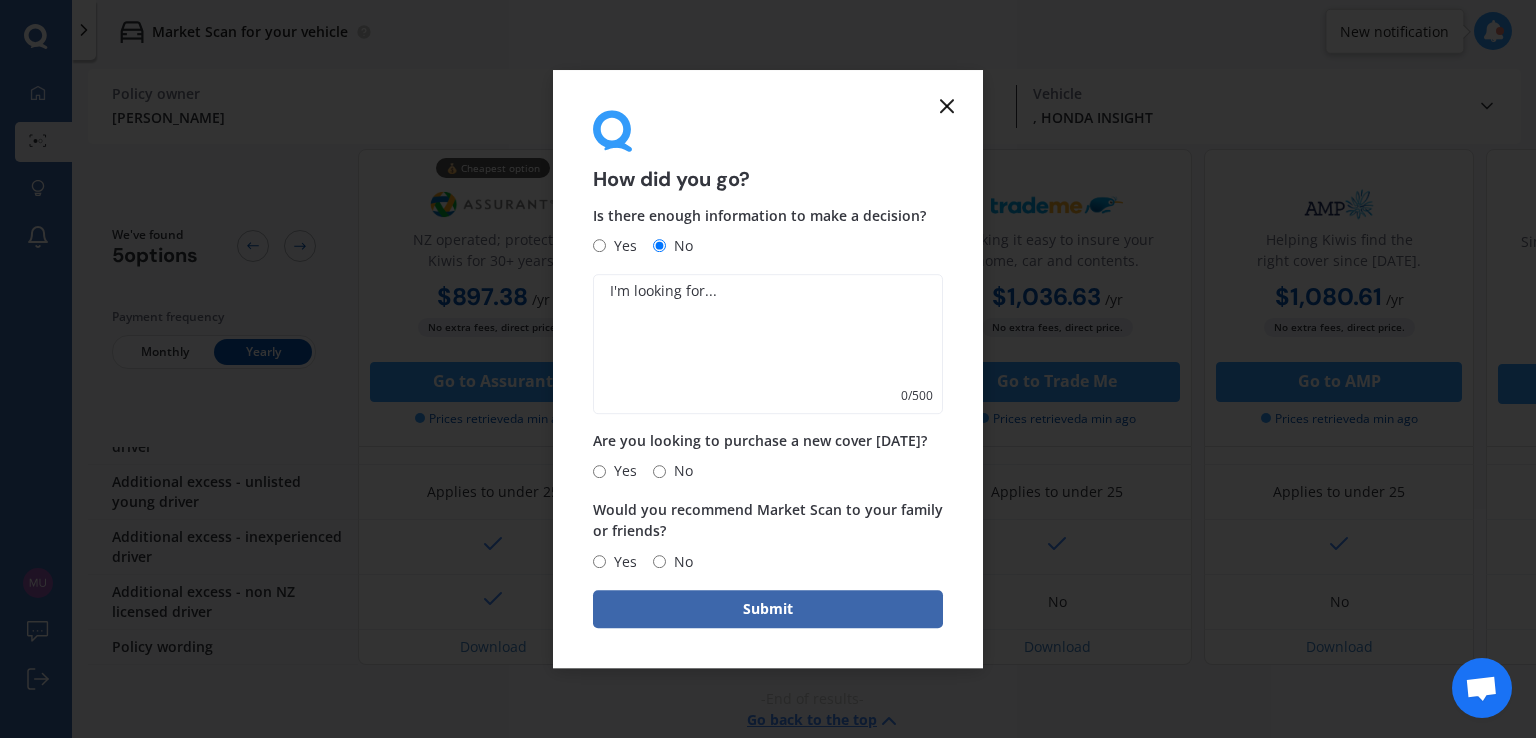 click on "No" at bounding box center [659, 471] 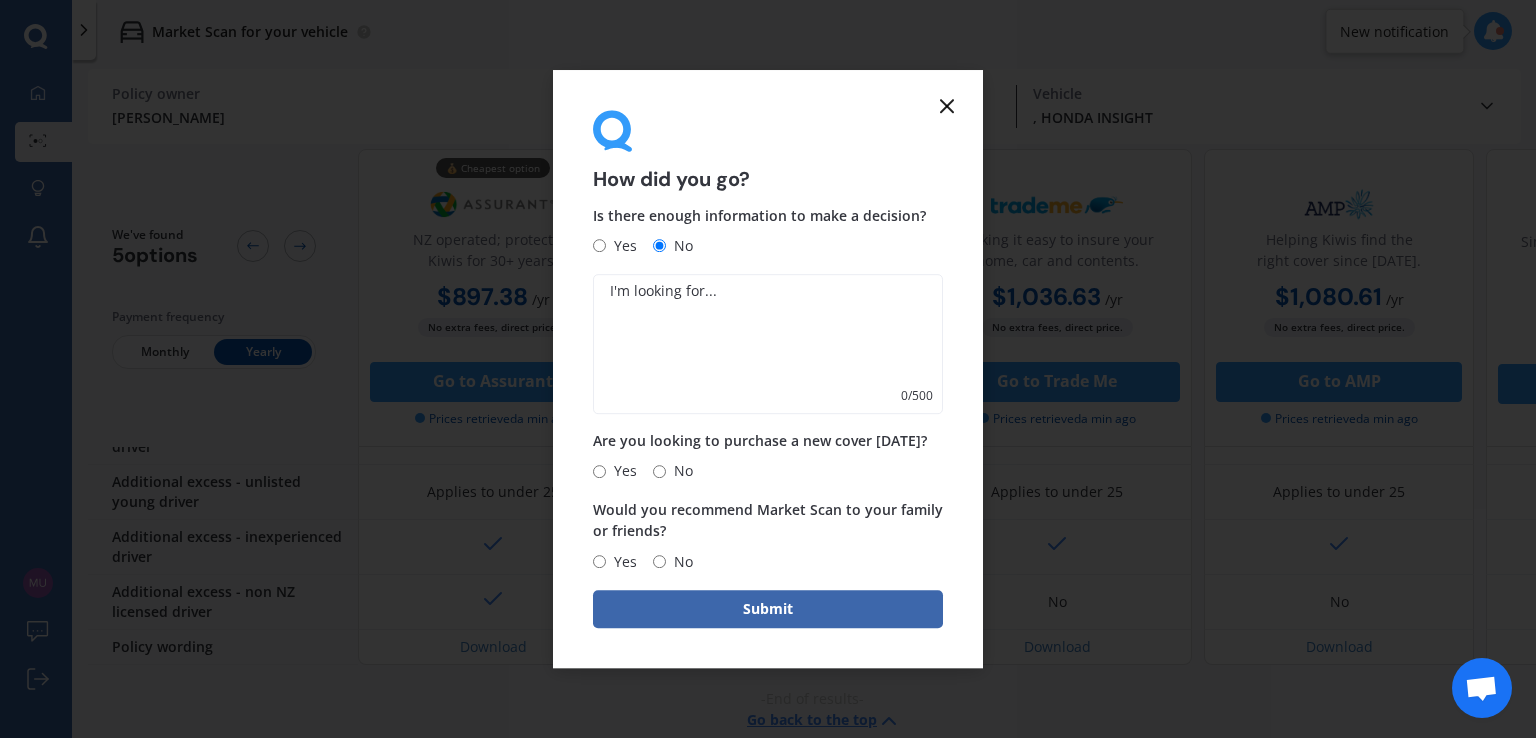 radio on "true" 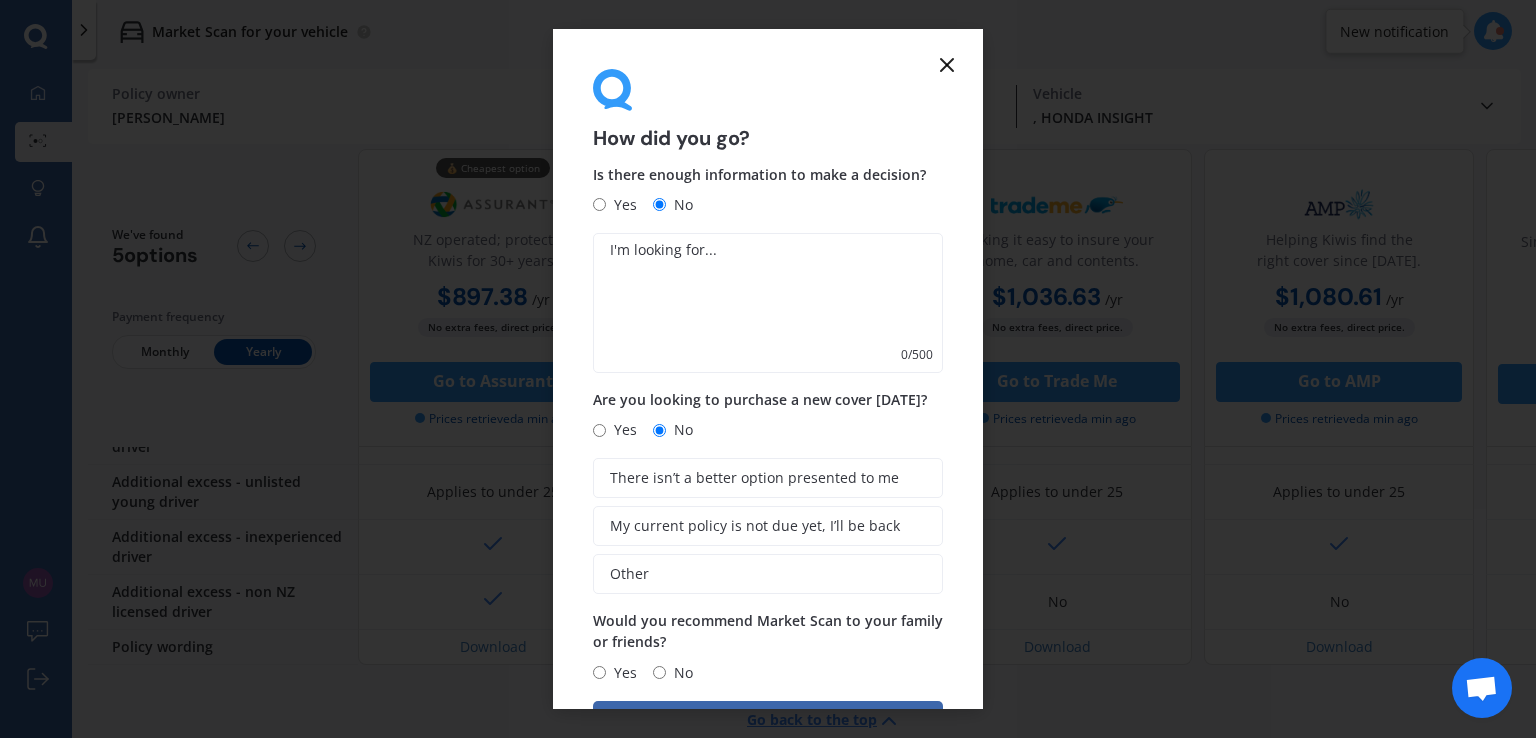 click 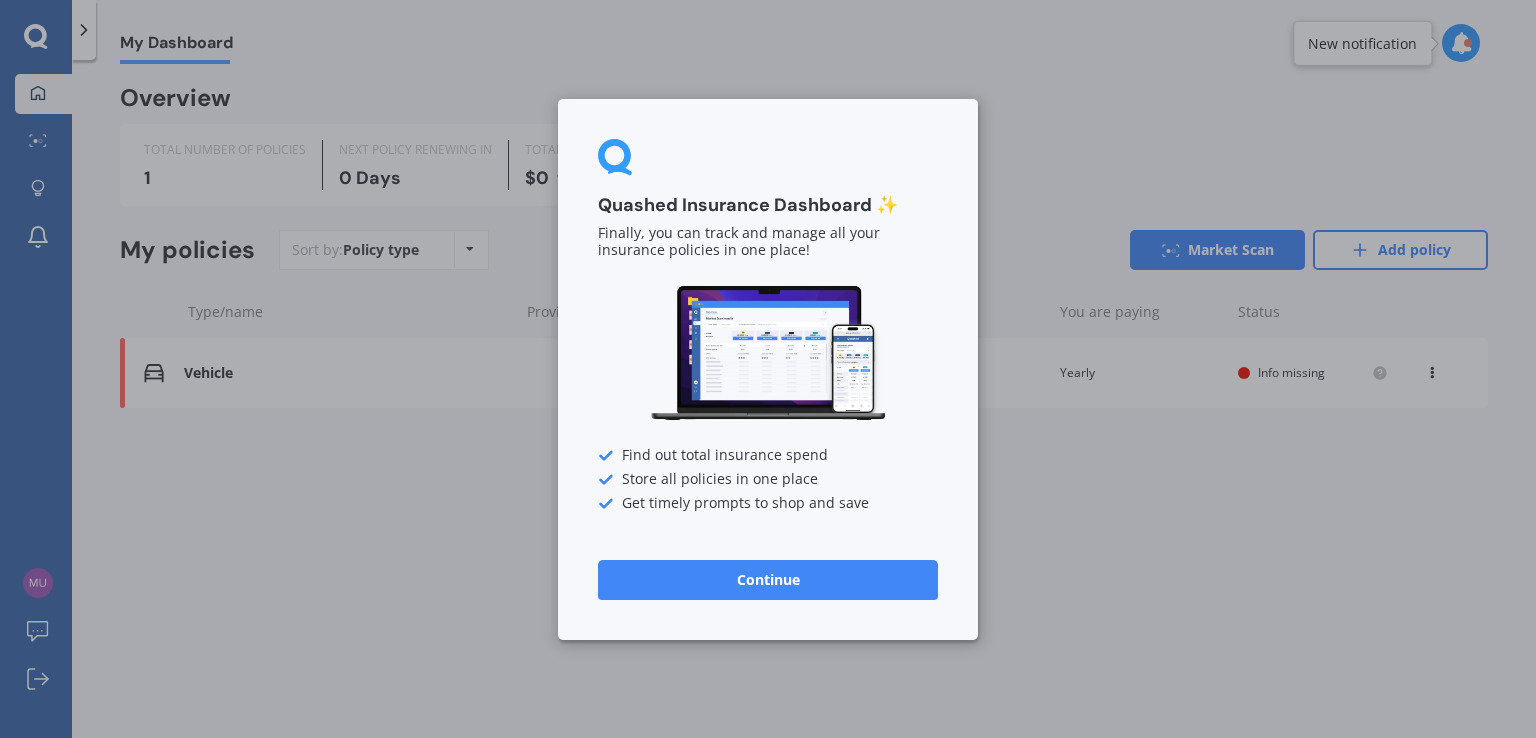 click on "Continue" at bounding box center (768, 579) 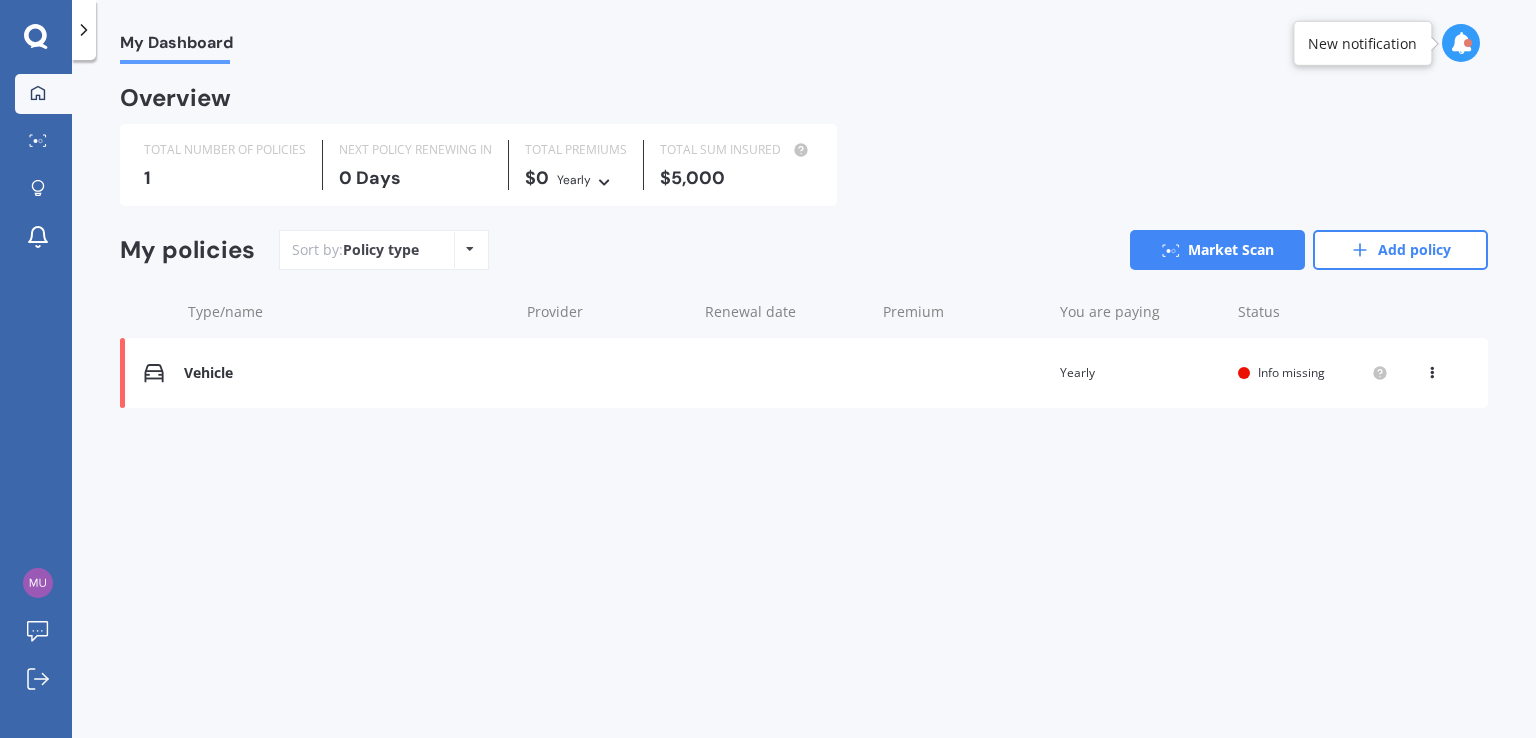 click on "Vehicle Renewal date Premium You are paying Yearly Status Info missing View option View policy Delete" at bounding box center (804, 373) 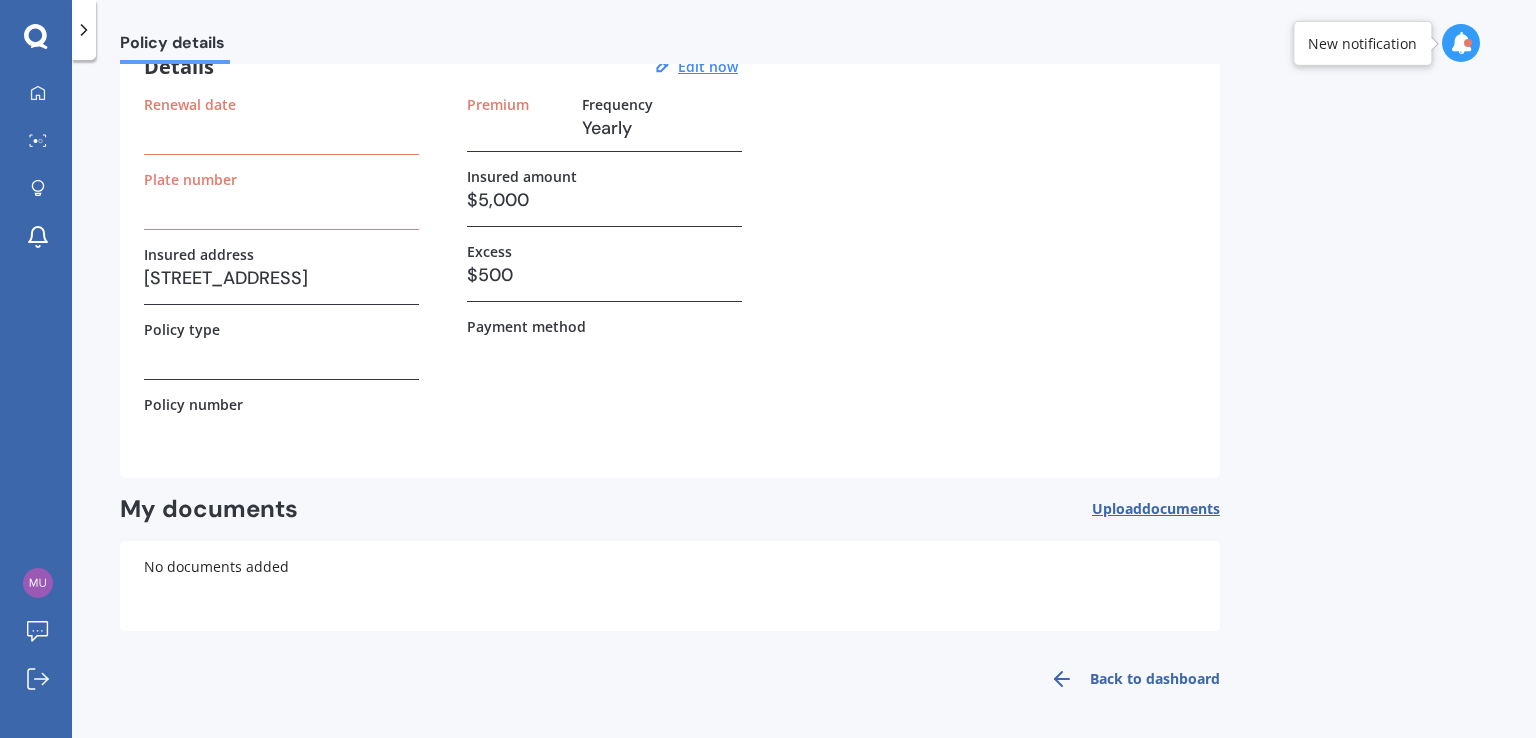 scroll, scrollTop: 0, scrollLeft: 0, axis: both 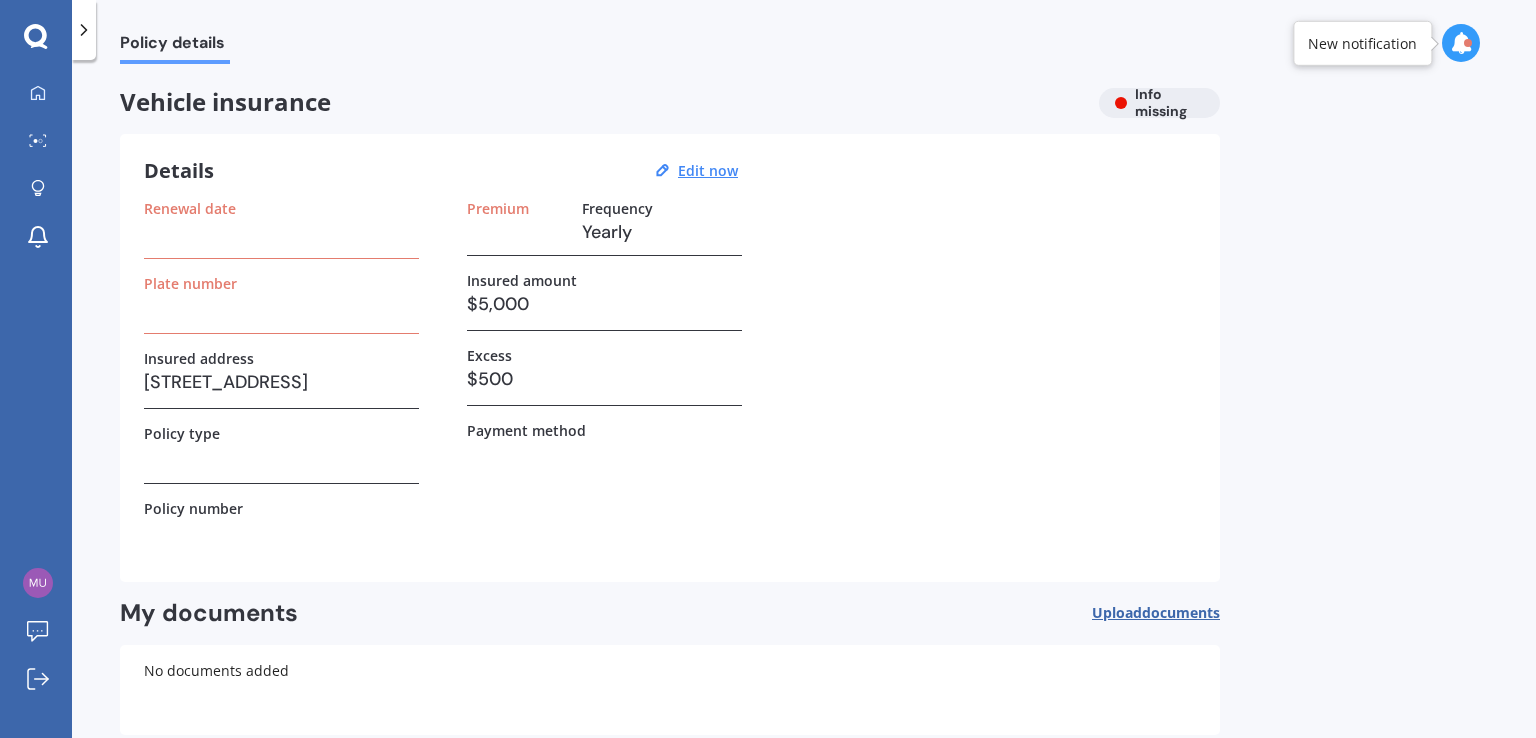 click 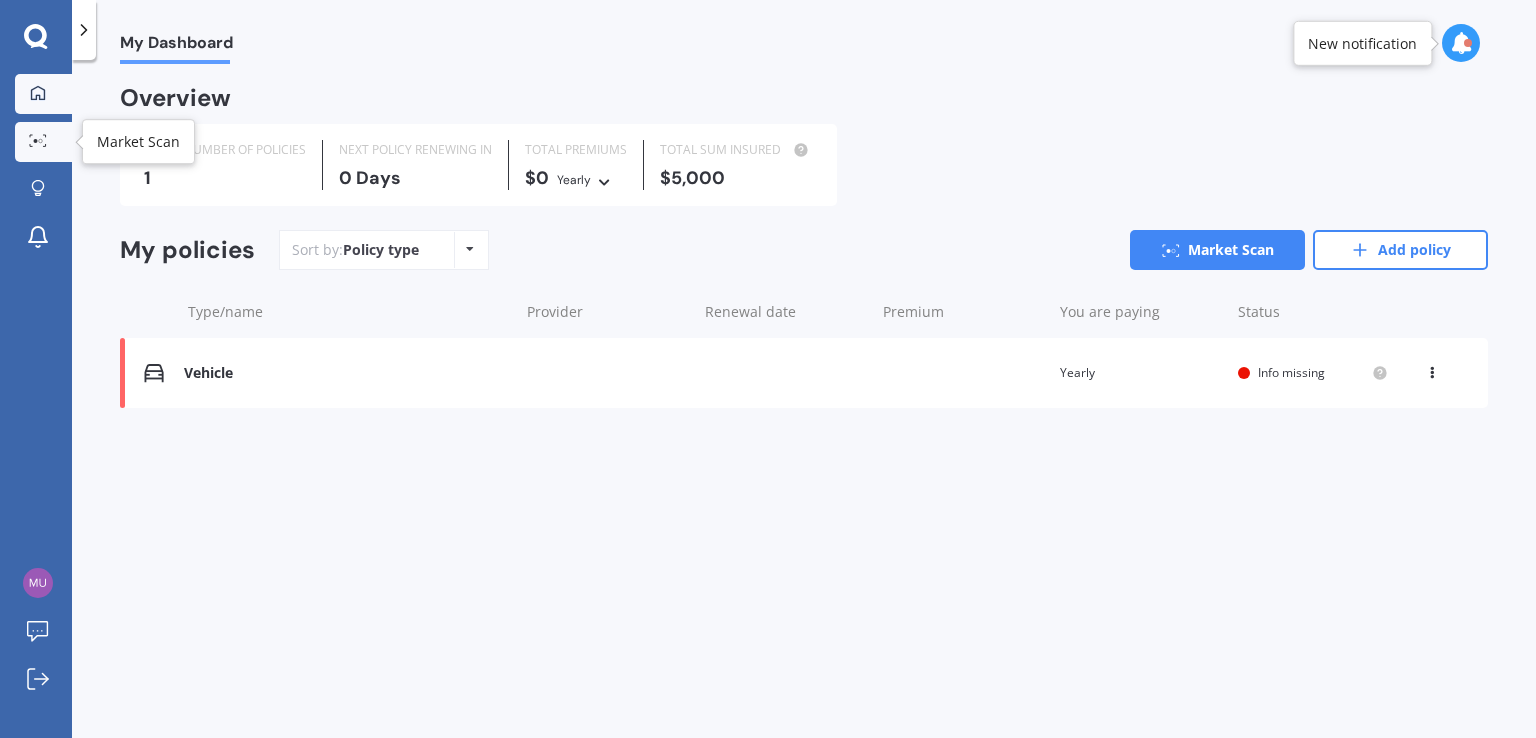 click 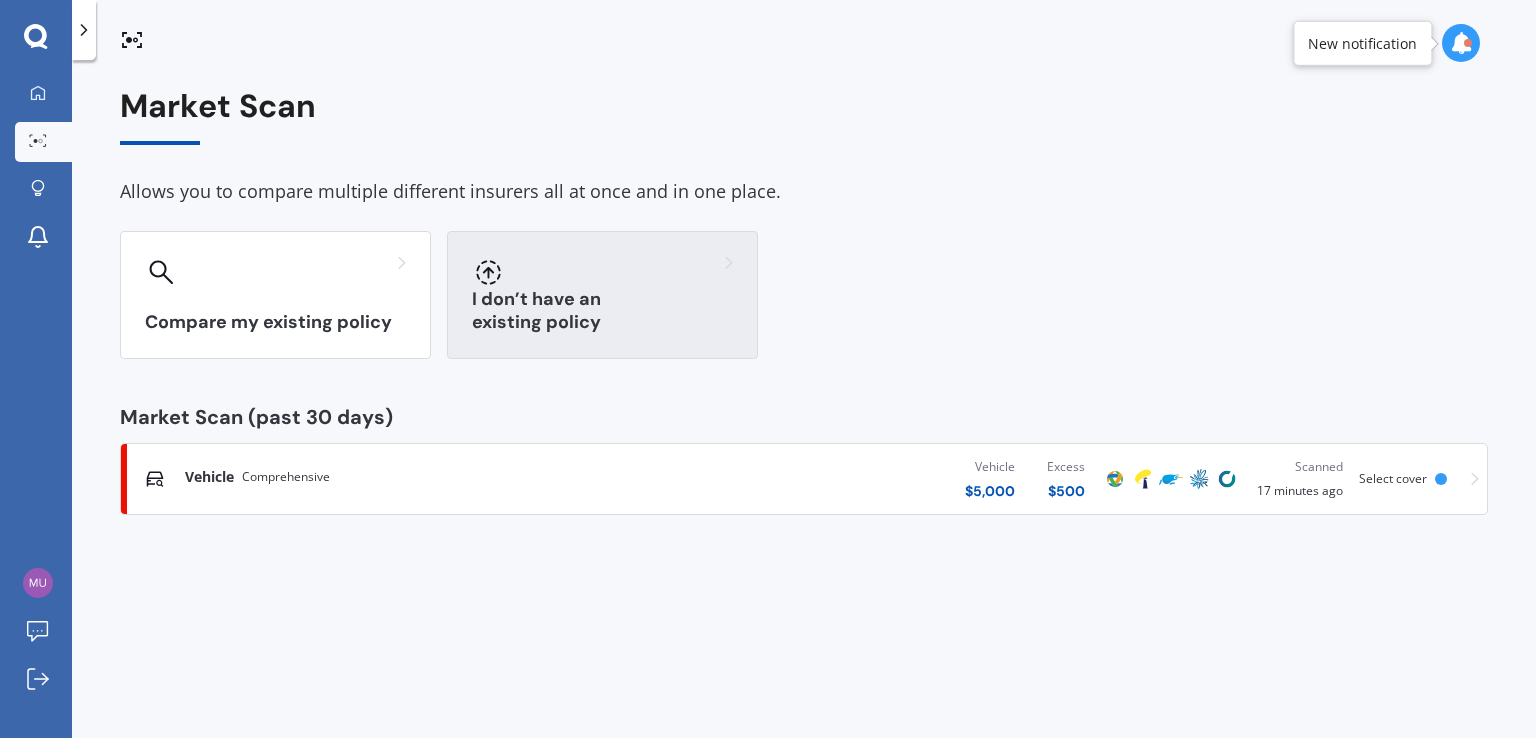 click on "I don’t have an existing policy" at bounding box center [602, 295] 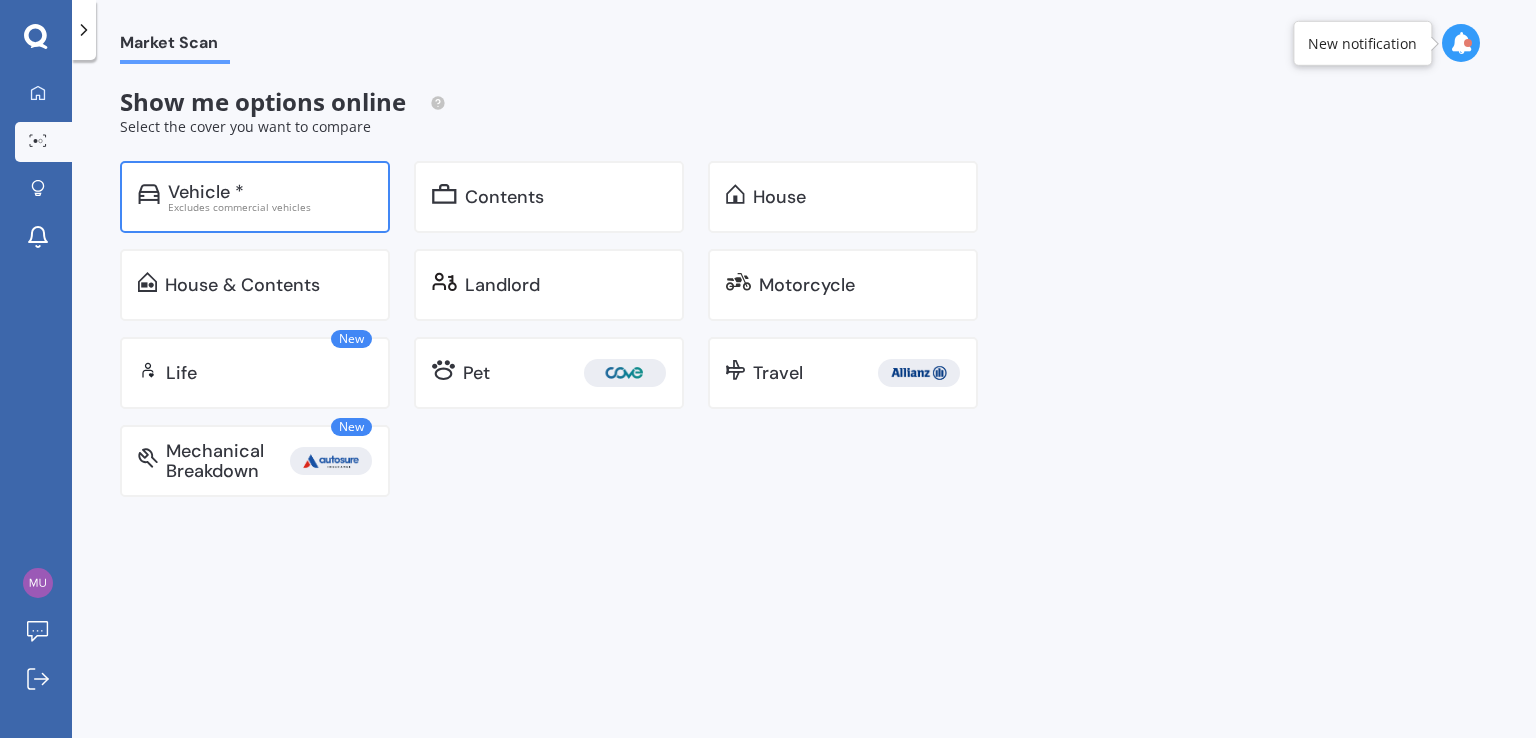 click on "Vehicle *" at bounding box center (270, 192) 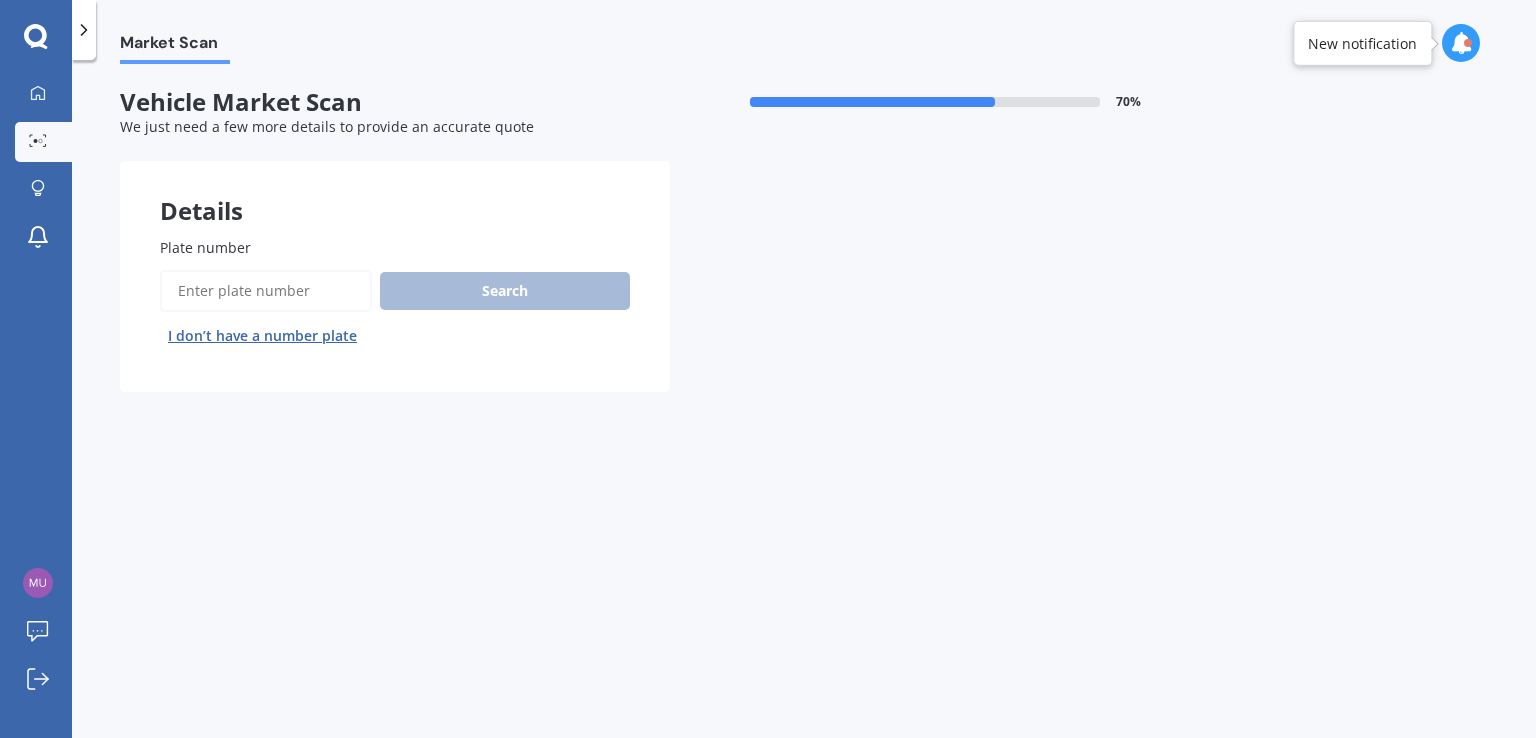 click on "I don’t have a number plate" at bounding box center [262, 336] 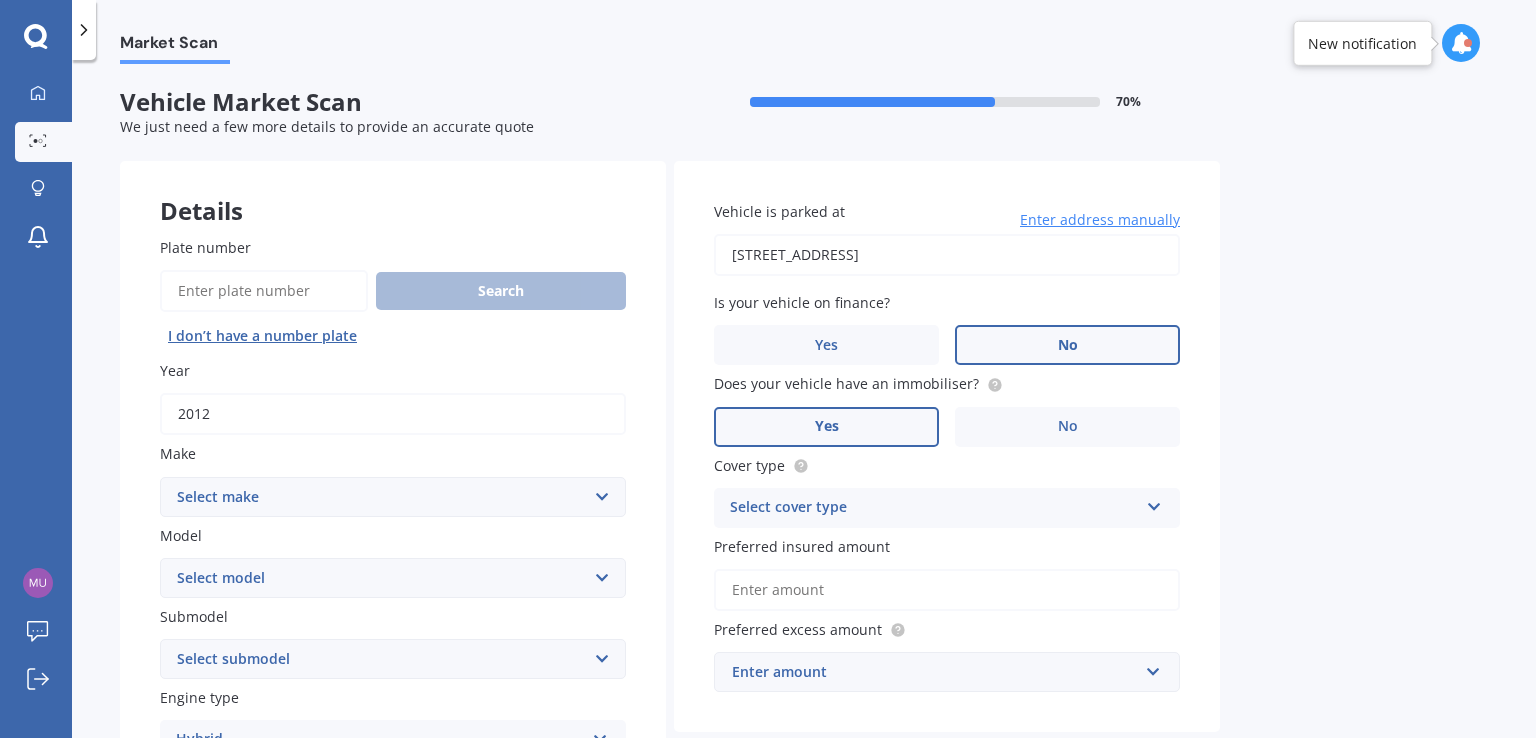 click on "Select make AC ALFA ROMEO ASTON [PERSON_NAME] AUDI AUSTIN BEDFORD Bentley BMW BYD CADILLAC CAN-AM CHERY CHEVROLET CHRYSLER Citroen CRUISEAIR CUPRA DAEWOO DAIHATSU DAIMLER DAMON DIAHATSU DODGE EXOCET FACTORY FIVE FERRARI FIAT Fiord FLEETWOOD FORD FOTON FRASER GEELY GENESIS GEORGIE BOY GMC GREAT WALL GWM [PERSON_NAME] HINO [PERSON_NAME] HOLIDAY RAMBLER HONDA HUMMER HYUNDAI INFINITI ISUZU IVECO JAC JAECOO JAGUAR JEEP KGM KIA LADA LAMBORGHINI LANCIA LANDROVER LDV LEXUS LINCOLN LOTUS LUNAR M.G M.G. MAHINDRA MASERATI MAZDA MCLAREN MERCEDES AMG Mercedes Benz MERCEDES-AMG MERCURY MINI MITSUBISHI [PERSON_NAME] NEWMAR NISSAN OMODA OPEL OXFORD PEUGEOT Plymouth Polestar PONTIAC PORSCHE PROTON RAM Range Rover Rayne RENAULT ROLLS ROYCE ROVER SAAB SATURN SEAT SHELBY SKODA SMART SSANGYONG SUBARU SUZUKI TATA TESLA TIFFIN Toyota TRIUMPH TVR Vauxhall VOLKSWAGEN VOLVO WESTFIELD WINNEBAGO ZX" at bounding box center [393, 497] 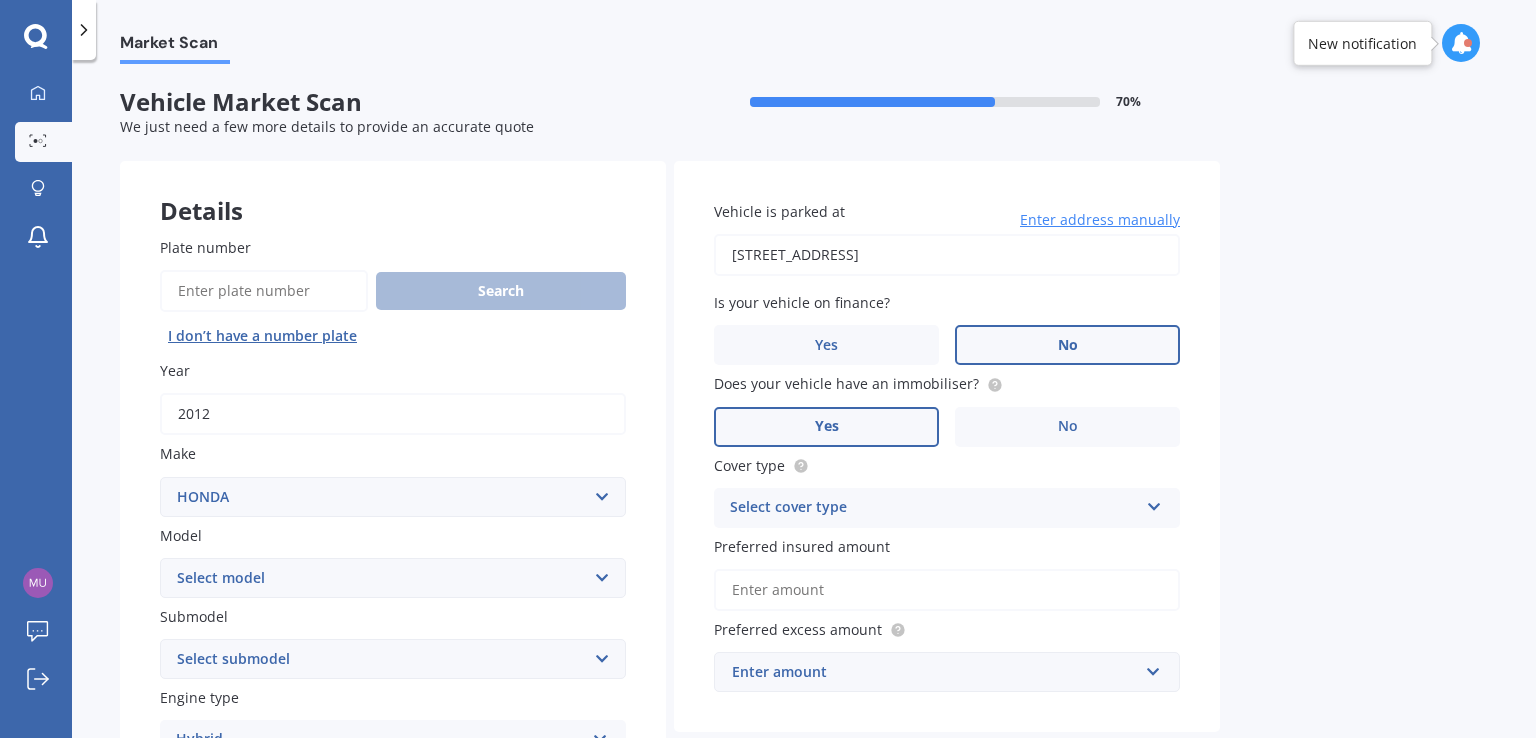 click on "Select make AC ALFA ROMEO ASTON [PERSON_NAME] AUDI AUSTIN BEDFORD Bentley BMW BYD CADILLAC CAN-AM CHERY CHEVROLET CHRYSLER Citroen CRUISEAIR CUPRA DAEWOO DAIHATSU DAIMLER DAMON DIAHATSU DODGE EXOCET FACTORY FIVE FERRARI FIAT Fiord FLEETWOOD FORD FOTON FRASER GEELY GENESIS GEORGIE BOY GMC GREAT WALL GWM [PERSON_NAME] HINO [PERSON_NAME] HOLIDAY RAMBLER HONDA HUMMER HYUNDAI INFINITI ISUZU IVECO JAC JAECOO JAGUAR JEEP KGM KIA LADA LAMBORGHINI LANCIA LANDROVER LDV LEXUS LINCOLN LOTUS LUNAR M.G M.G. MAHINDRA MASERATI MAZDA MCLAREN MERCEDES AMG Mercedes Benz MERCEDES-AMG MERCURY MINI MITSUBISHI [PERSON_NAME] NEWMAR NISSAN OMODA OPEL OXFORD PEUGEOT Plymouth Polestar PONTIAC PORSCHE PROTON RAM Range Rover Rayne RENAULT ROLLS ROYCE ROVER SAAB SATURN SEAT SHELBY SKODA SMART SSANGYONG SUBARU SUZUKI TATA TESLA TIFFIN Toyota TRIUMPH TVR Vauxhall VOLKSWAGEN VOLVO WESTFIELD WINNEBAGO ZX" at bounding box center [393, 497] 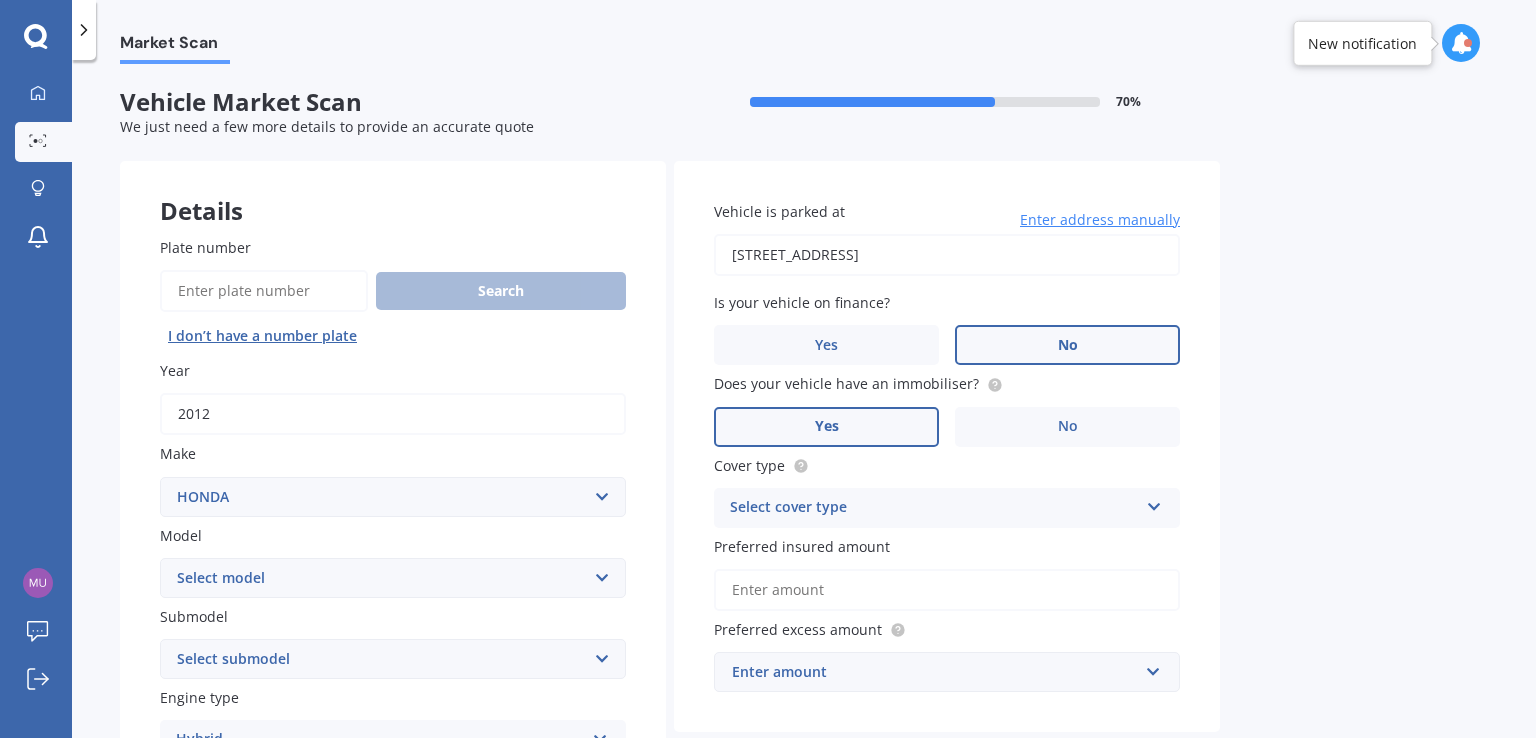 click on "Select model Accord Acty Acura Airwave Ascot Avancier Beat Capa City Civic Concerto CR-V CR-Z Crossroad CRX Domani Edix Elysion Ferio Fit [PERSON_NAME] Horizon HR-V Innova Insight Inspire Integra Jade Jazz Lagreat Legend Logo MDX [PERSON_NAME] N-One N-WGN NSX Odyssey Orthia Partner Prelude Rafaga S-MX S2000 Roadster S660 Saber Shuttle Stepwagon Stream Torneo Vezel Vigor ZRV" at bounding box center [393, 578] 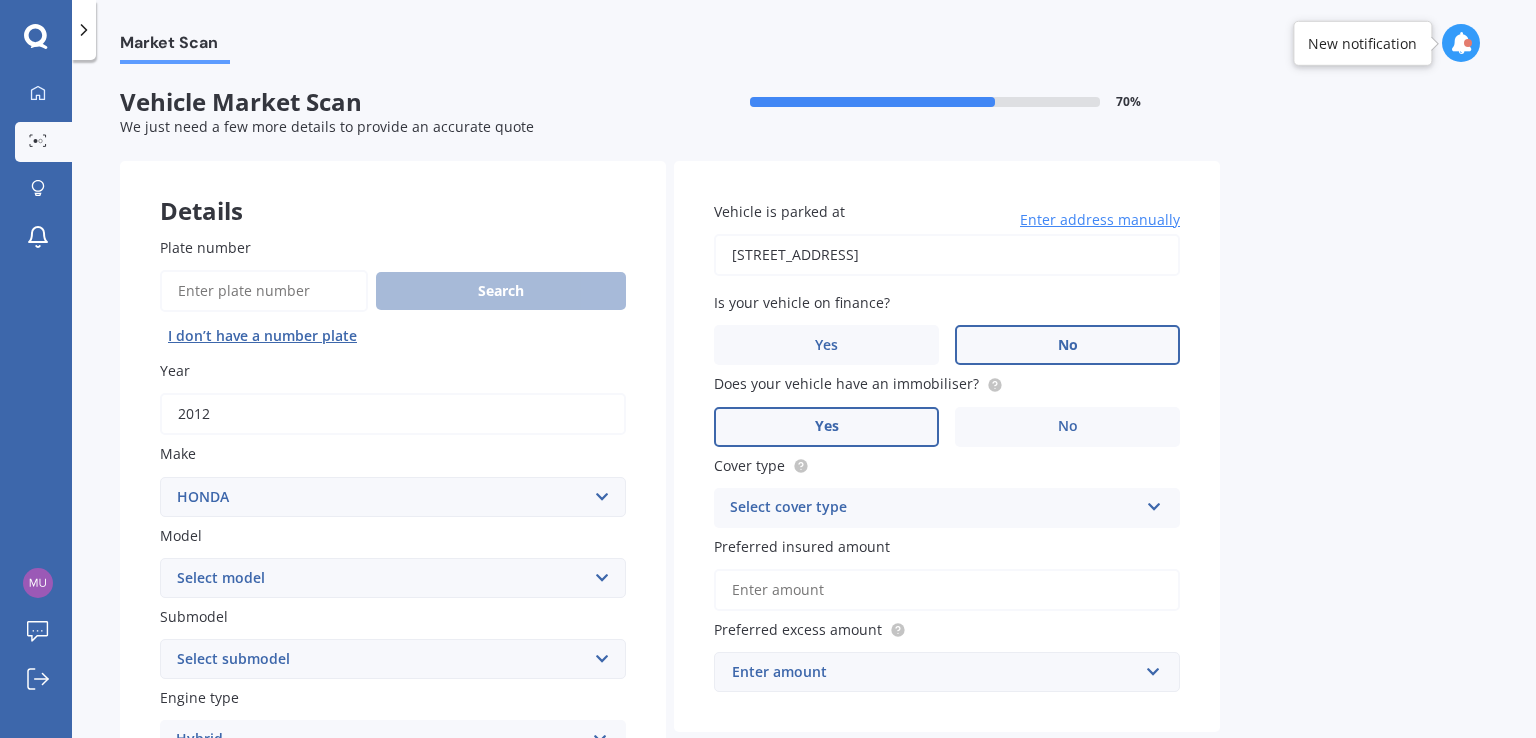 select on "INSIGHT" 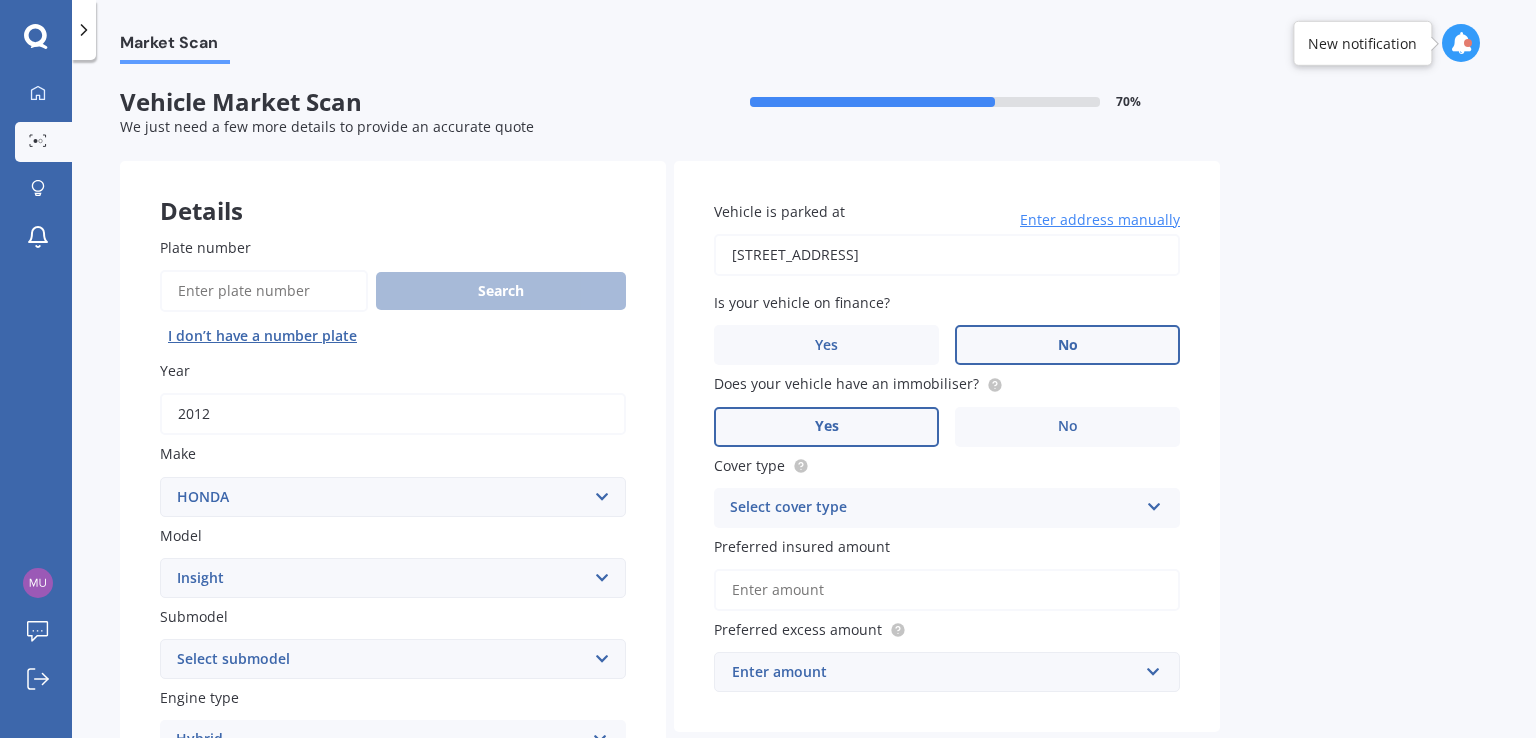 click on "Select model Accord Acty Acura Airwave Ascot Avancier Beat Capa City Civic Concerto CR-V CR-Z Crossroad CRX Domani Edix Elysion Ferio Fit [PERSON_NAME] Horizon HR-V Innova Insight Inspire Integra Jade Jazz Lagreat Legend Logo MDX [PERSON_NAME] N-One N-WGN NSX Odyssey Orthia Partner Prelude Rafaga S-MX S2000 Roadster S660 Saber Shuttle Stepwagon Stream Torneo Vezel Vigor ZRV" at bounding box center (393, 578) 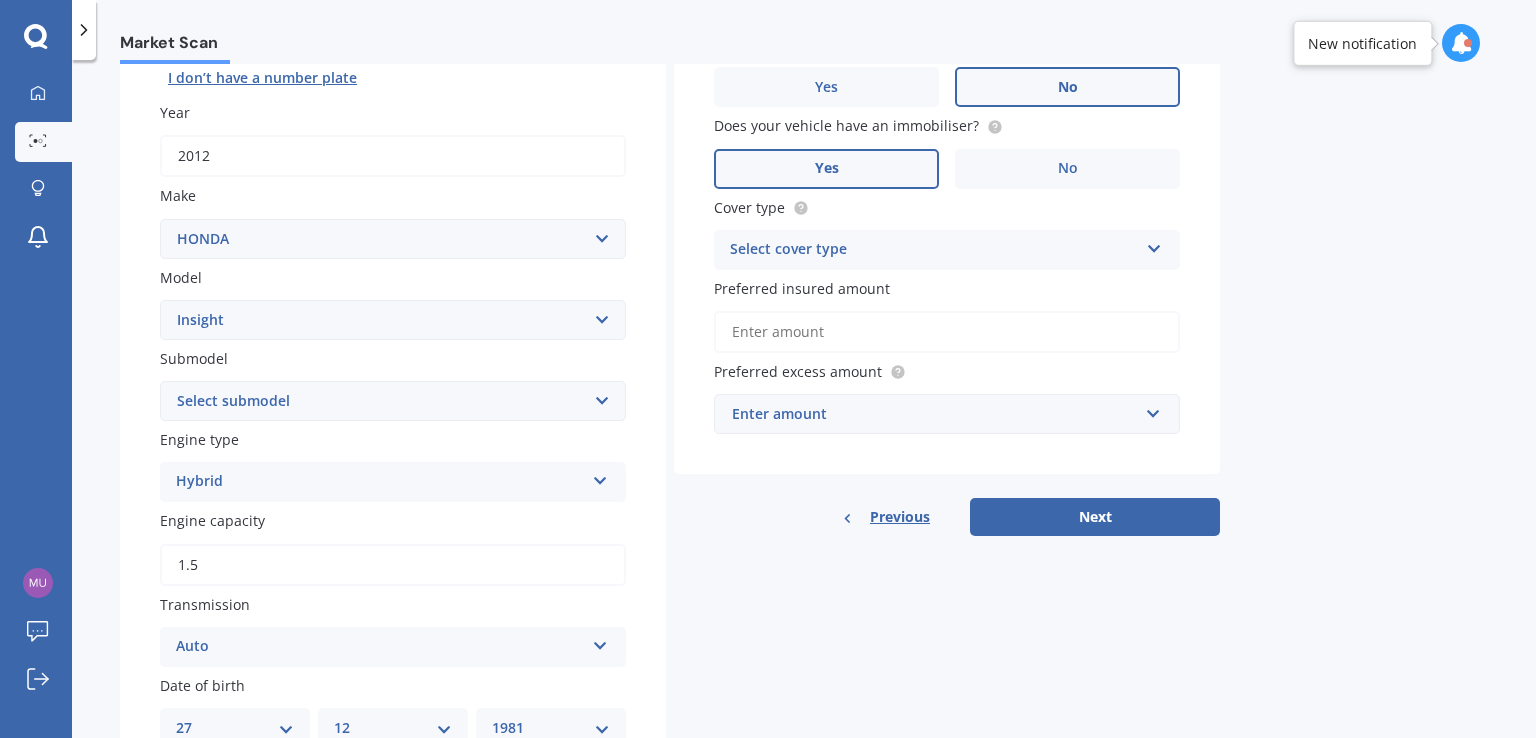 scroll, scrollTop: 260, scrollLeft: 0, axis: vertical 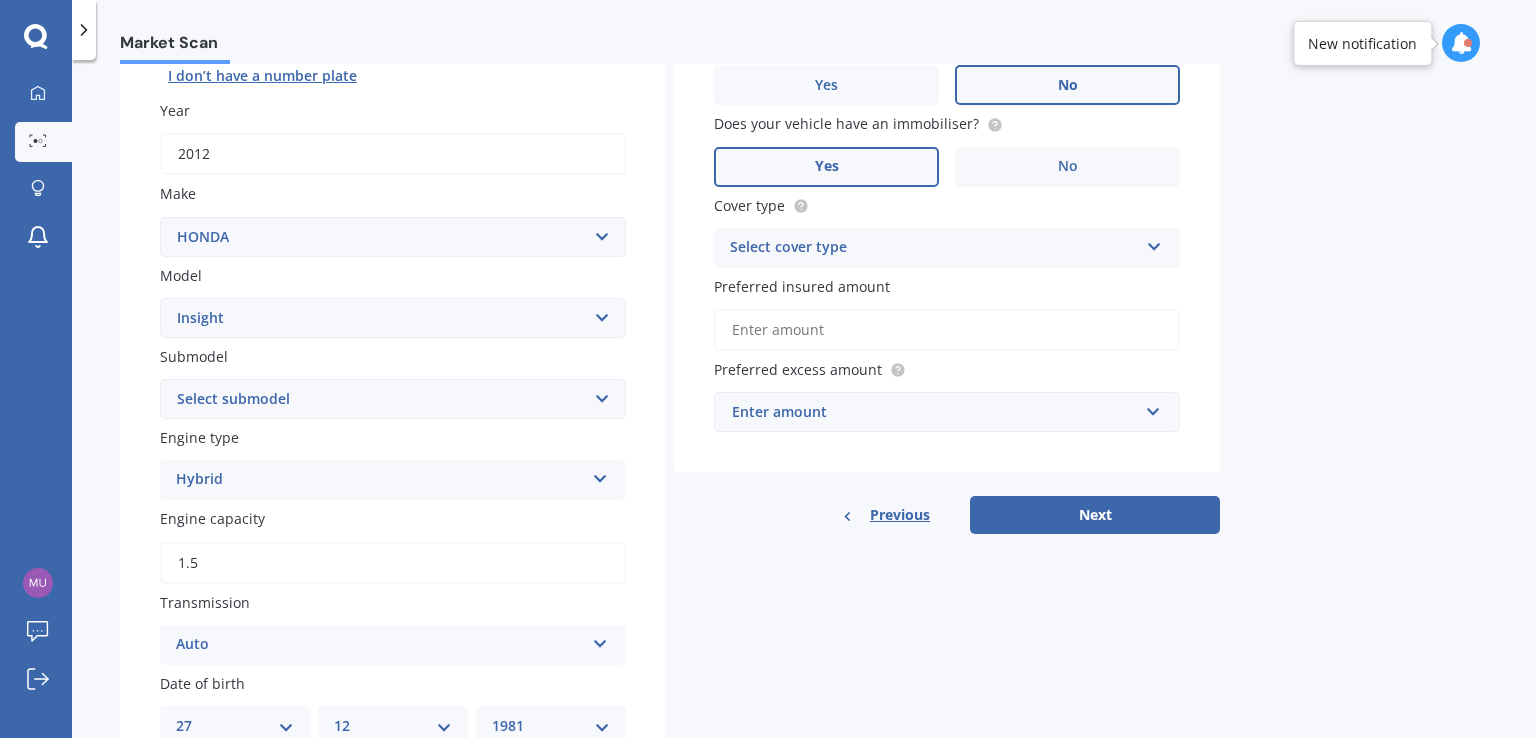 click on "Select submodel Hybrid" at bounding box center [393, 399] 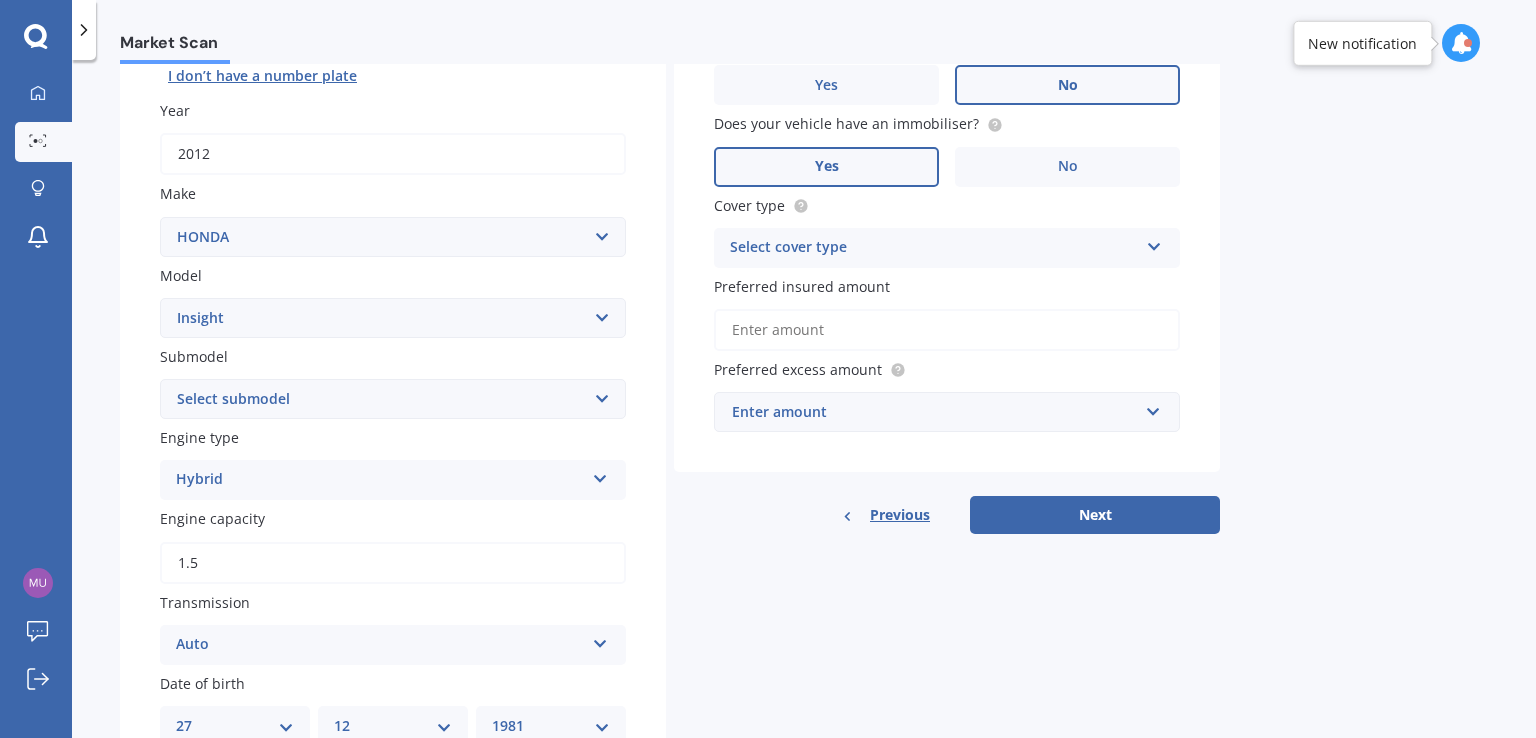 select on "HYBRID" 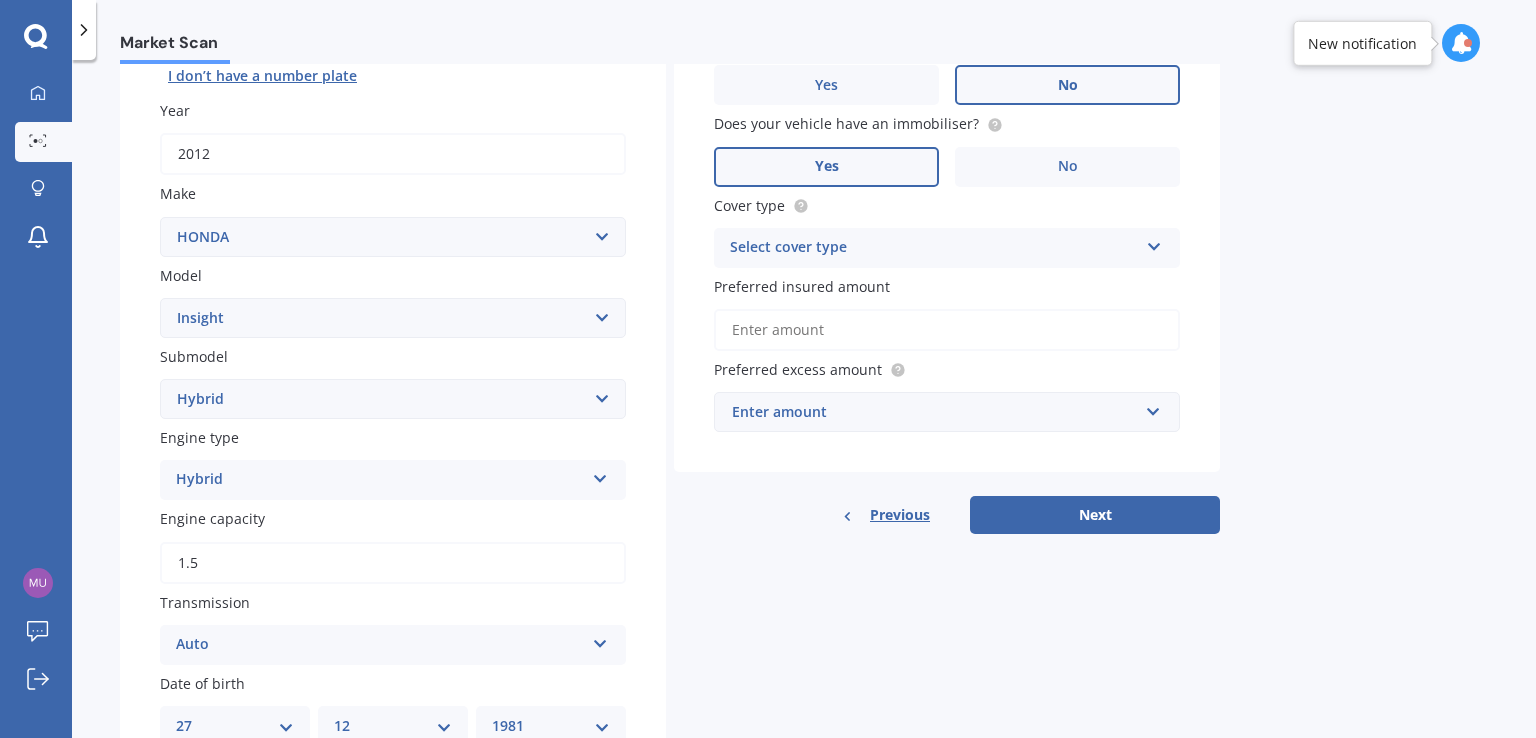 click on "Select submodel Hybrid" at bounding box center (393, 399) 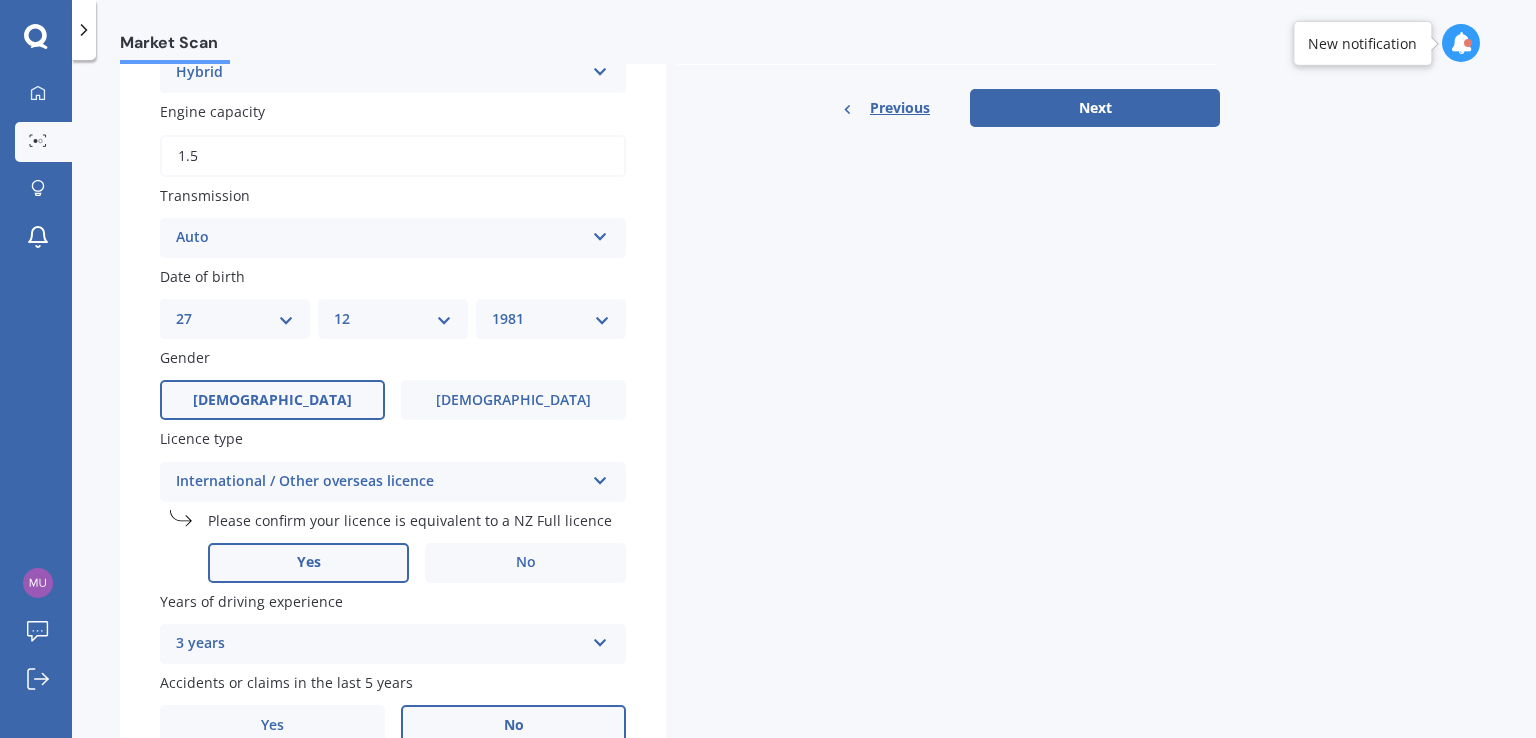 scroll, scrollTop: 767, scrollLeft: 0, axis: vertical 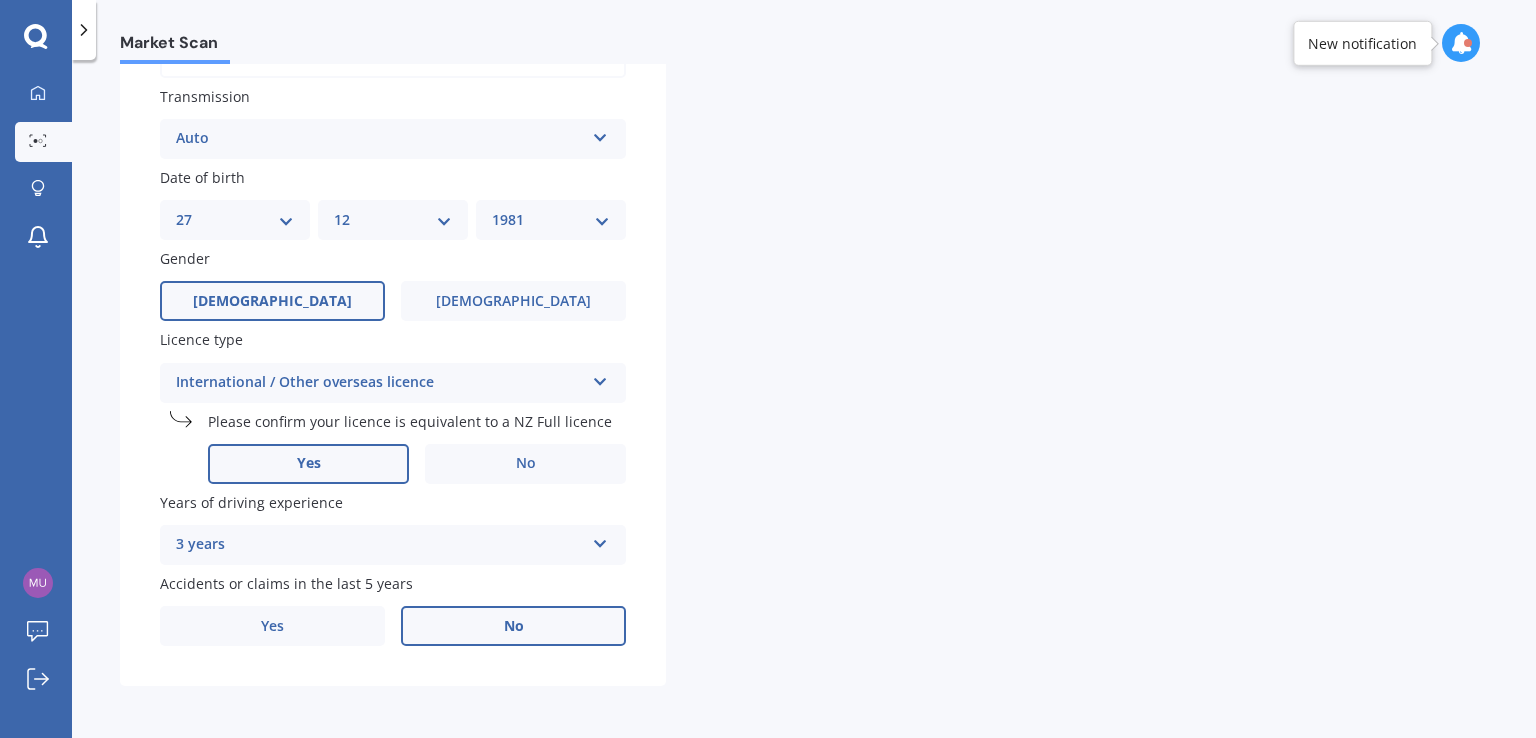 click at bounding box center [600, 540] 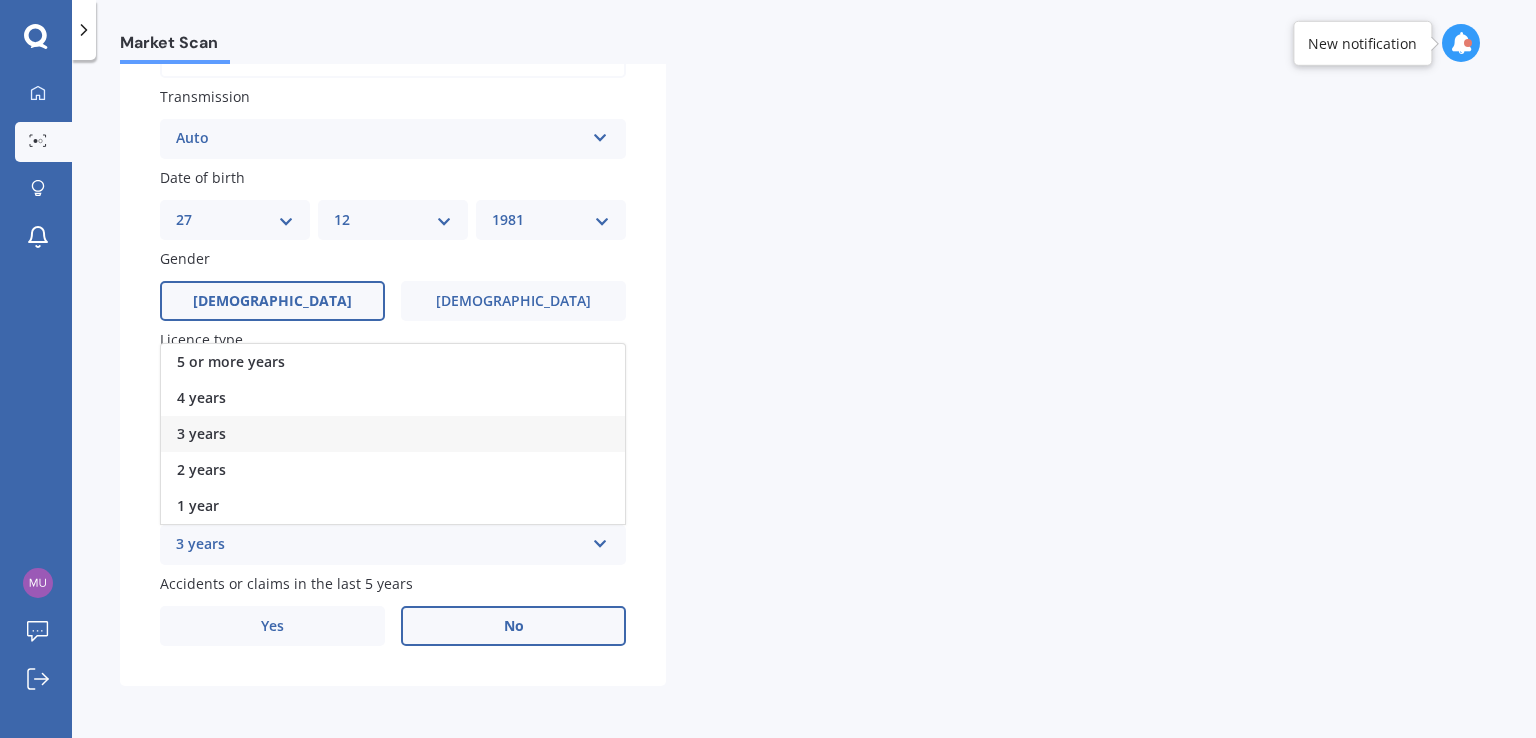 click on "3 years" at bounding box center (393, 434) 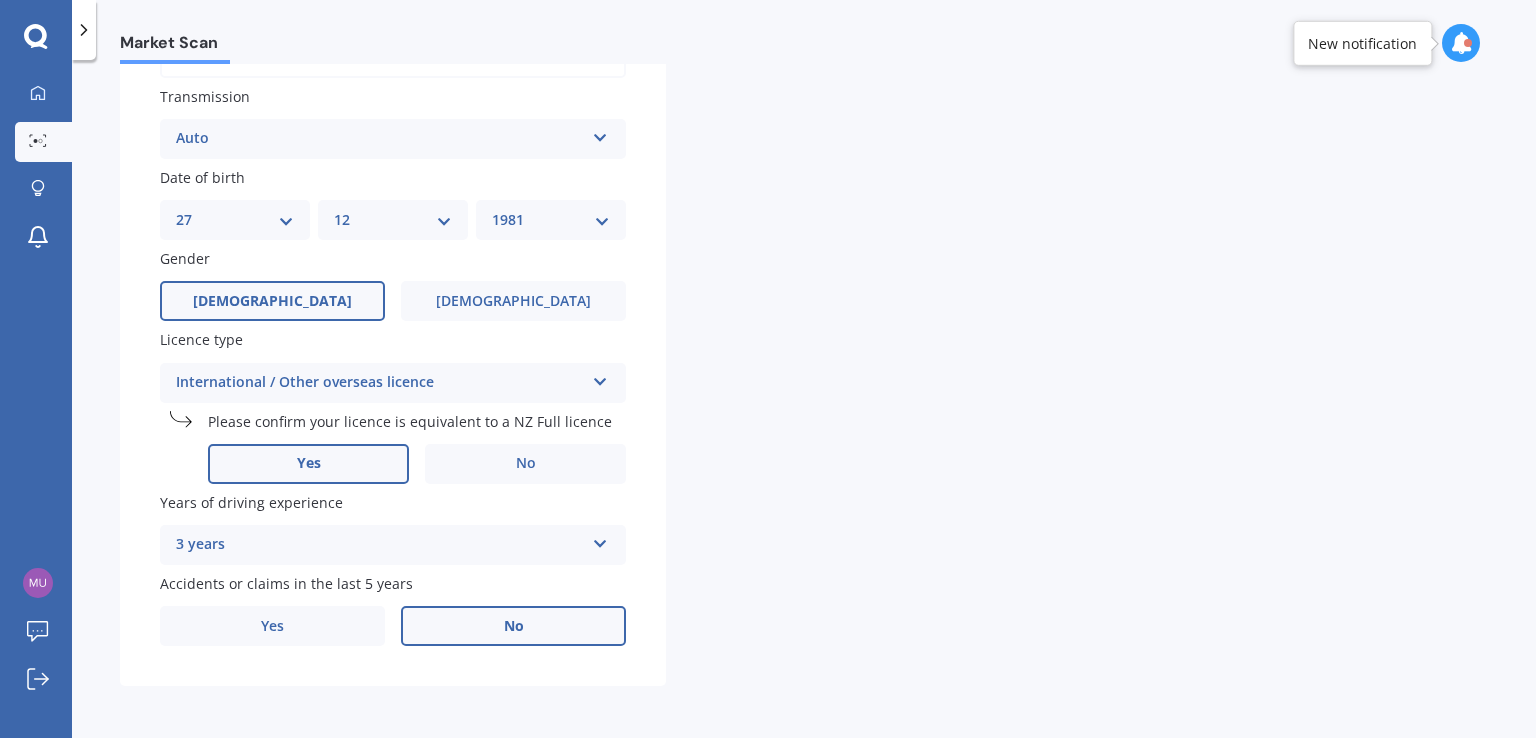 click on "No" at bounding box center [513, 626] 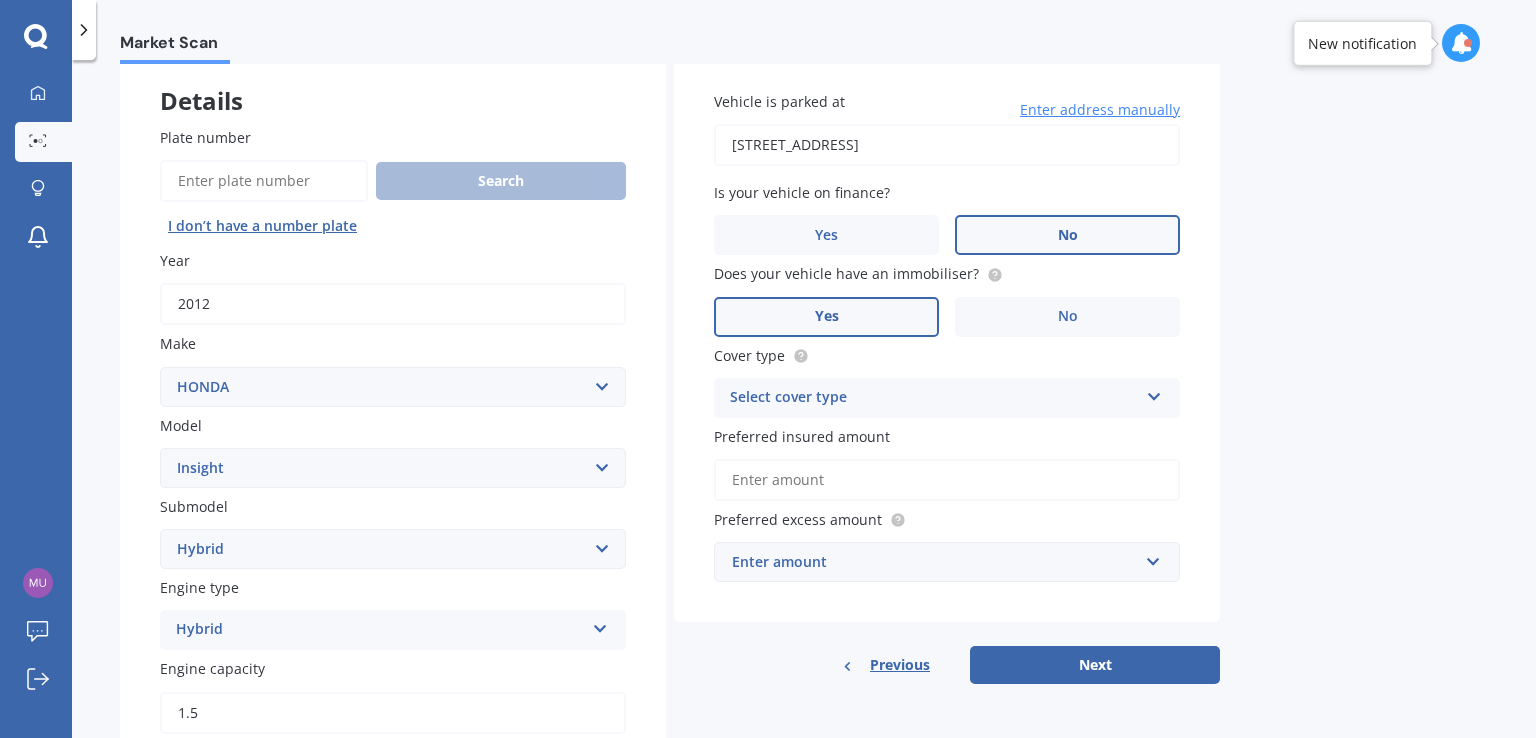 click on "Select cover type" at bounding box center [934, 398] 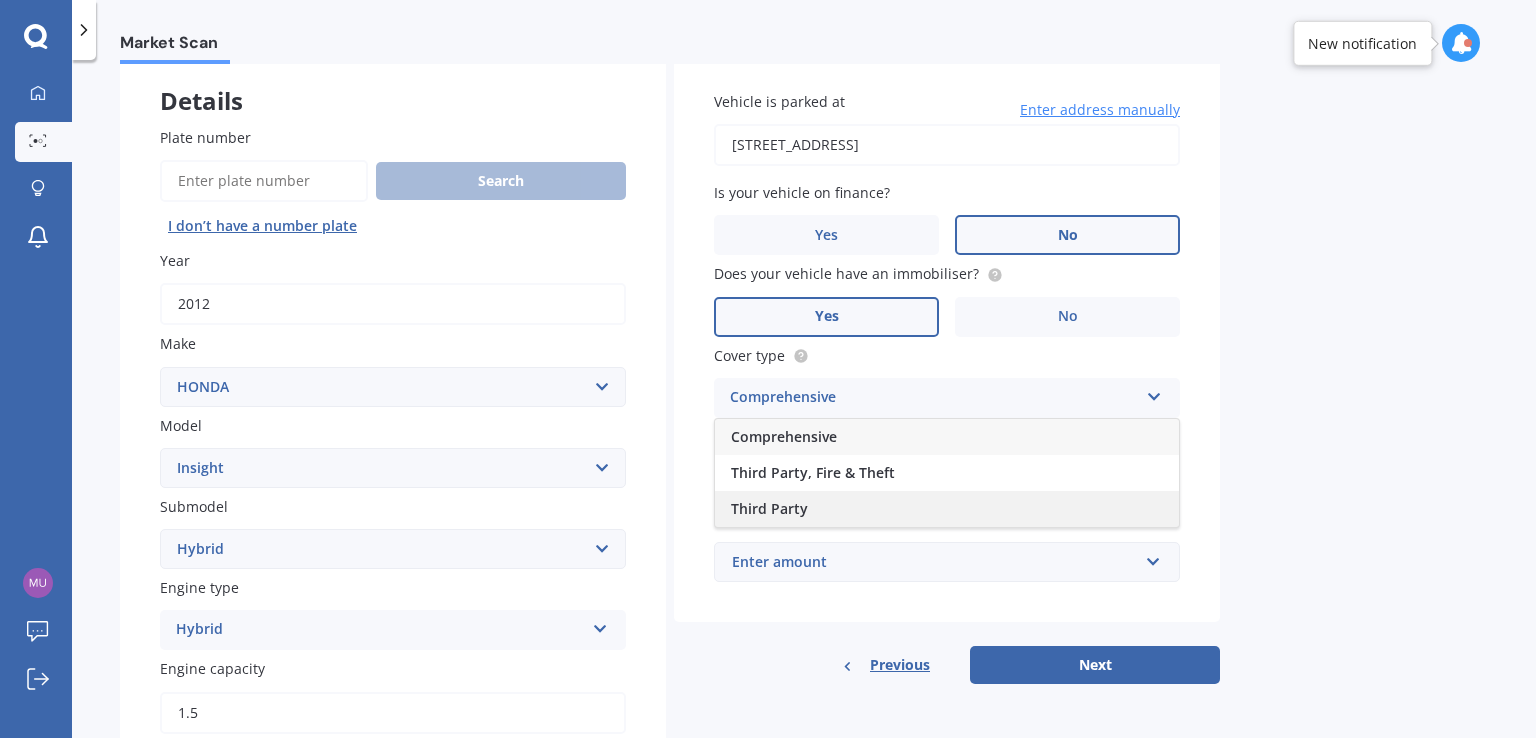 click on "Third Party" at bounding box center (947, 509) 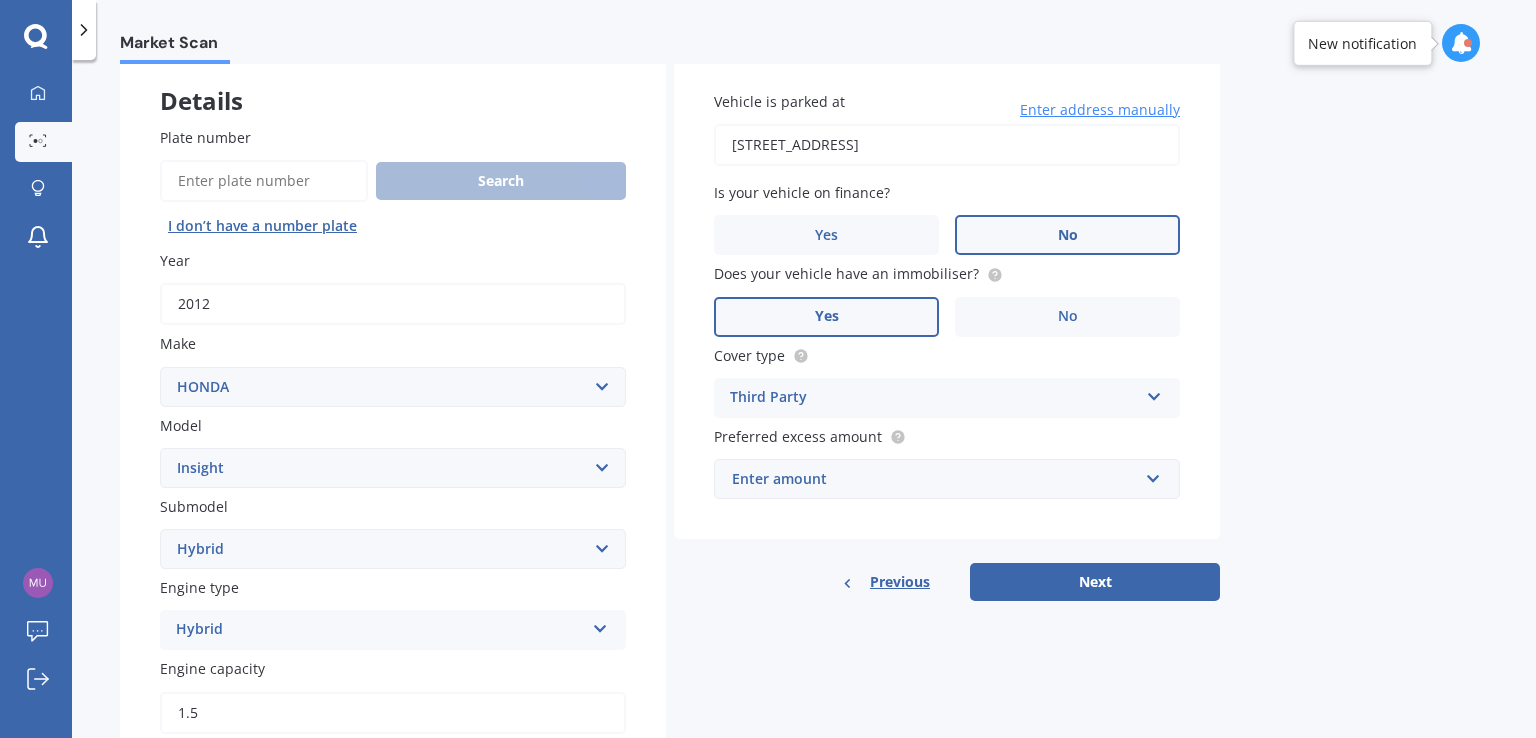 click on "Enter amount" at bounding box center (935, 479) 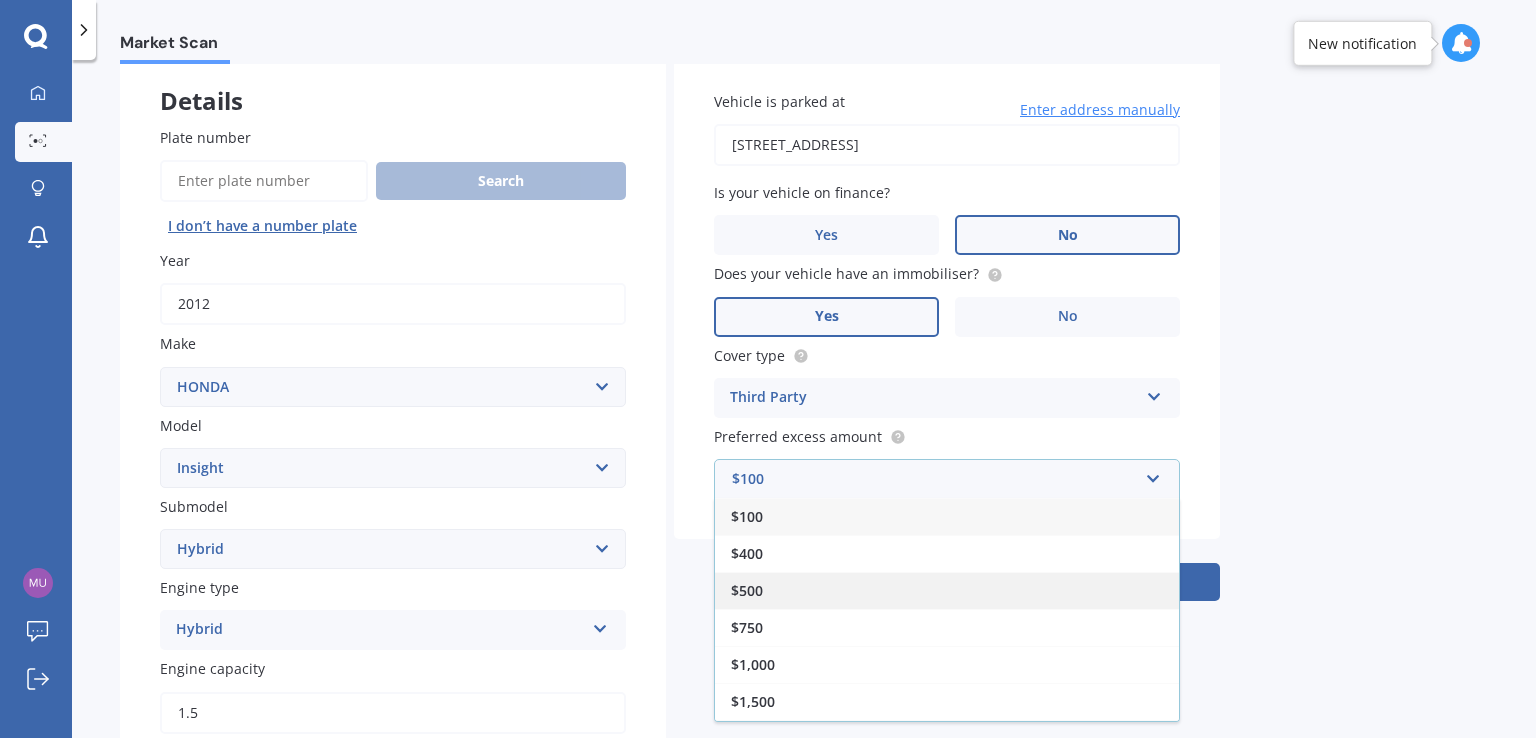 click on "$500" at bounding box center [947, 590] 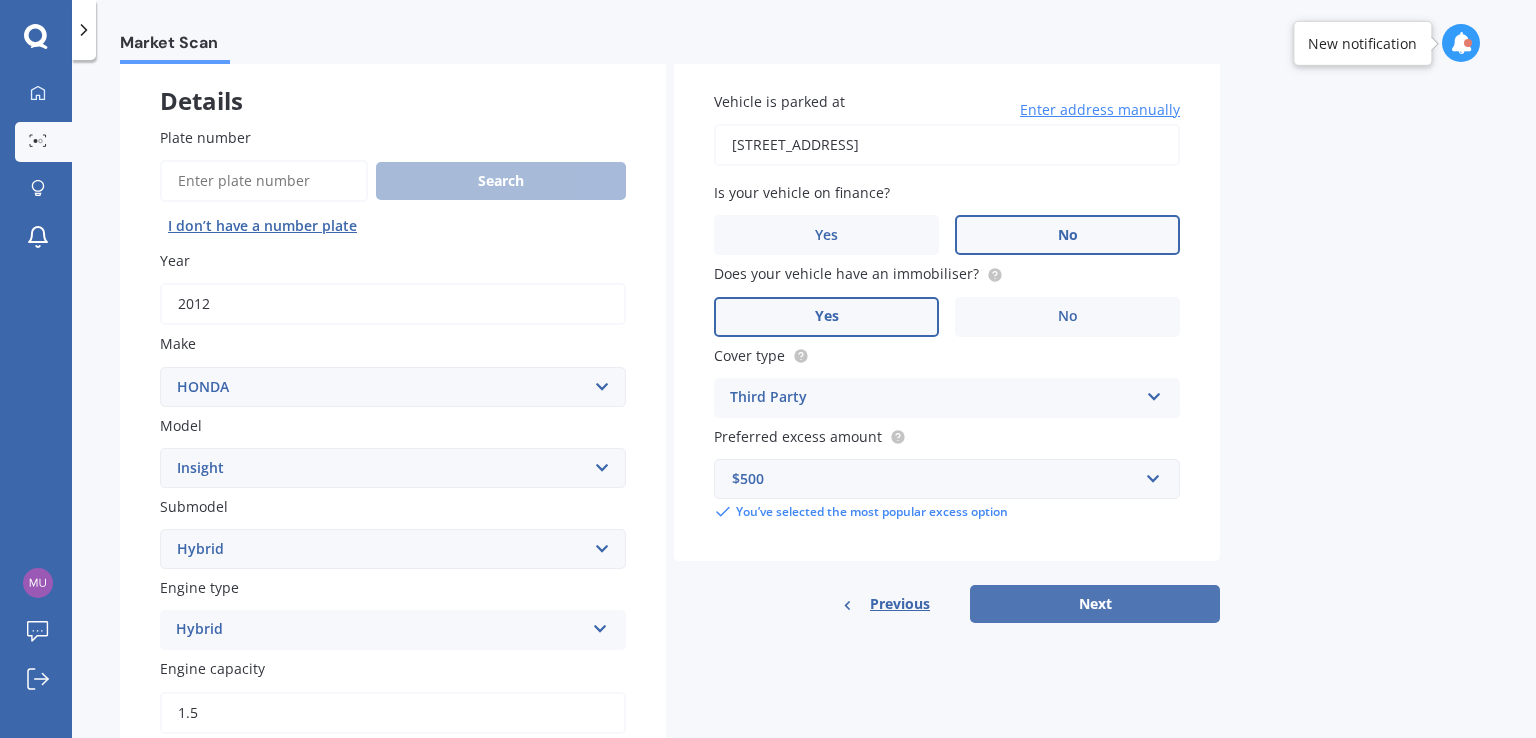 click on "Next" at bounding box center [1095, 604] 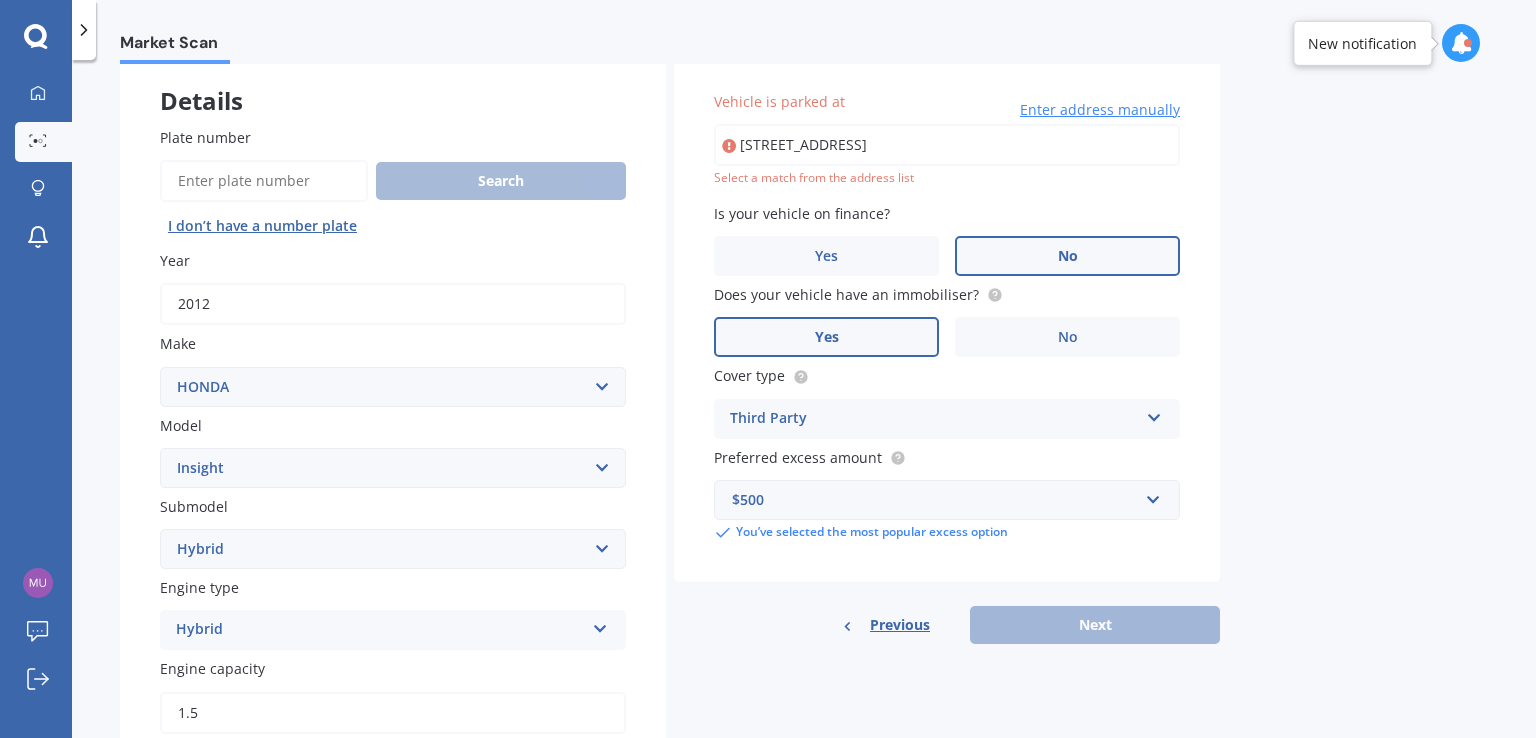 type on "[STREET_ADDRESS]" 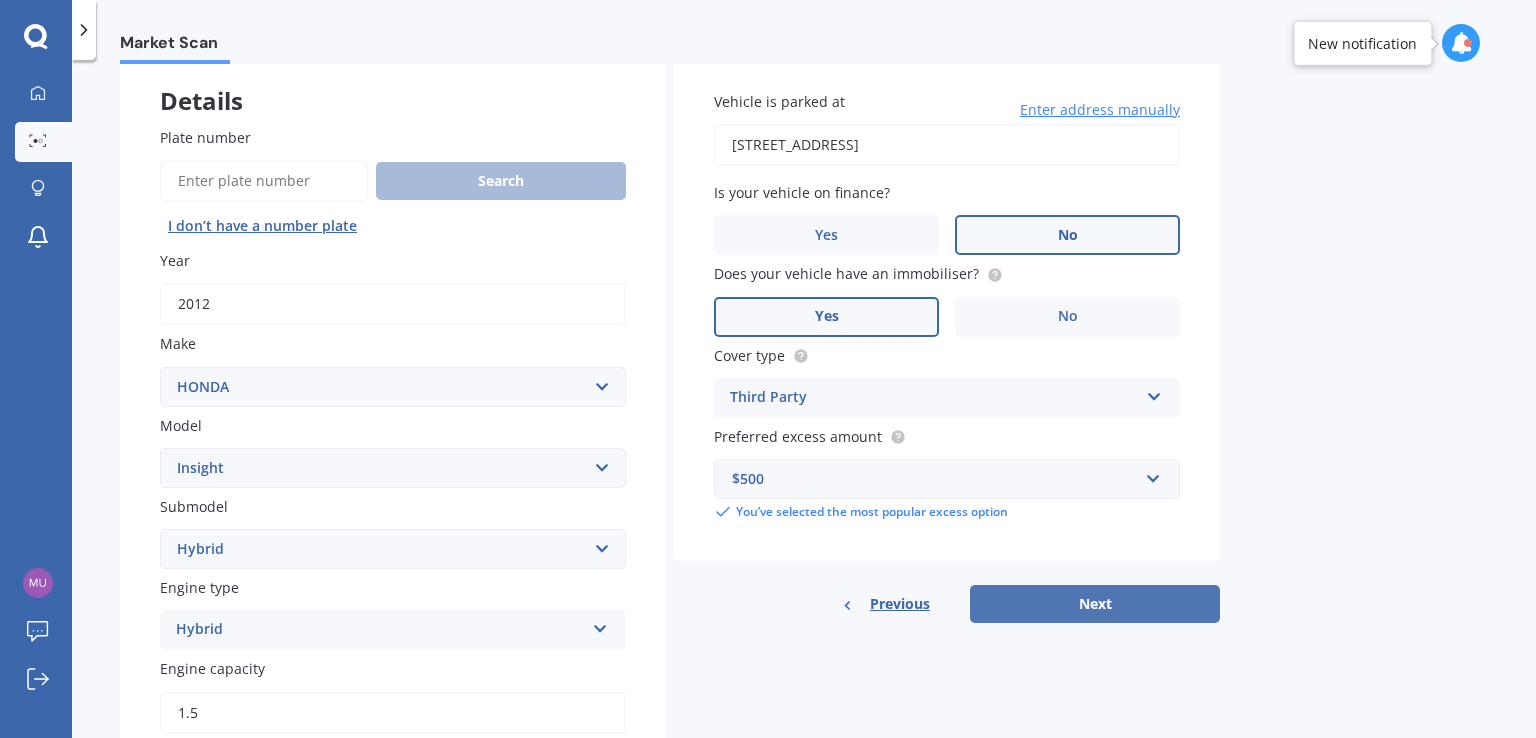 click on "Next" at bounding box center [1095, 604] 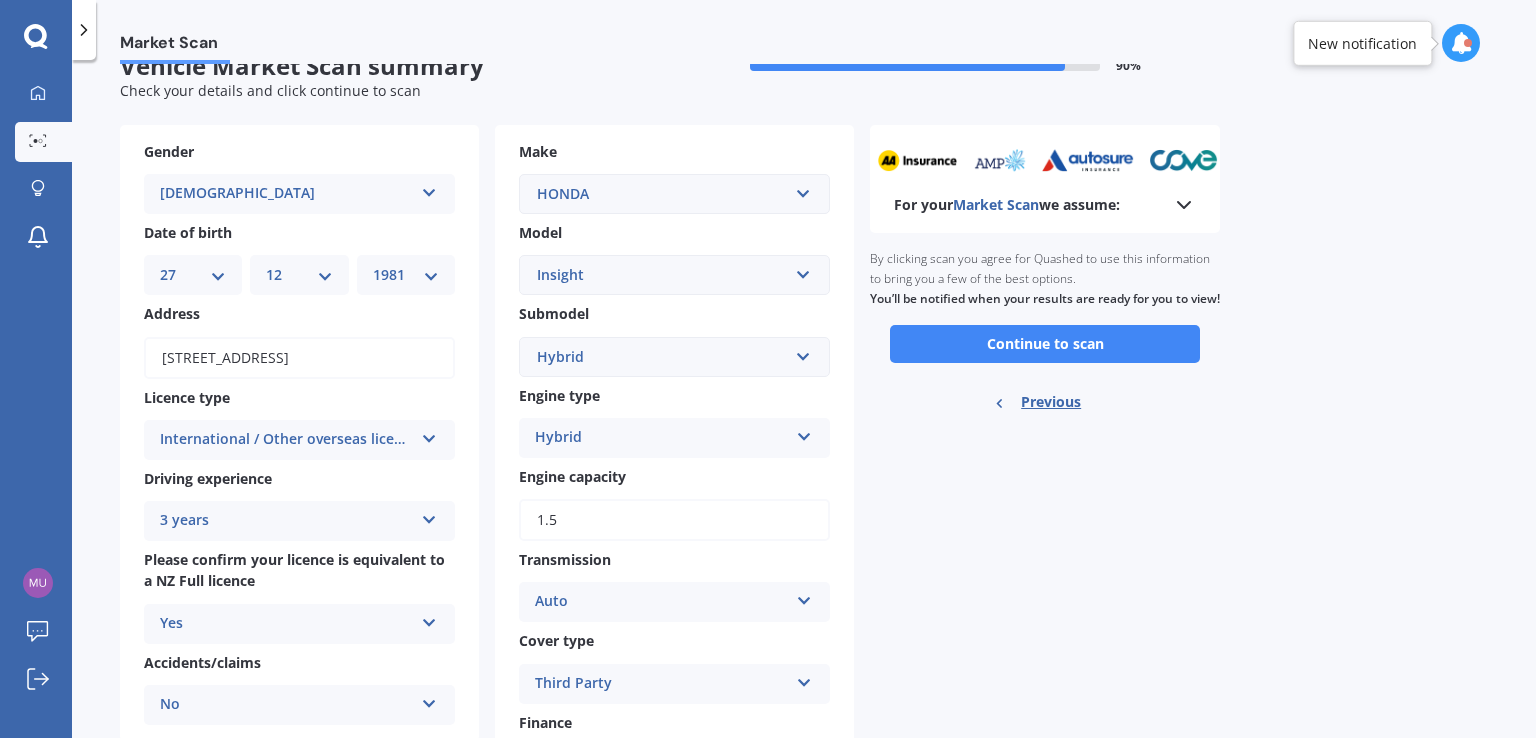 scroll, scrollTop: 0, scrollLeft: 0, axis: both 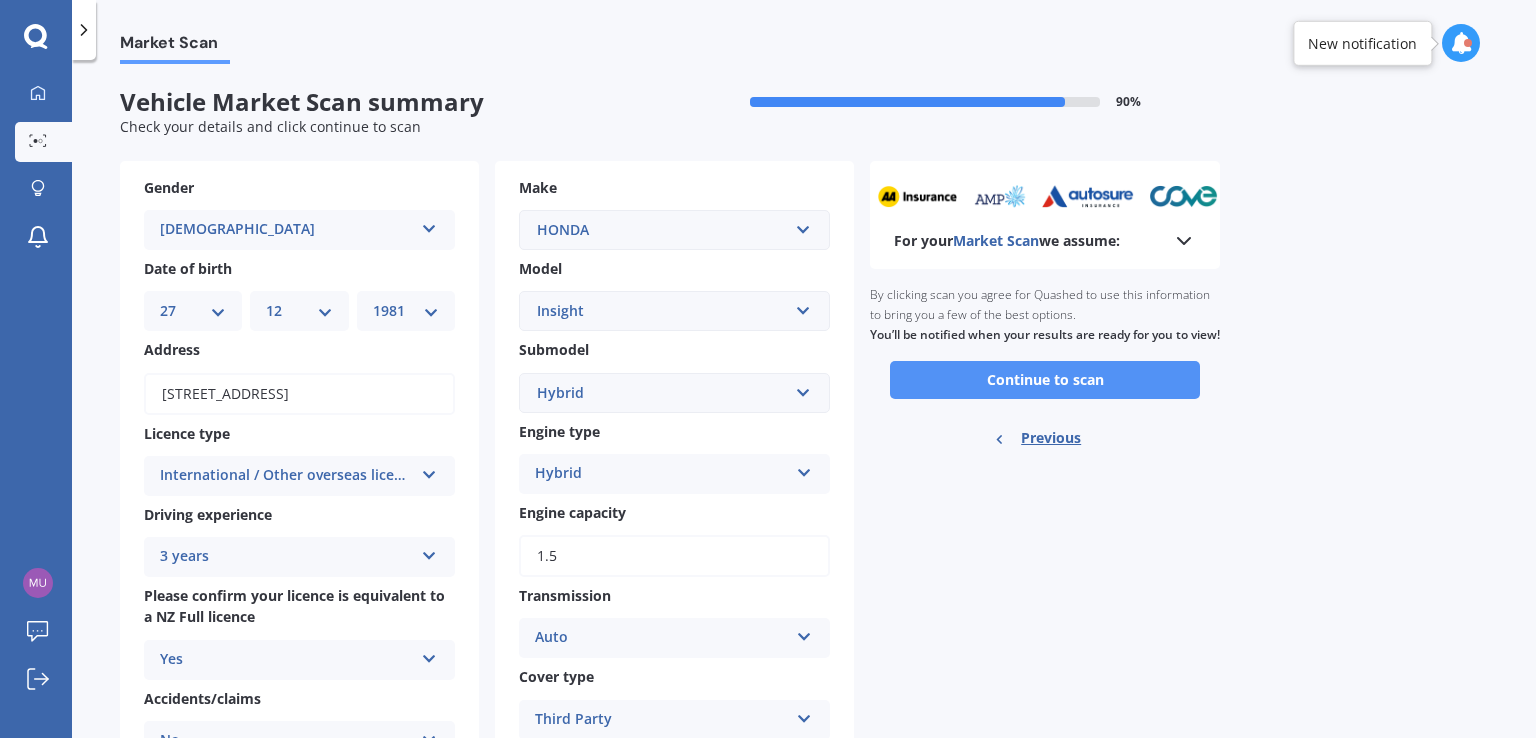 click on "Continue to scan" at bounding box center (1045, 380) 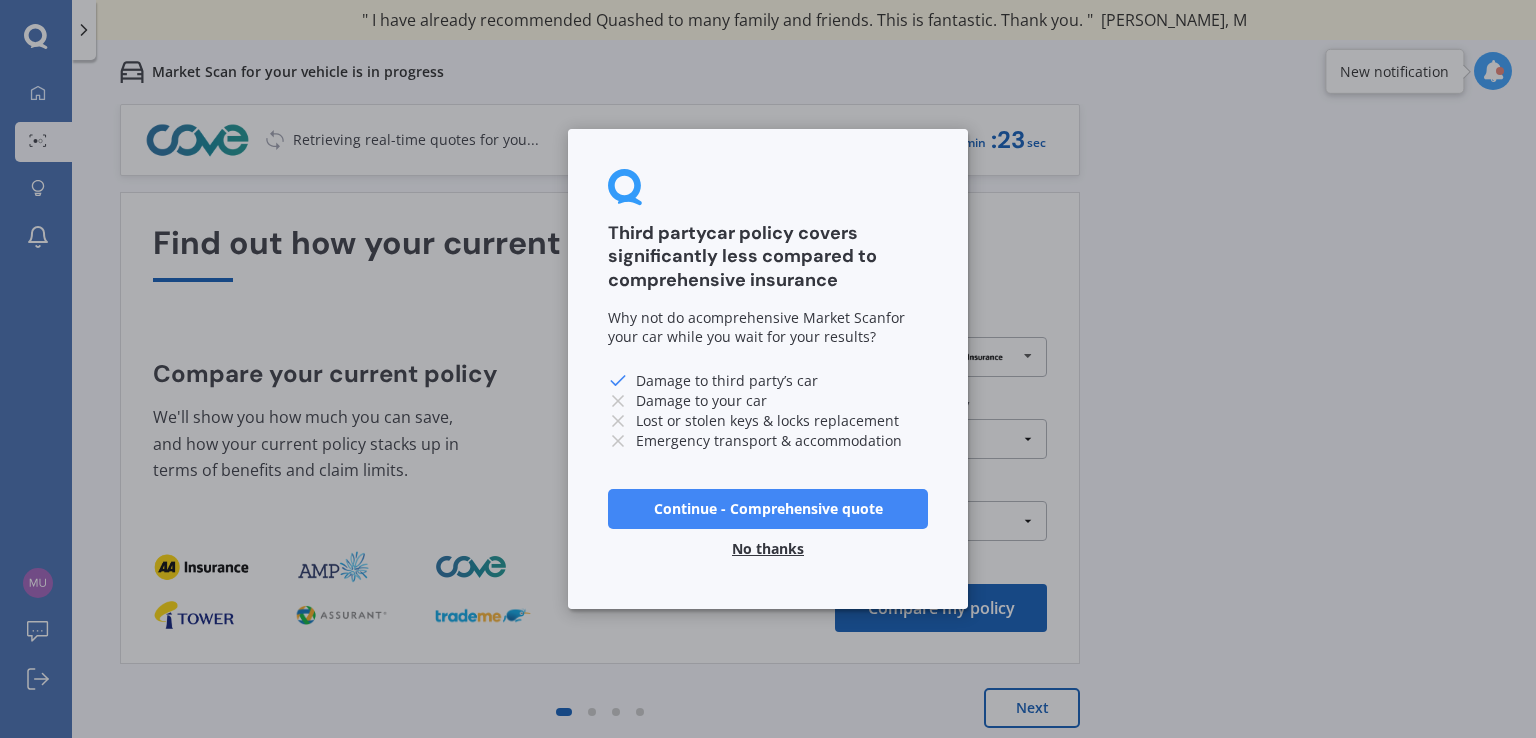 click on "No thanks" at bounding box center (768, 549) 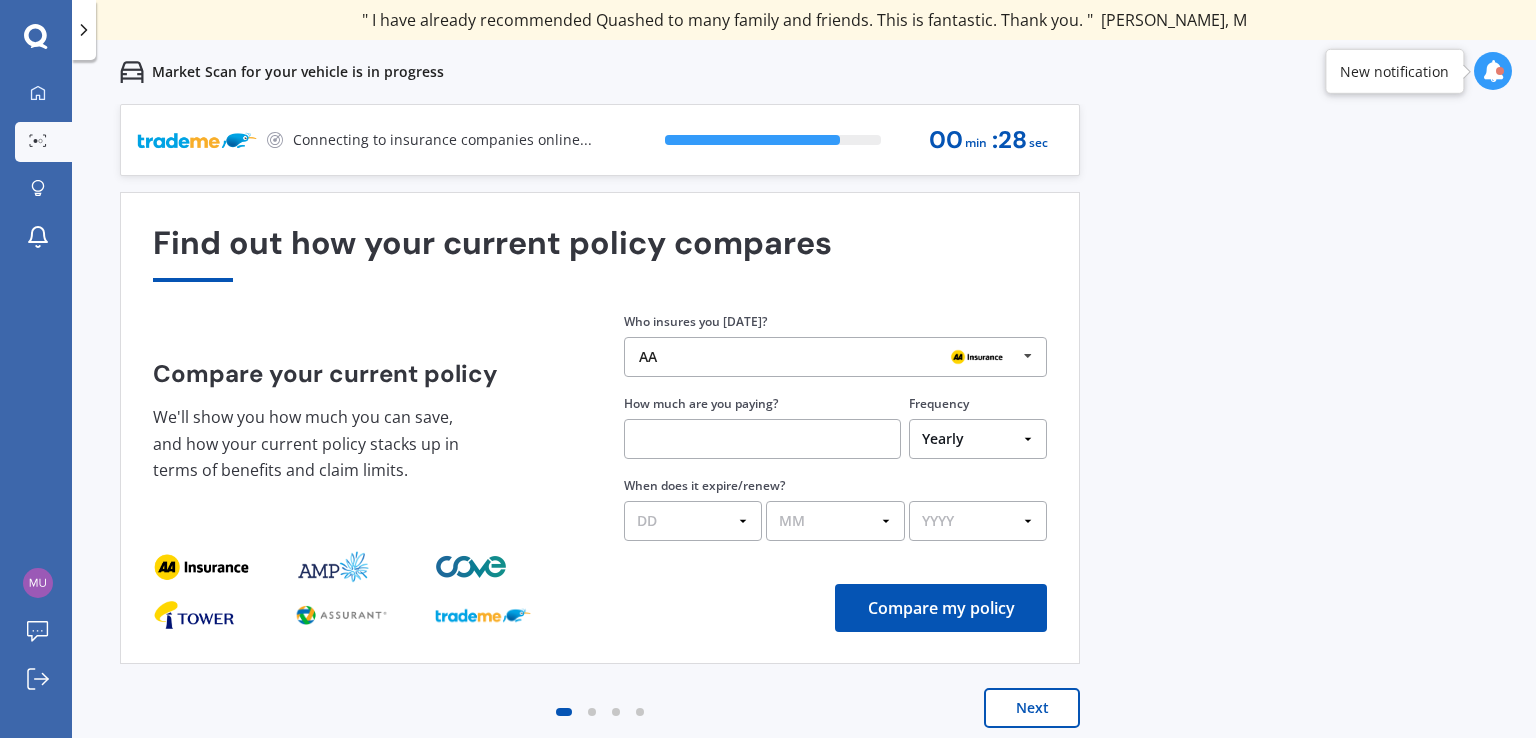 click on "Next" at bounding box center (600, 728) 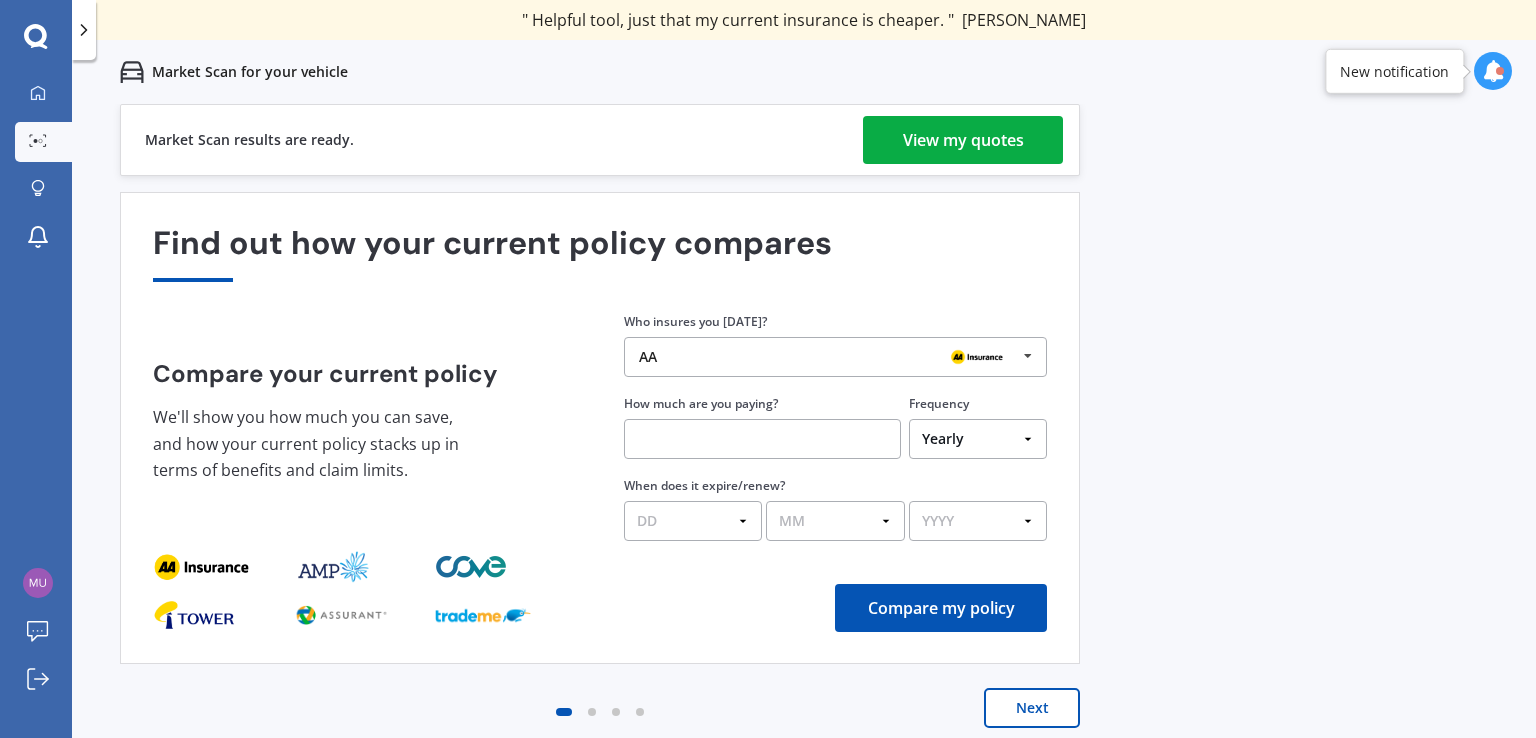 click on "View my quotes" at bounding box center [963, 140] 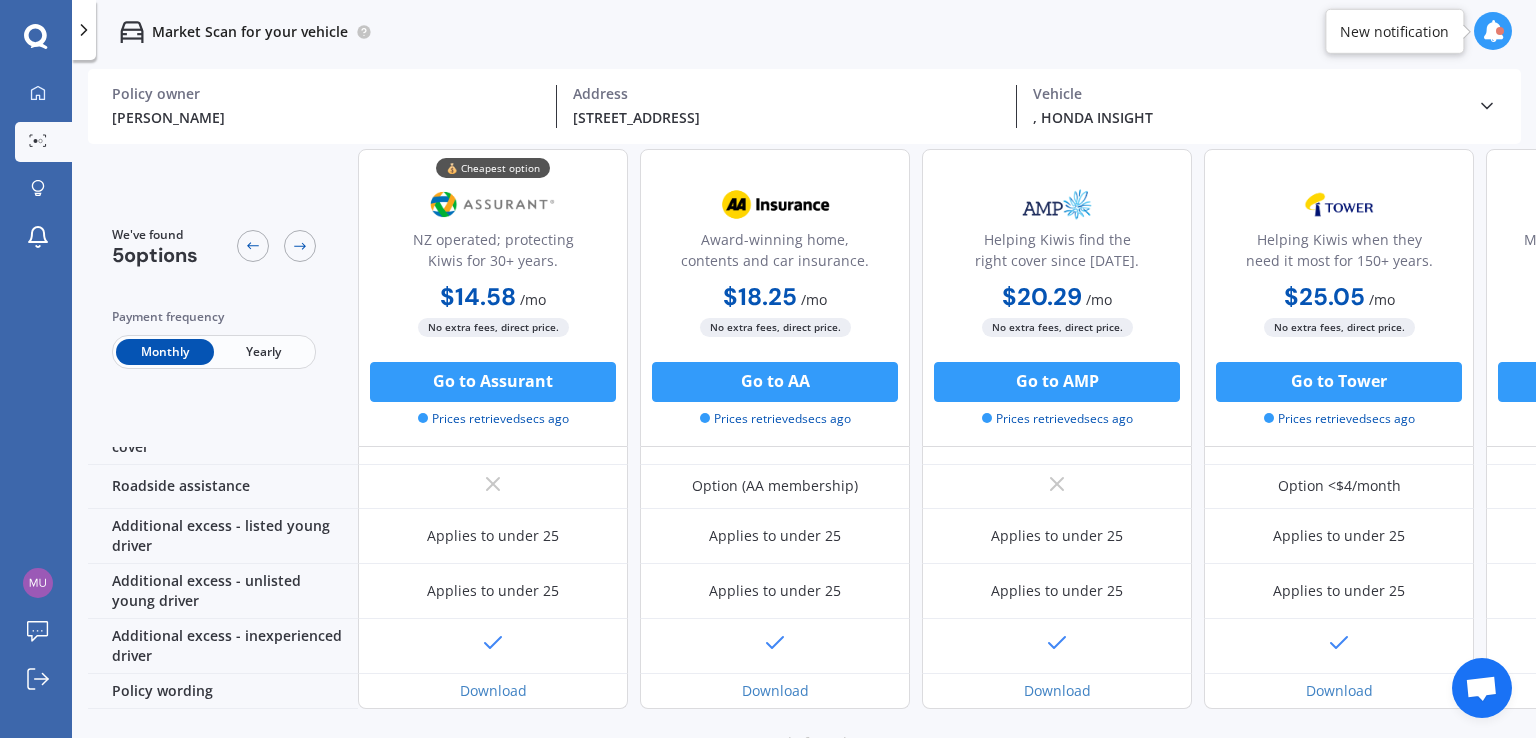 scroll, scrollTop: 647, scrollLeft: 0, axis: vertical 